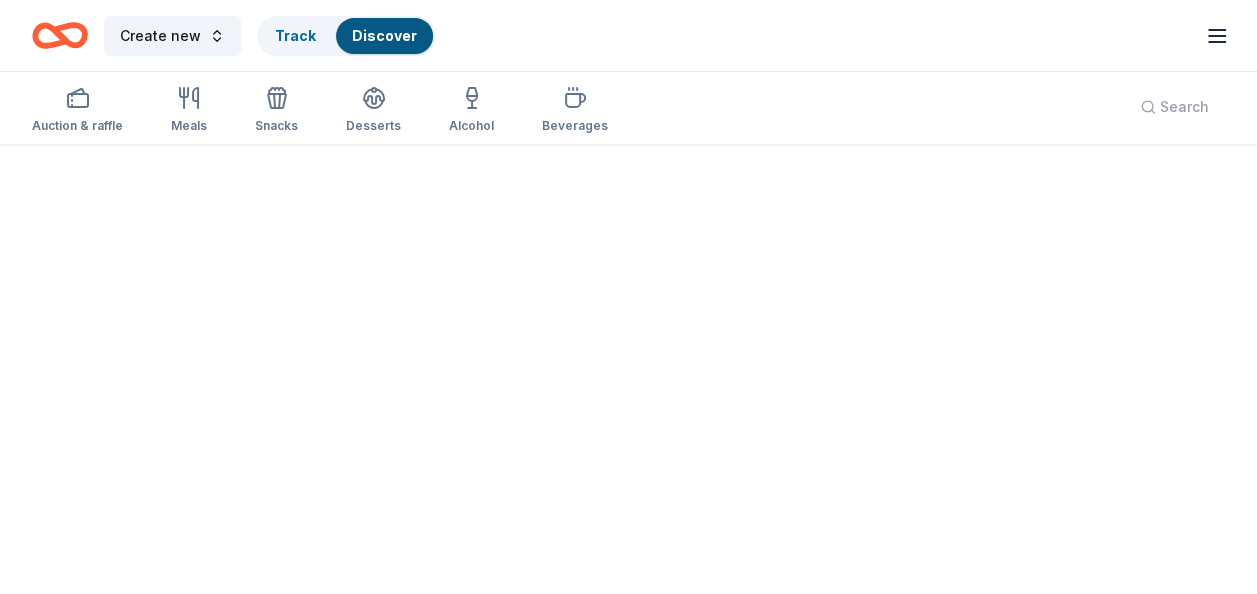 scroll, scrollTop: 606, scrollLeft: 0, axis: vertical 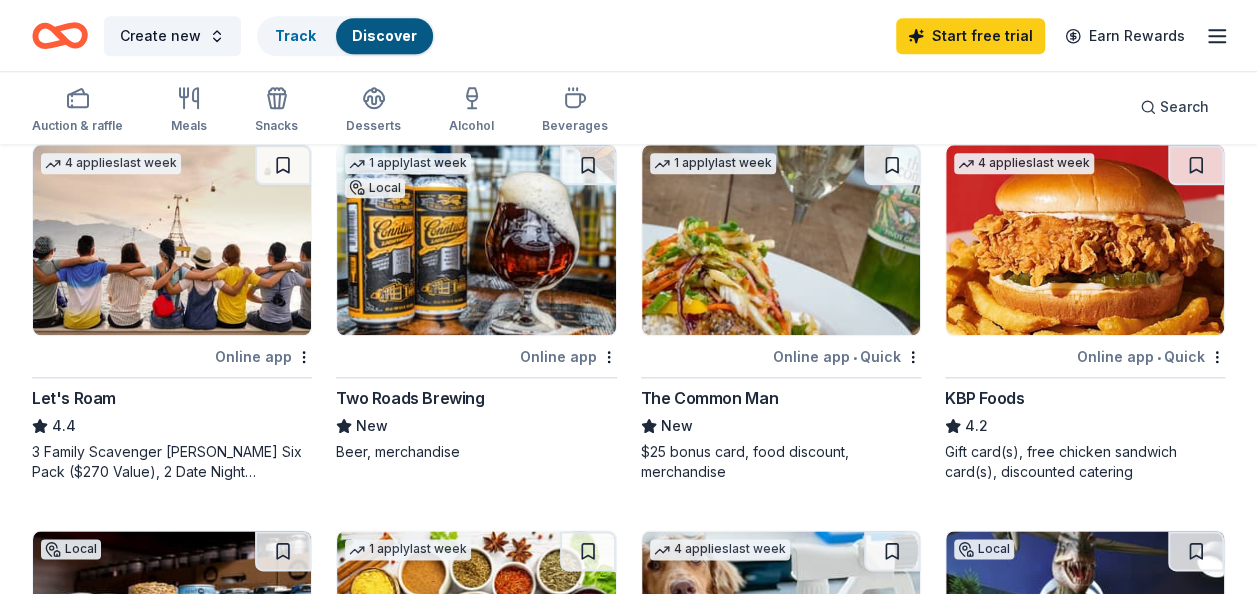 click on "Online app" at bounding box center [568, 356] 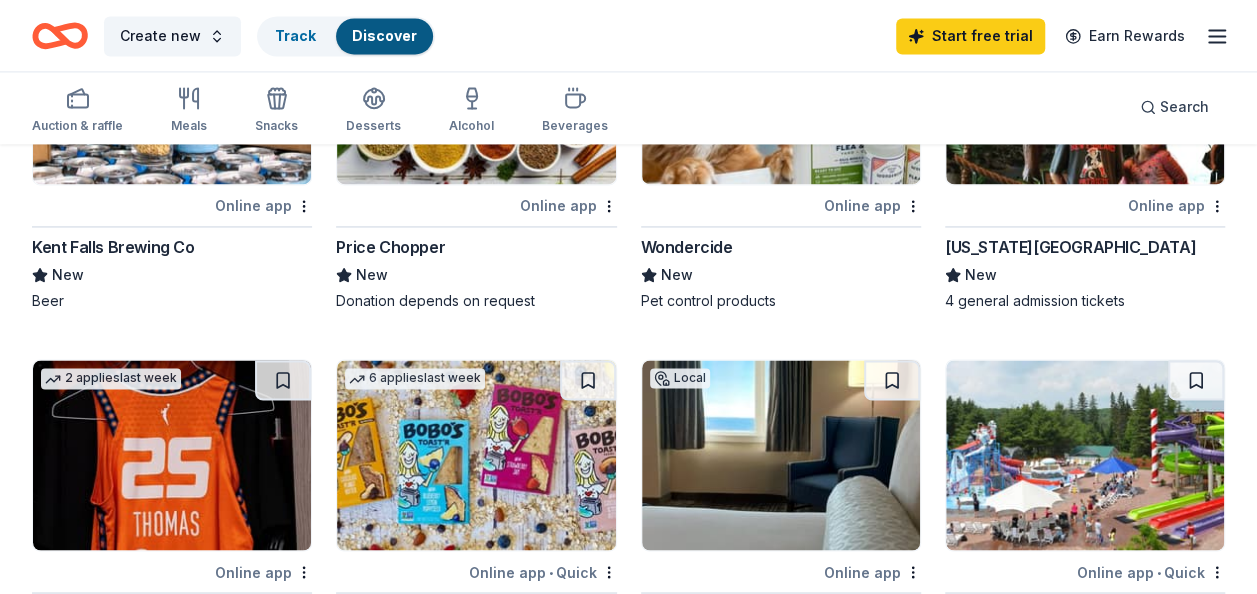 scroll, scrollTop: 1462, scrollLeft: 0, axis: vertical 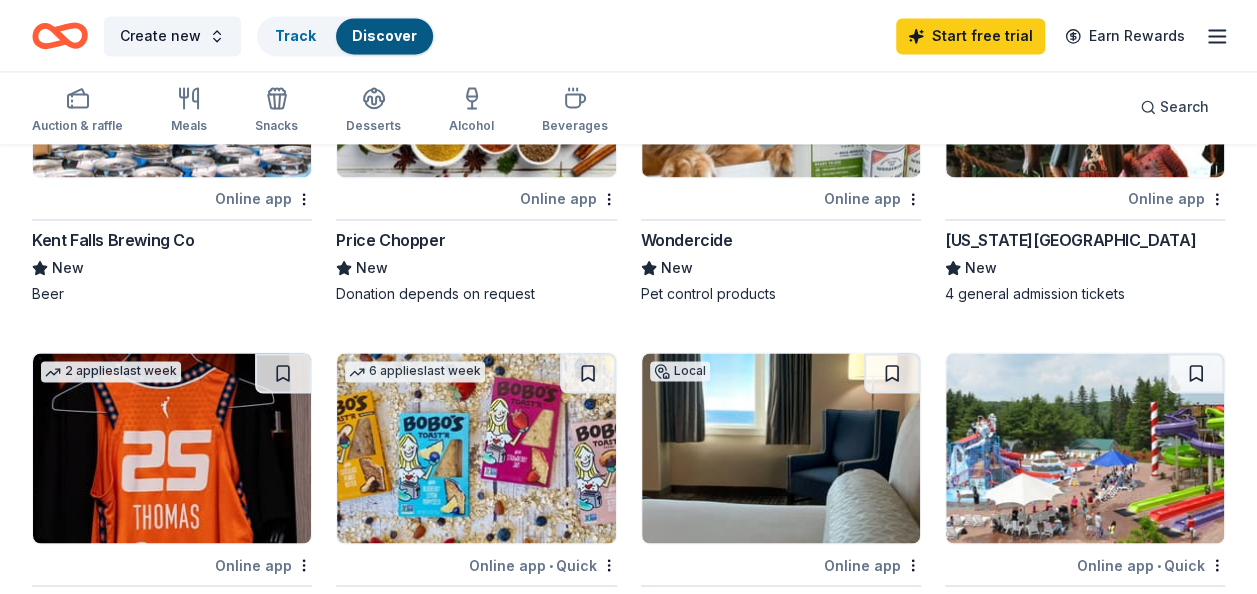 click on "Online app" at bounding box center [263, 198] 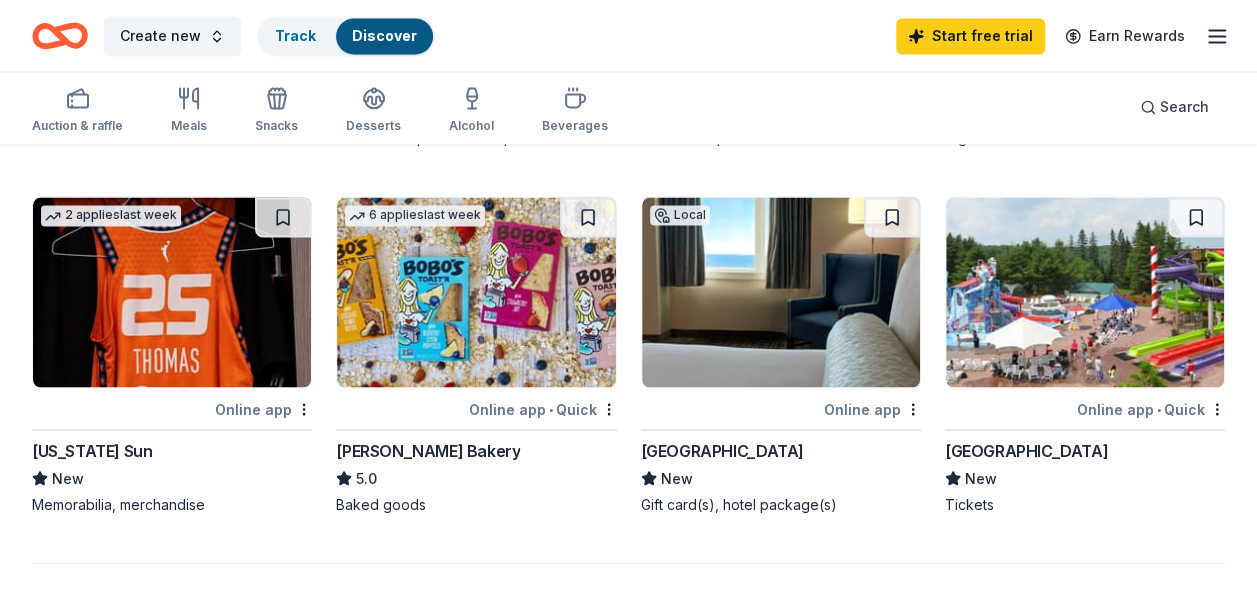 scroll, scrollTop: 1626, scrollLeft: 0, axis: vertical 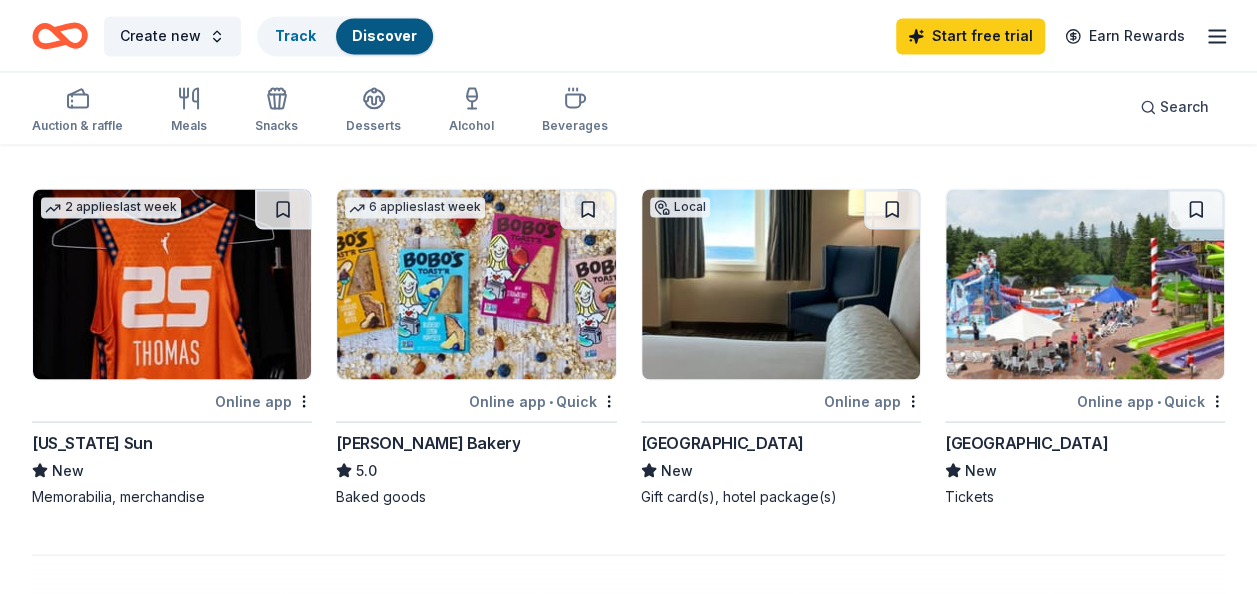 click on "Online app" at bounding box center (872, 400) 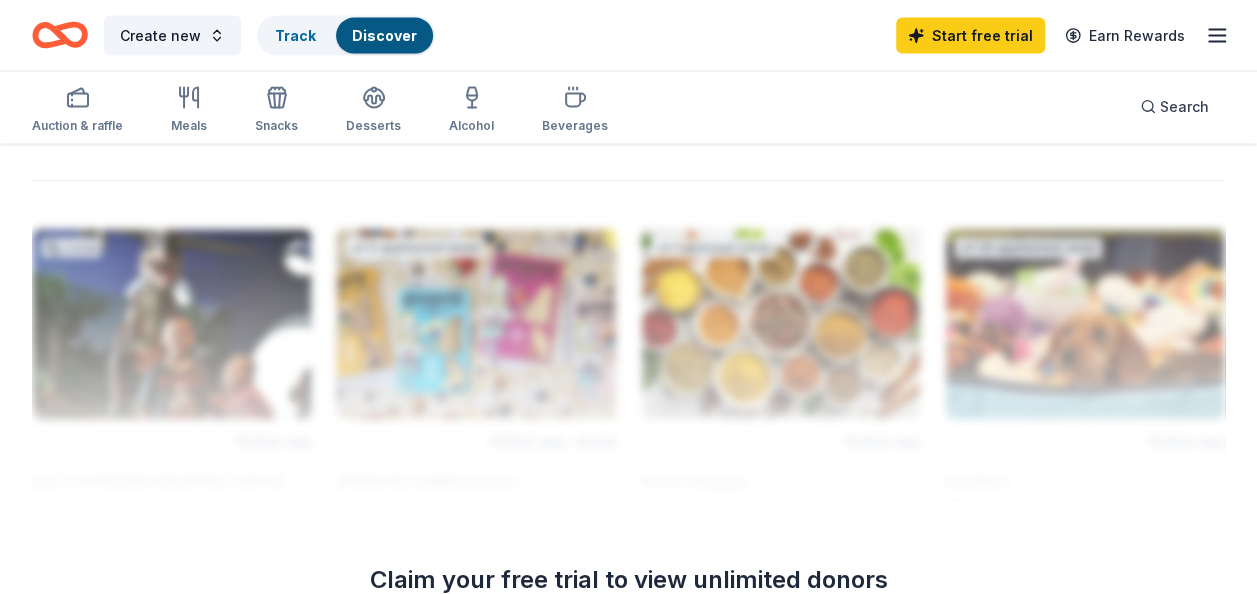 scroll, scrollTop: 2011, scrollLeft: 0, axis: vertical 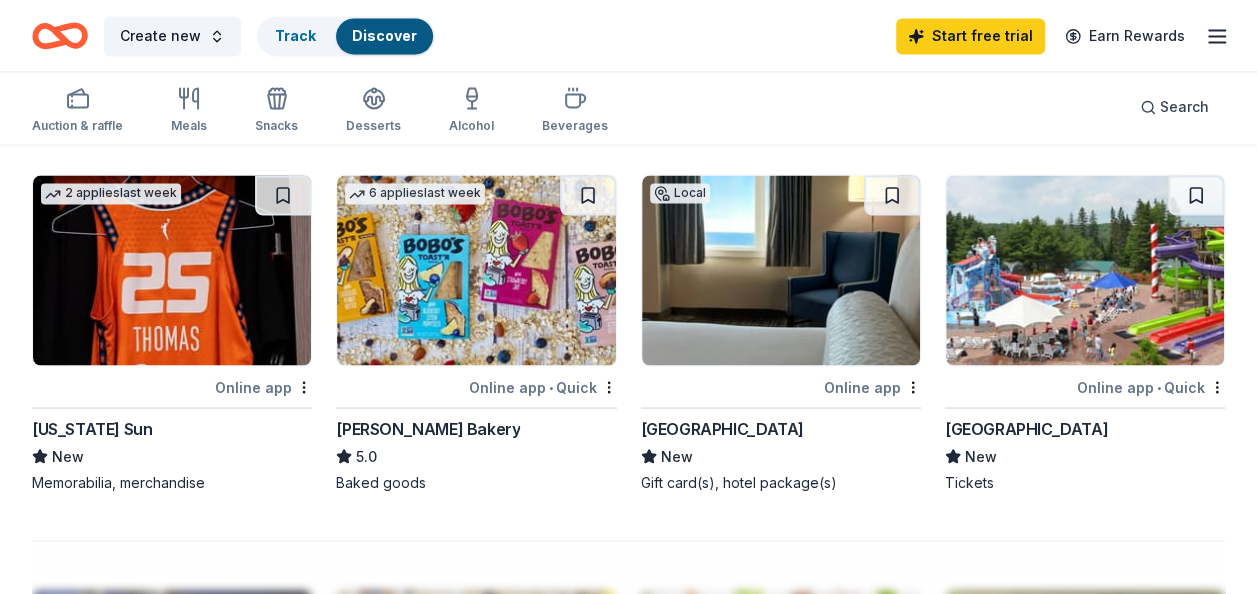 click on "Online app" at bounding box center [263, 386] 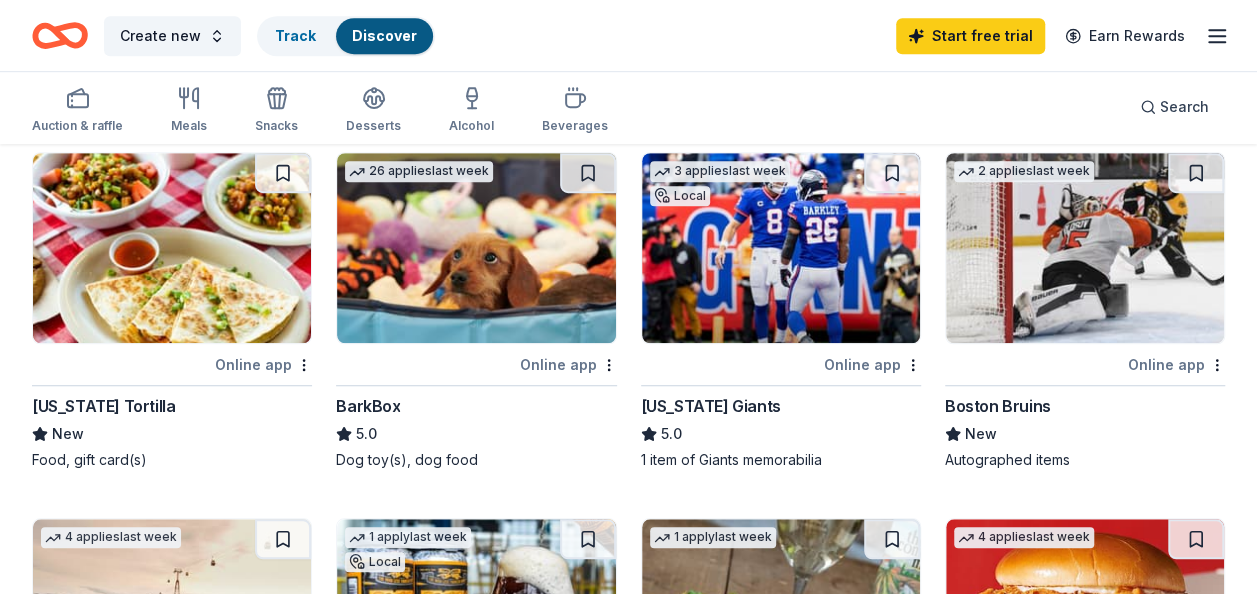 scroll, scrollTop: 529, scrollLeft: 0, axis: vertical 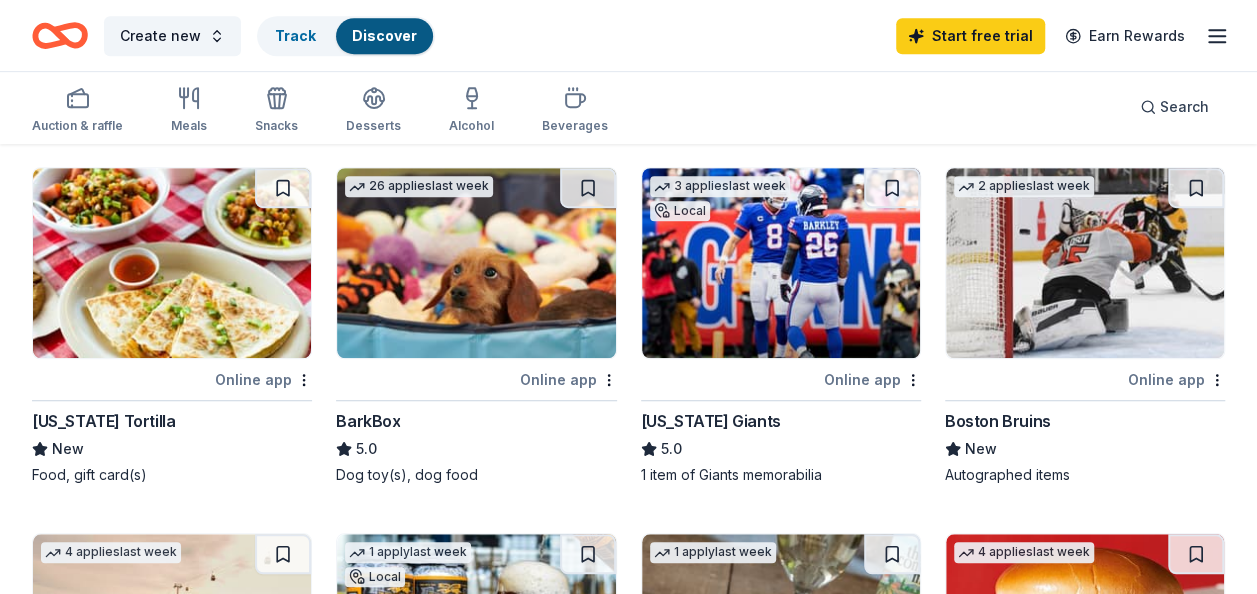 click at bounding box center (781, 263) 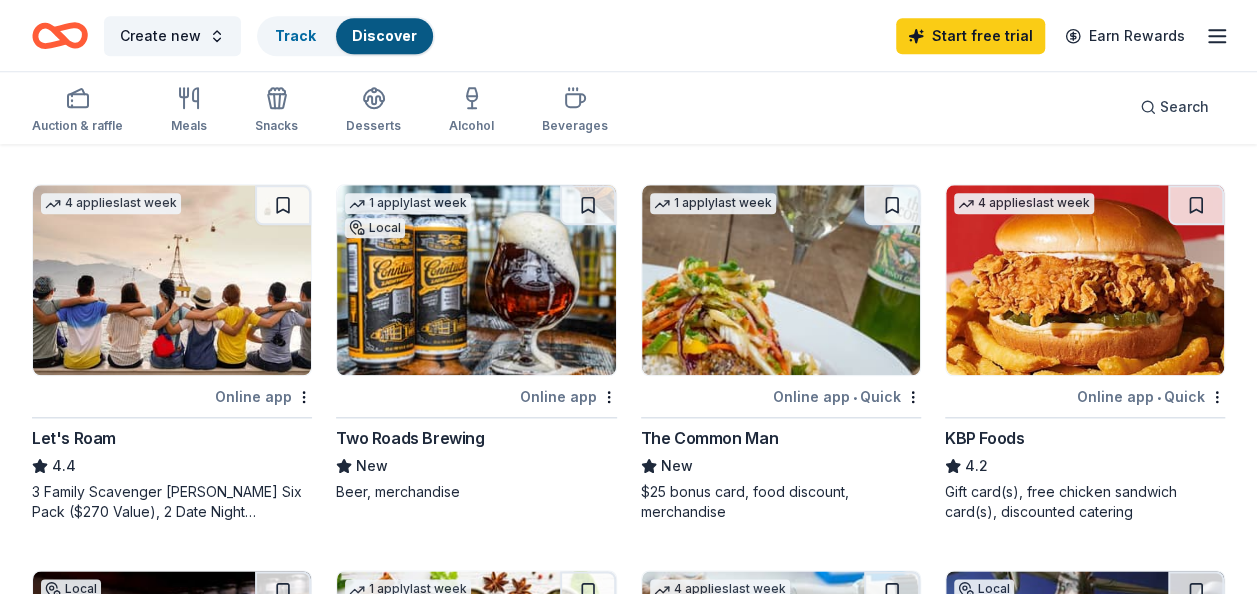 scroll, scrollTop: 885, scrollLeft: 0, axis: vertical 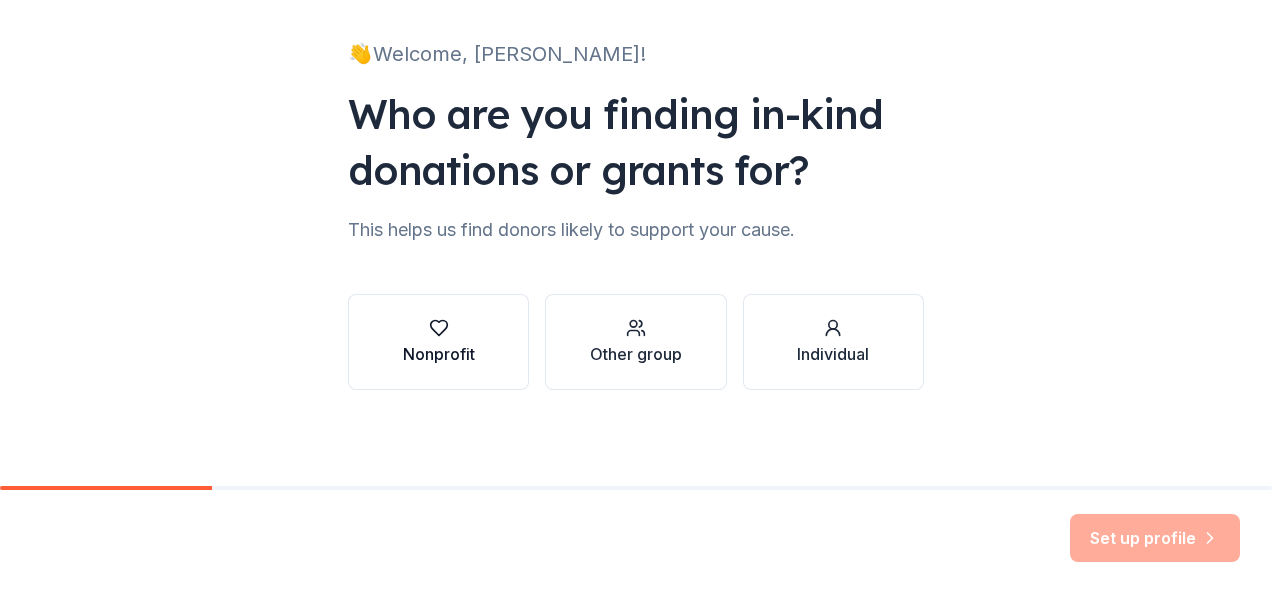 click 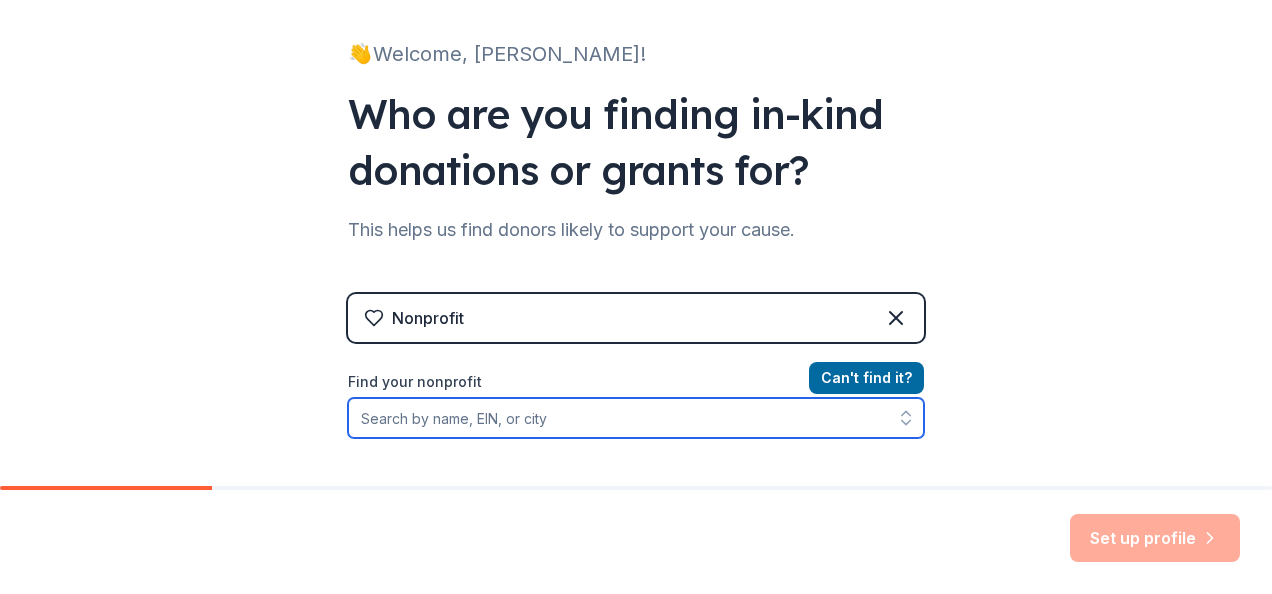 click on "Find your nonprofit" at bounding box center (636, 418) 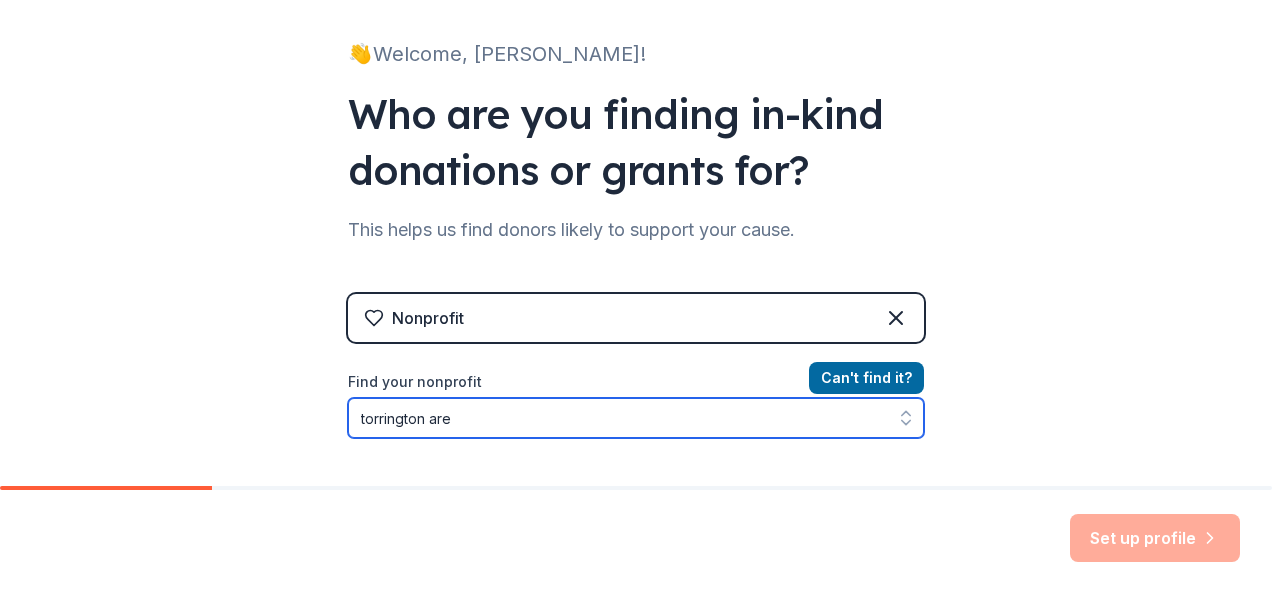 type on "torrington area" 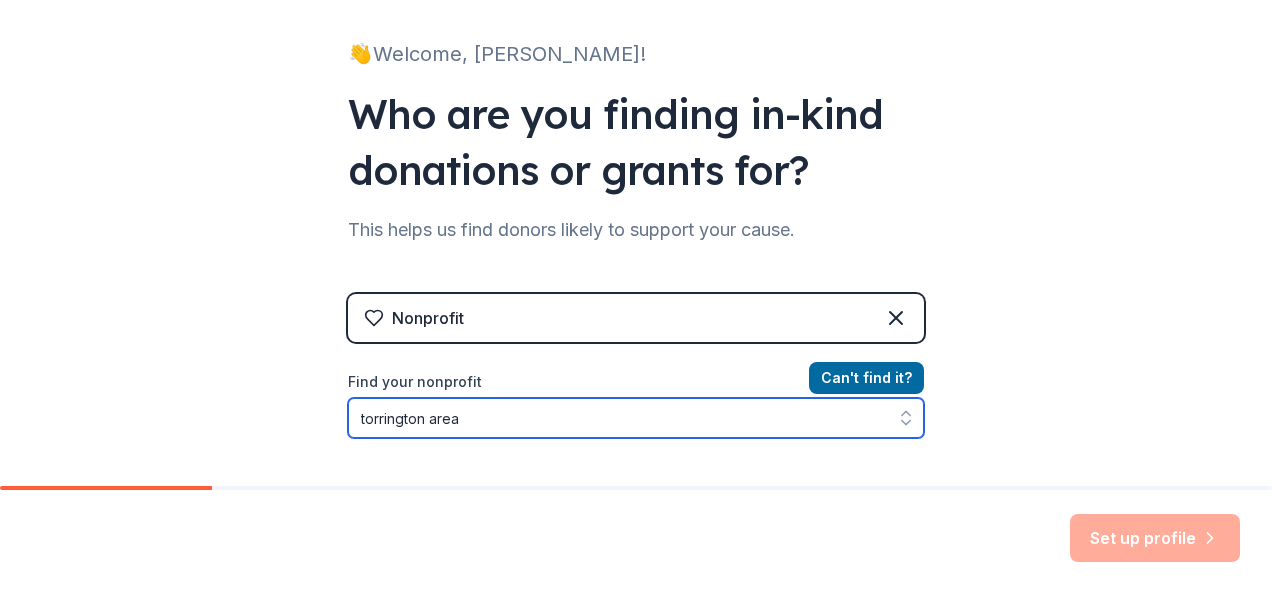 scroll, scrollTop: 173, scrollLeft: 0, axis: vertical 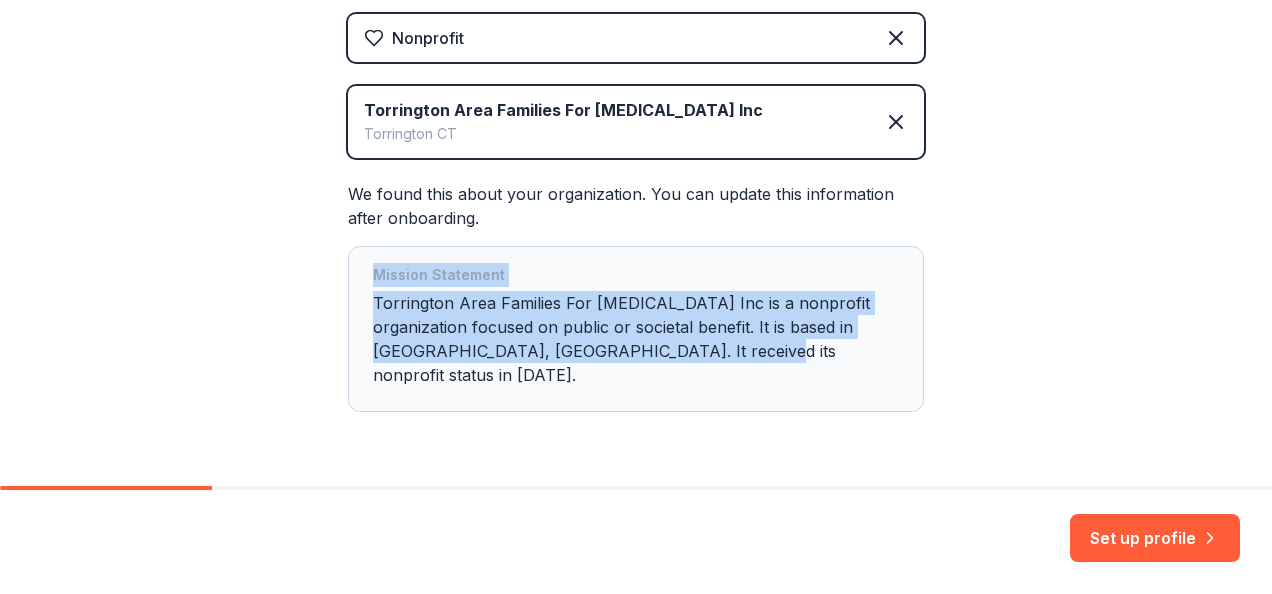 drag, startPoint x: 365, startPoint y: 273, endPoint x: 716, endPoint y: 356, distance: 360.6799 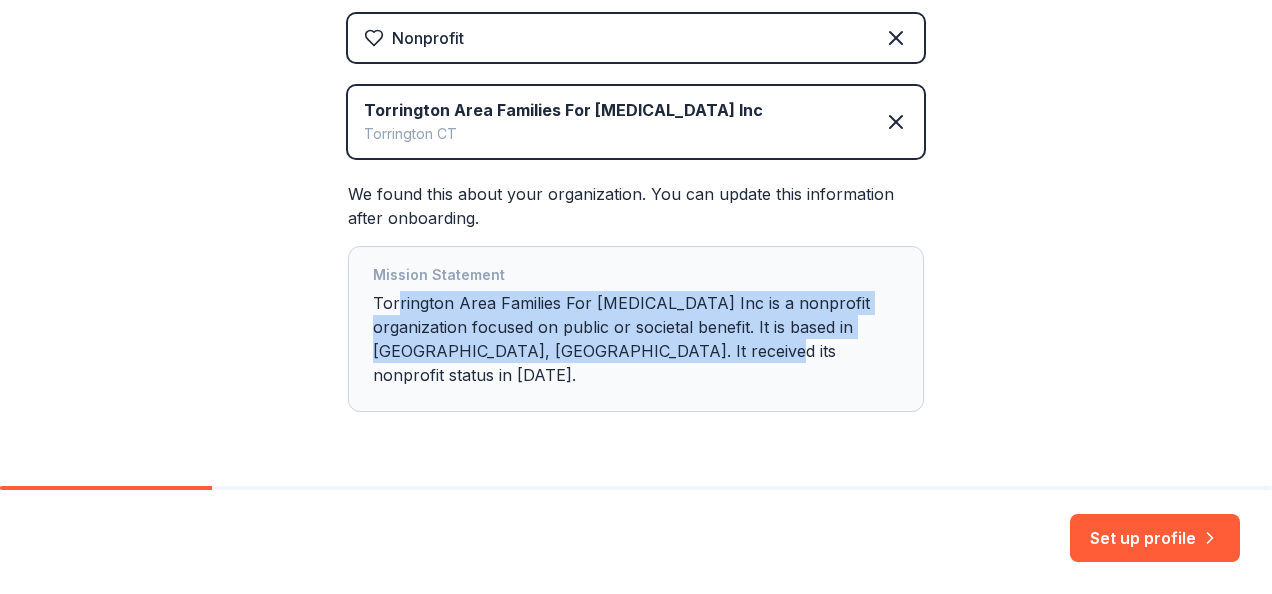 drag, startPoint x: 662, startPoint y: 355, endPoint x: 388, endPoint y: 308, distance: 278.0018 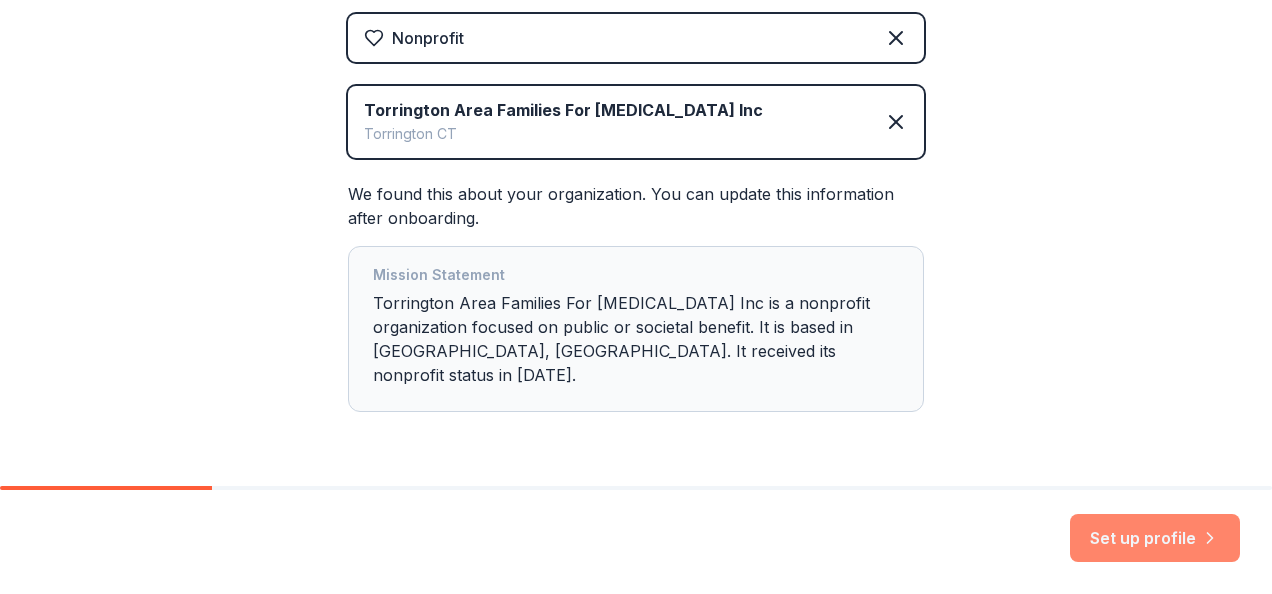 click on "Set up profile" at bounding box center [1155, 538] 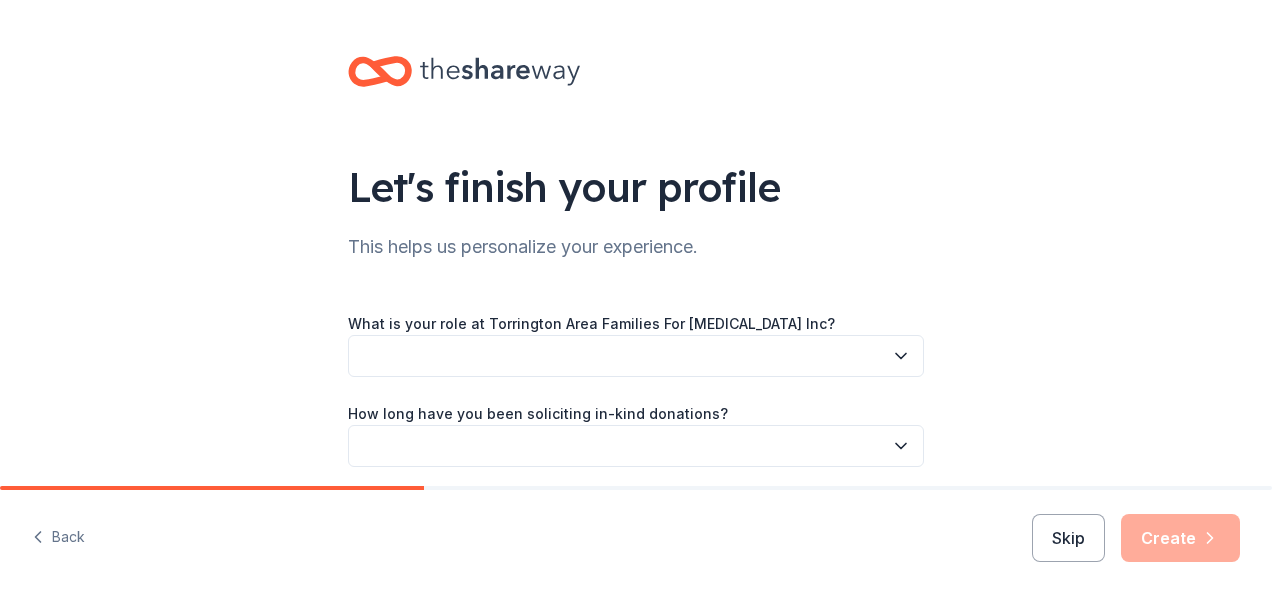 click on "Skip Create" at bounding box center (1136, 538) 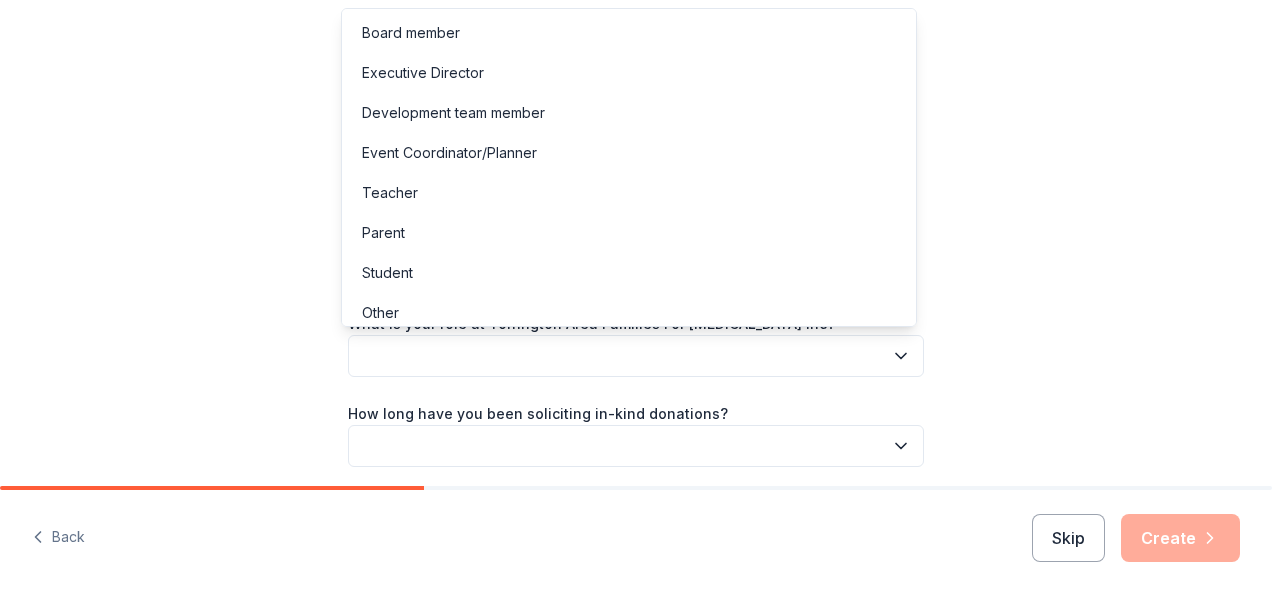 click at bounding box center [636, 356] 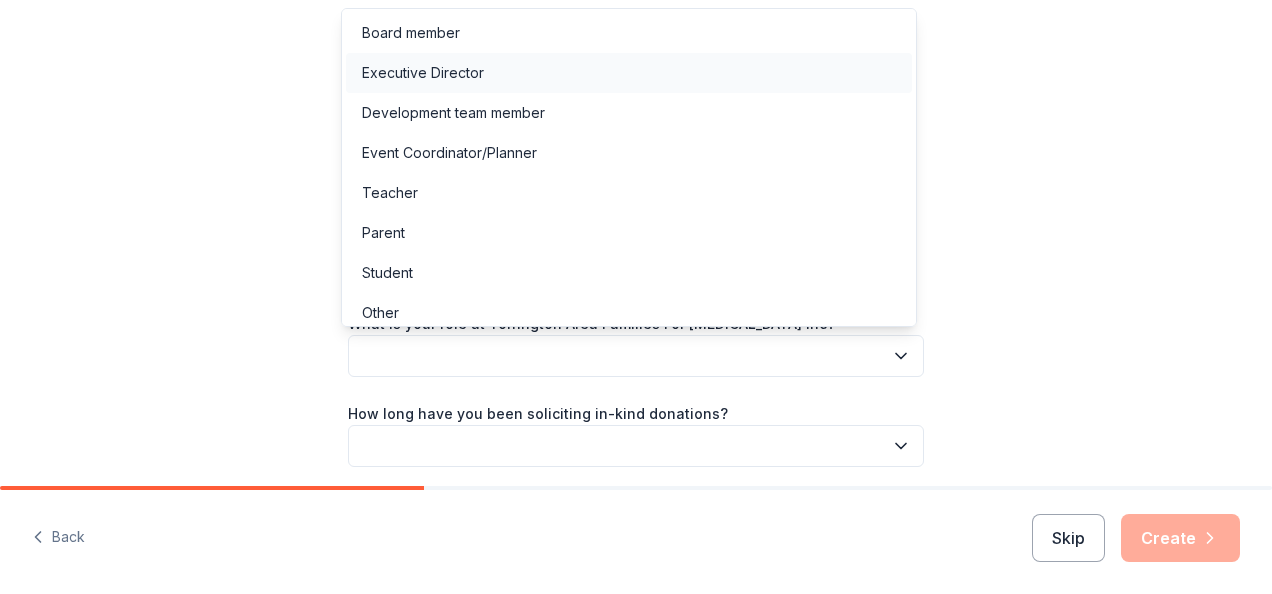 click on "Executive Director" at bounding box center (629, 73) 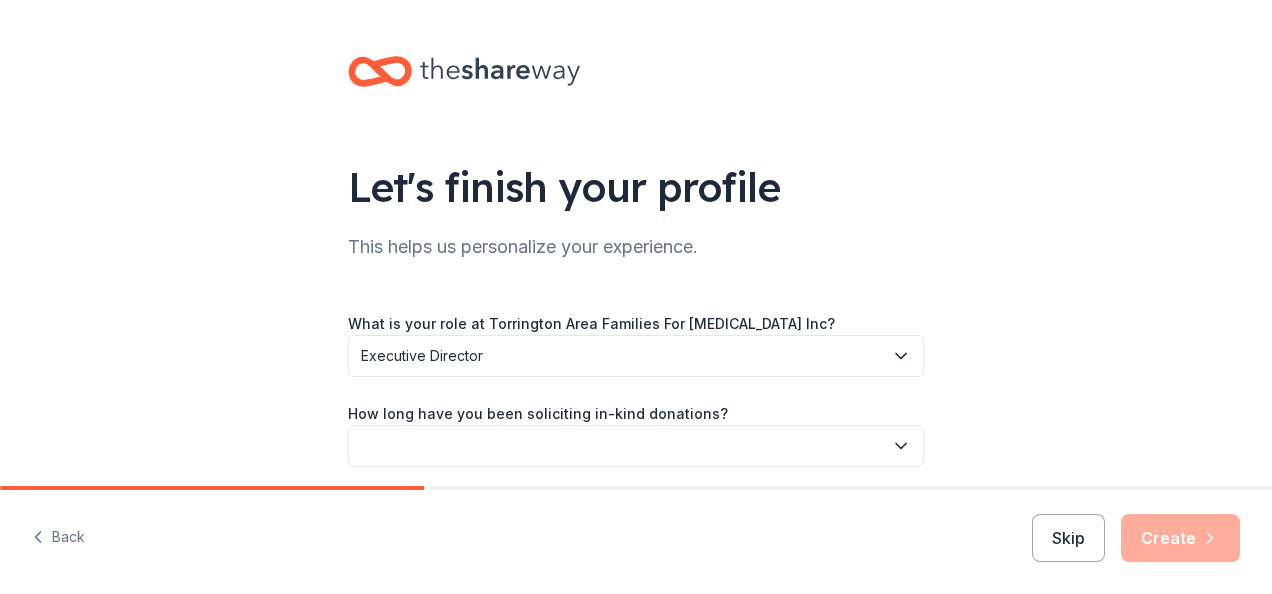scroll, scrollTop: 167, scrollLeft: 0, axis: vertical 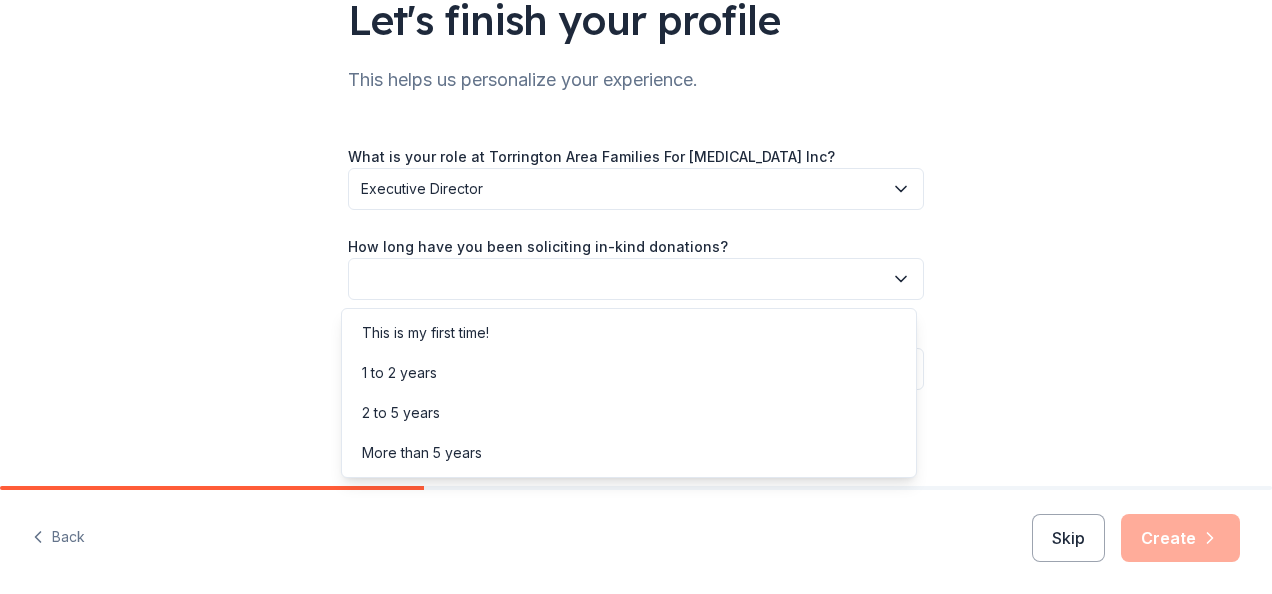 click at bounding box center (636, 279) 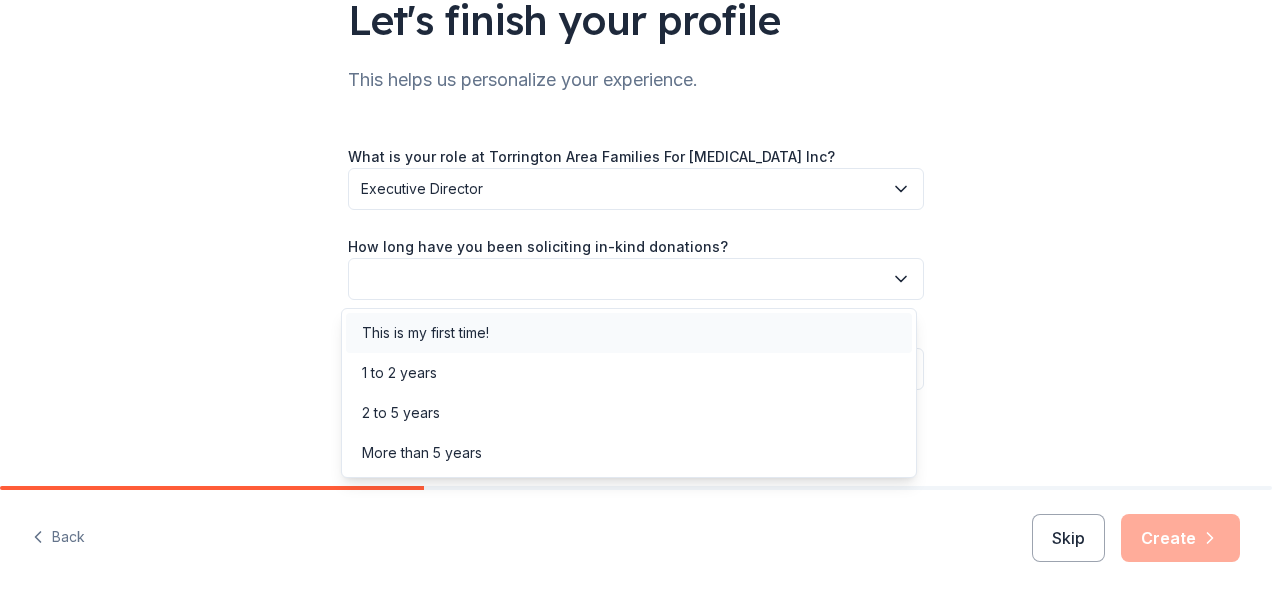 click on "This is my first time!" at bounding box center [629, 333] 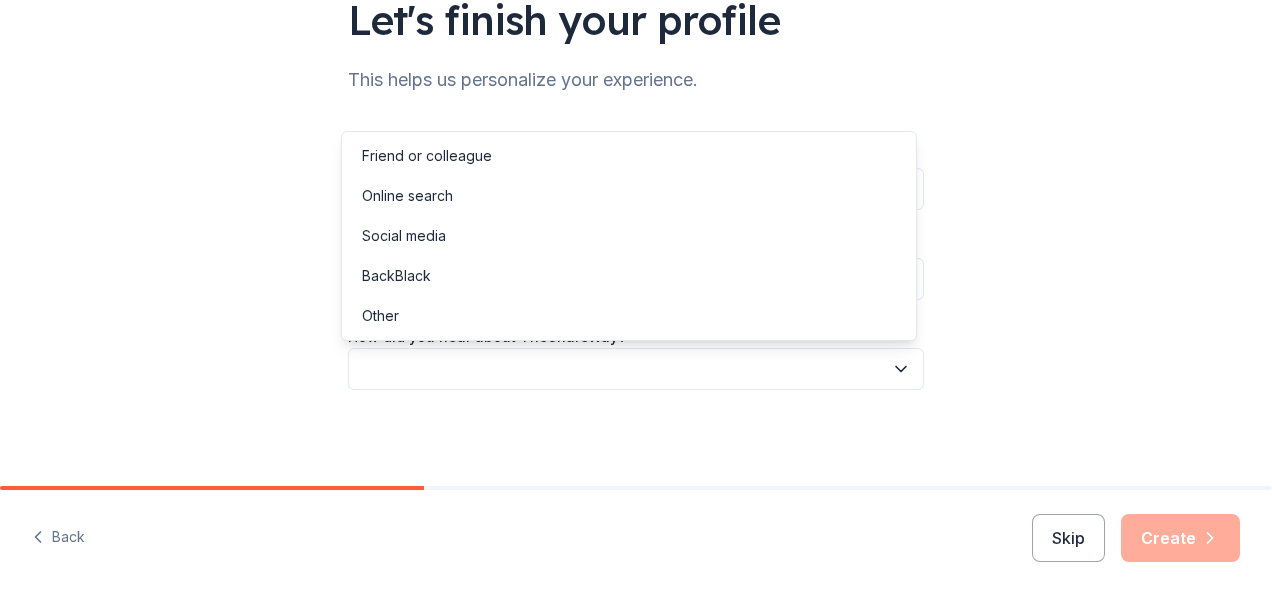 click at bounding box center [636, 369] 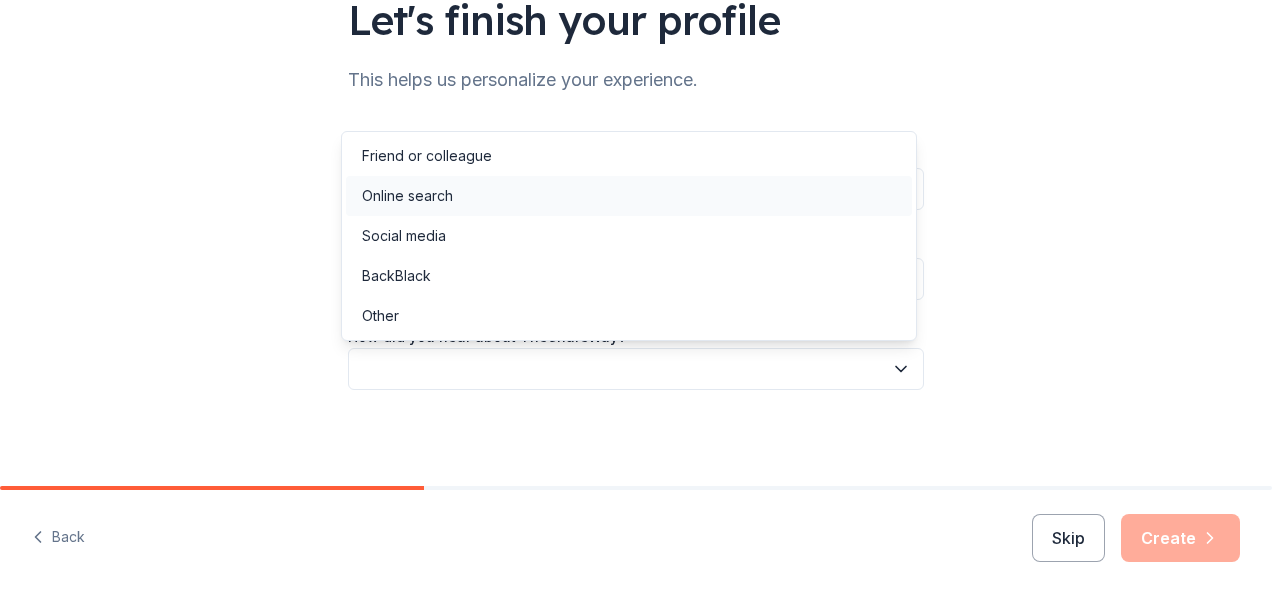 click on "Online search" at bounding box center (629, 196) 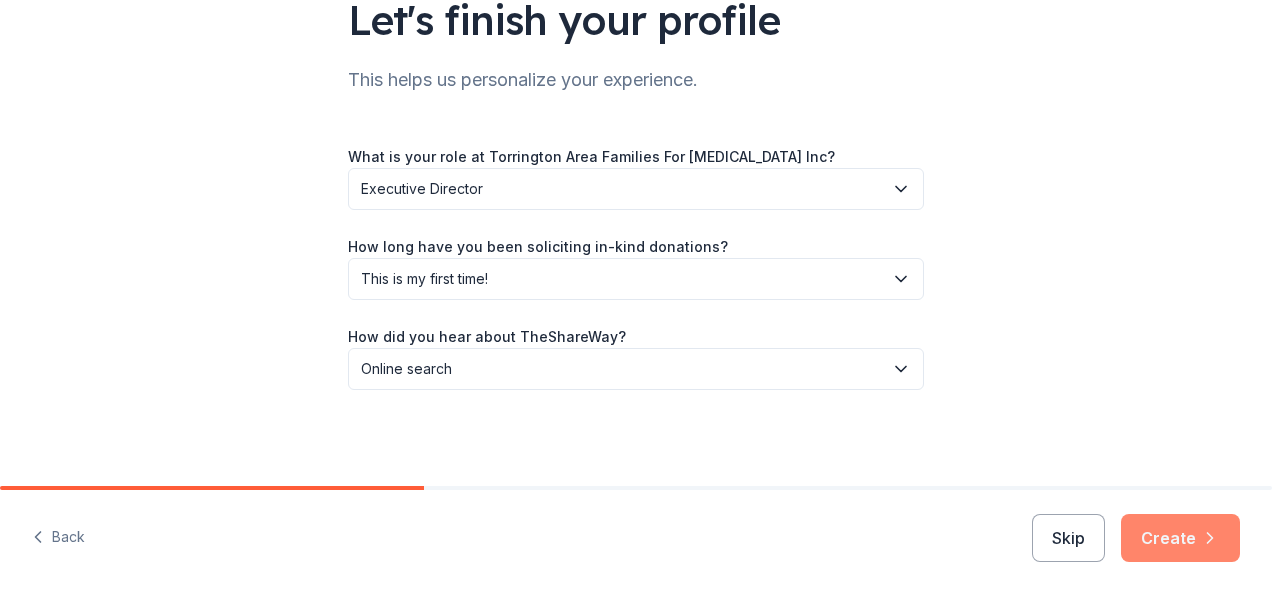 click on "Create" at bounding box center [1180, 538] 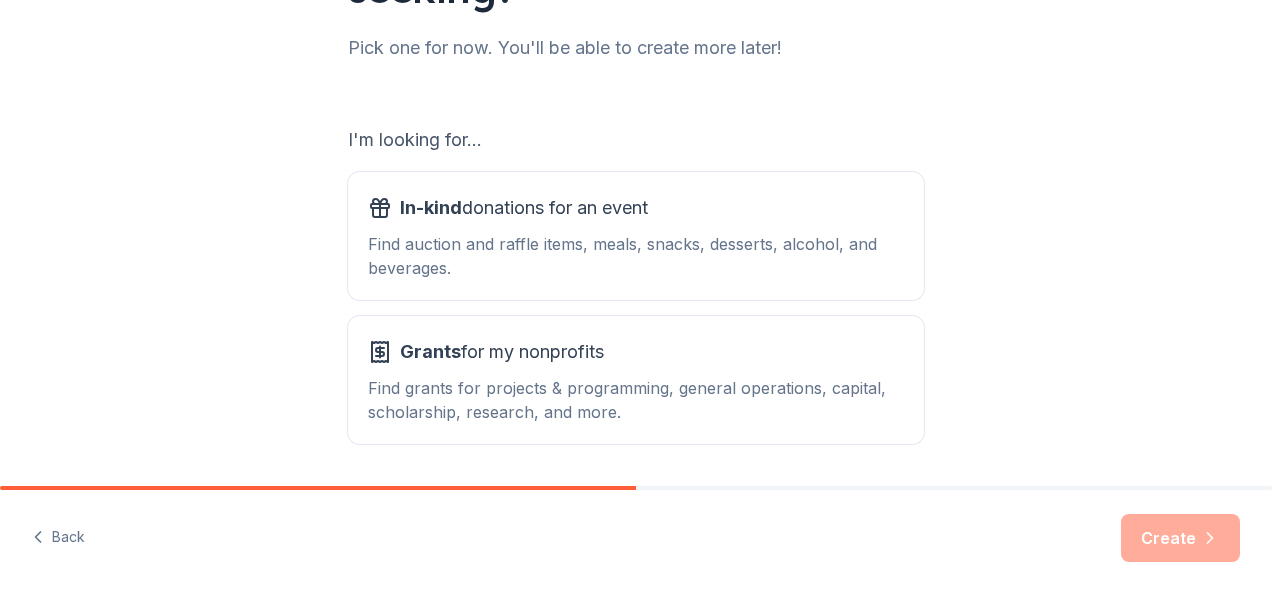 scroll, scrollTop: 289, scrollLeft: 0, axis: vertical 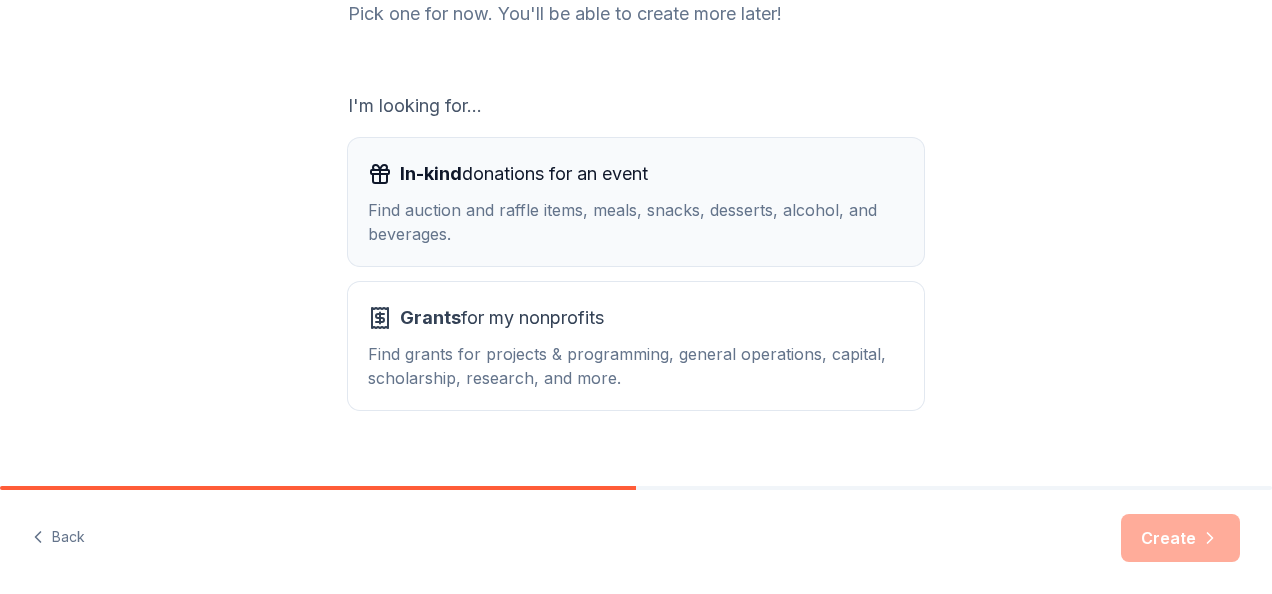 click on "In-kind  donations for an event" at bounding box center [524, 174] 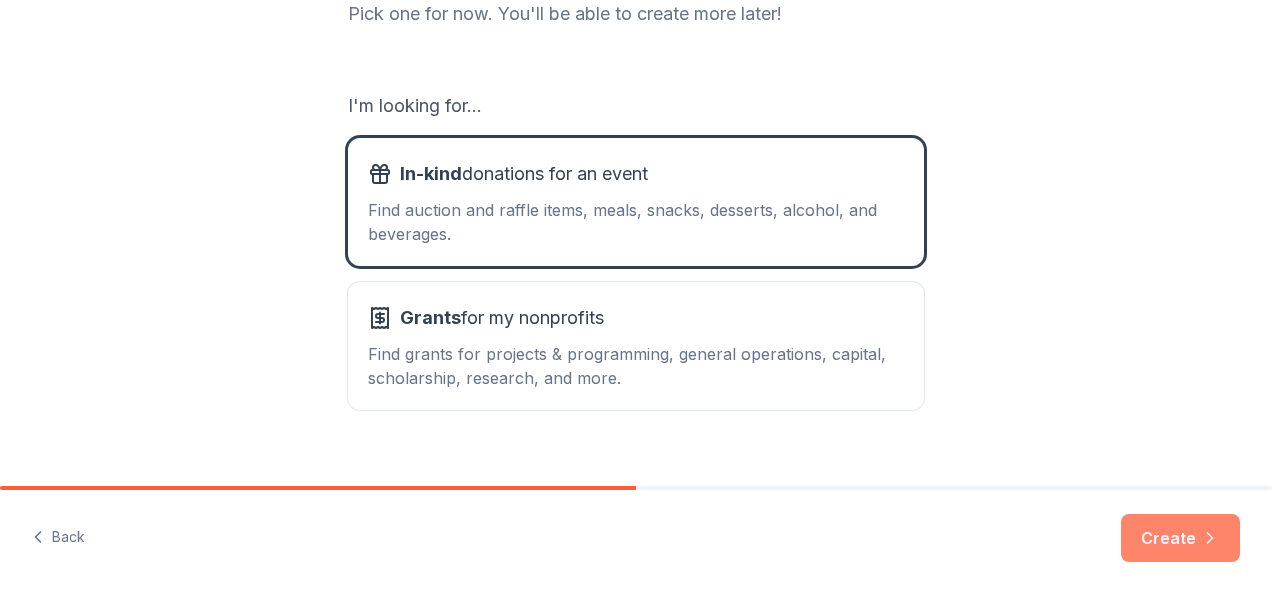 click on "Create" at bounding box center (1180, 538) 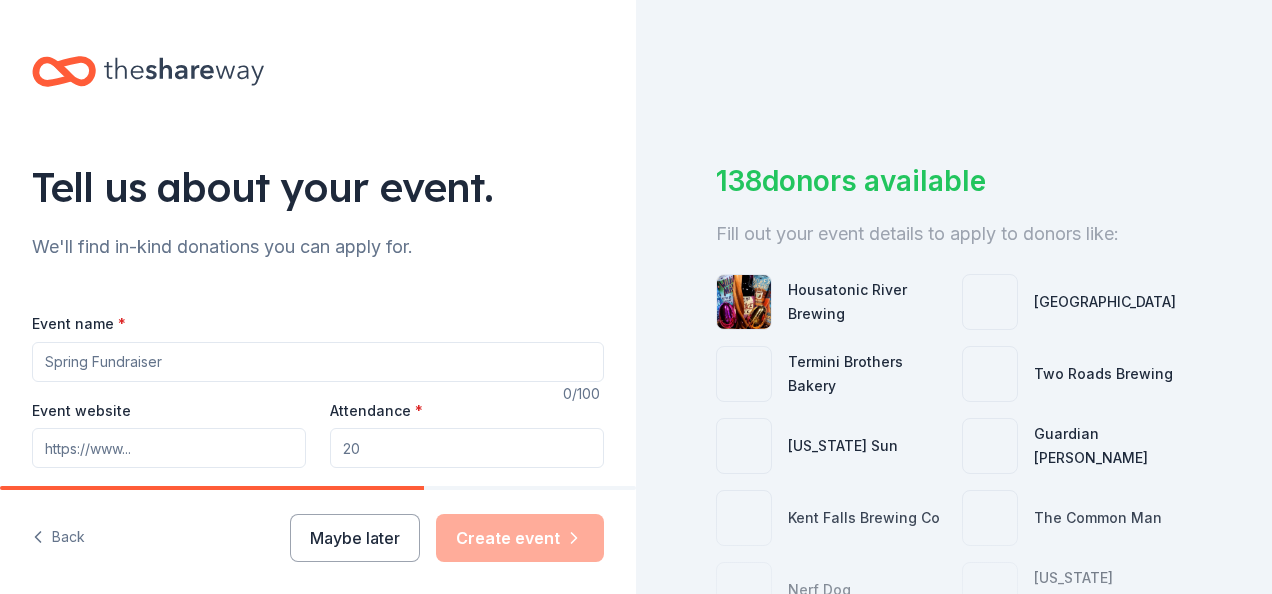 click on "Event name *" at bounding box center [318, 346] 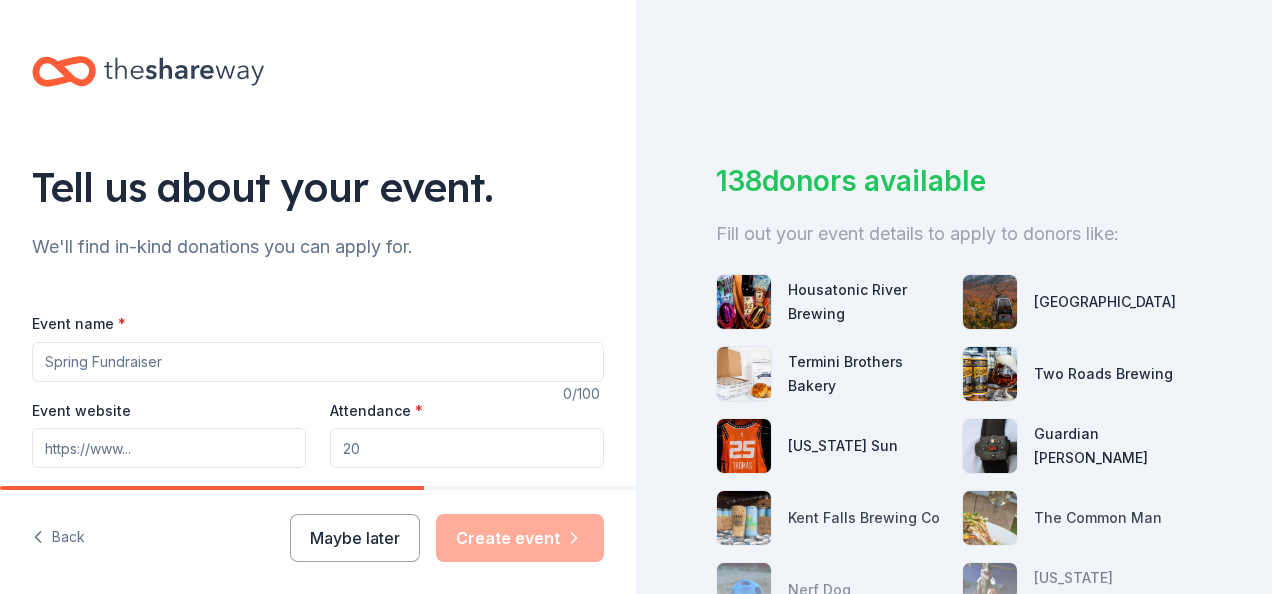 click on "Event name *" at bounding box center (318, 346) 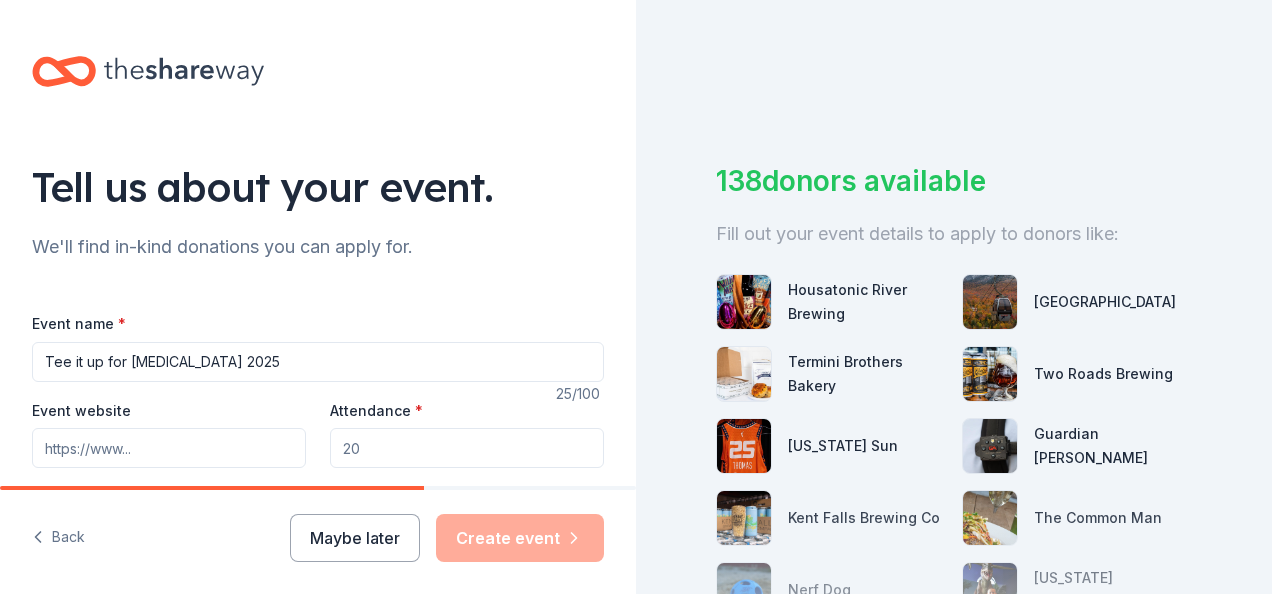 type on "Tee it up for [MEDICAL_DATA] 2025" 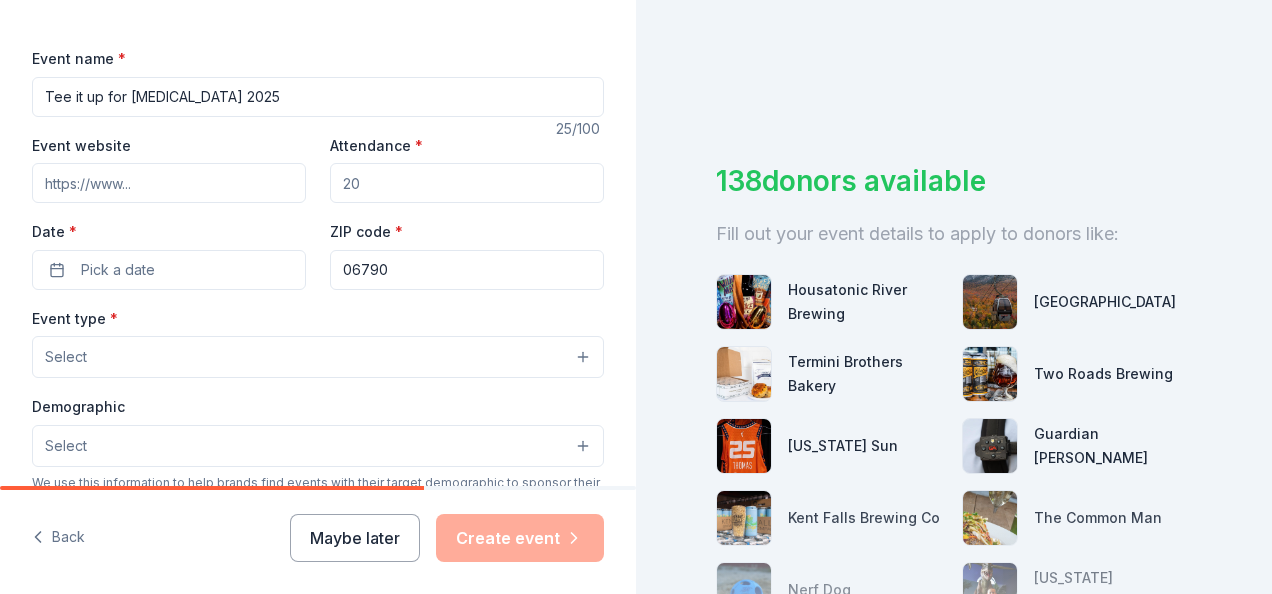 scroll, scrollTop: 267, scrollLeft: 0, axis: vertical 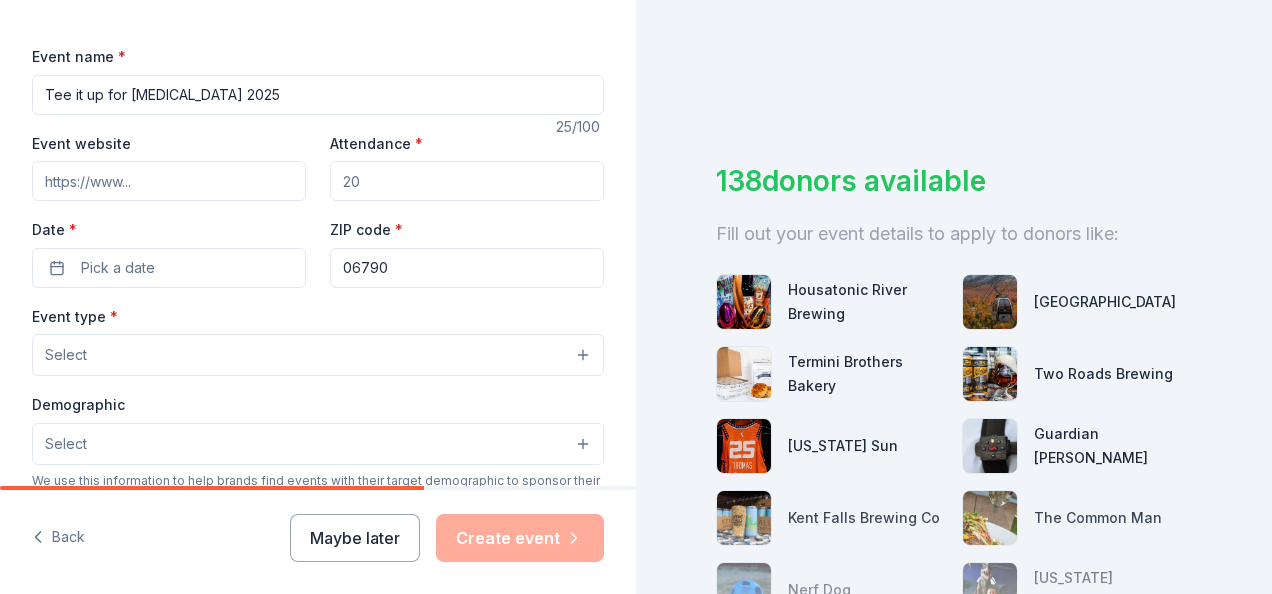 drag, startPoint x: 365, startPoint y: 188, endPoint x: 277, endPoint y: 189, distance: 88.005684 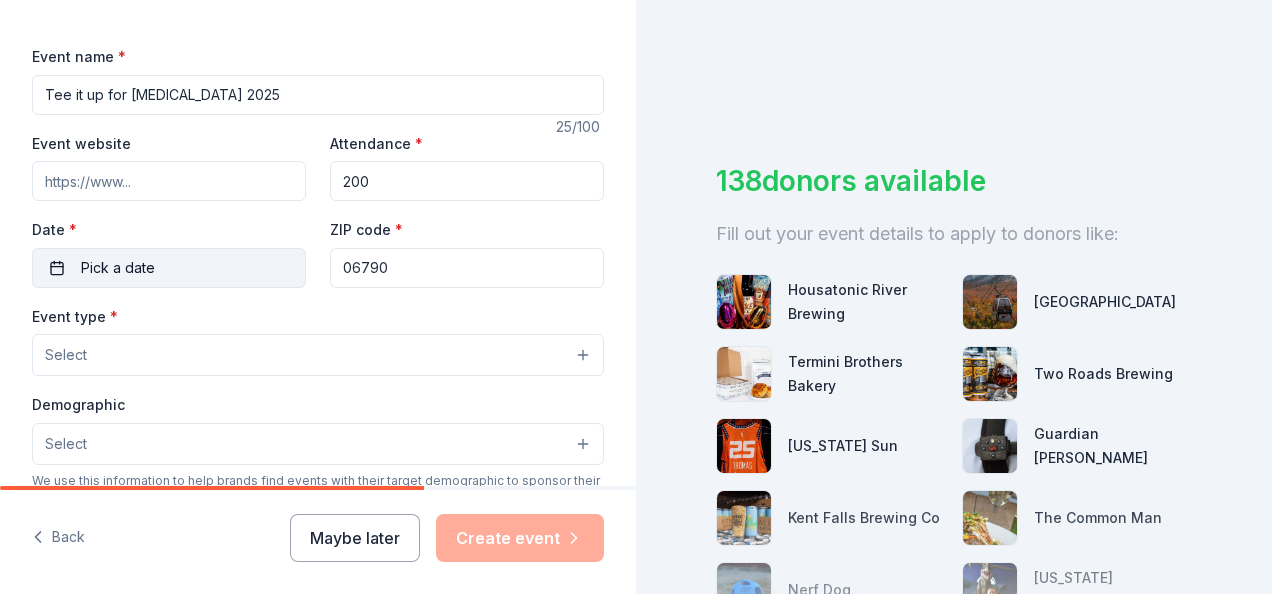 type on "200" 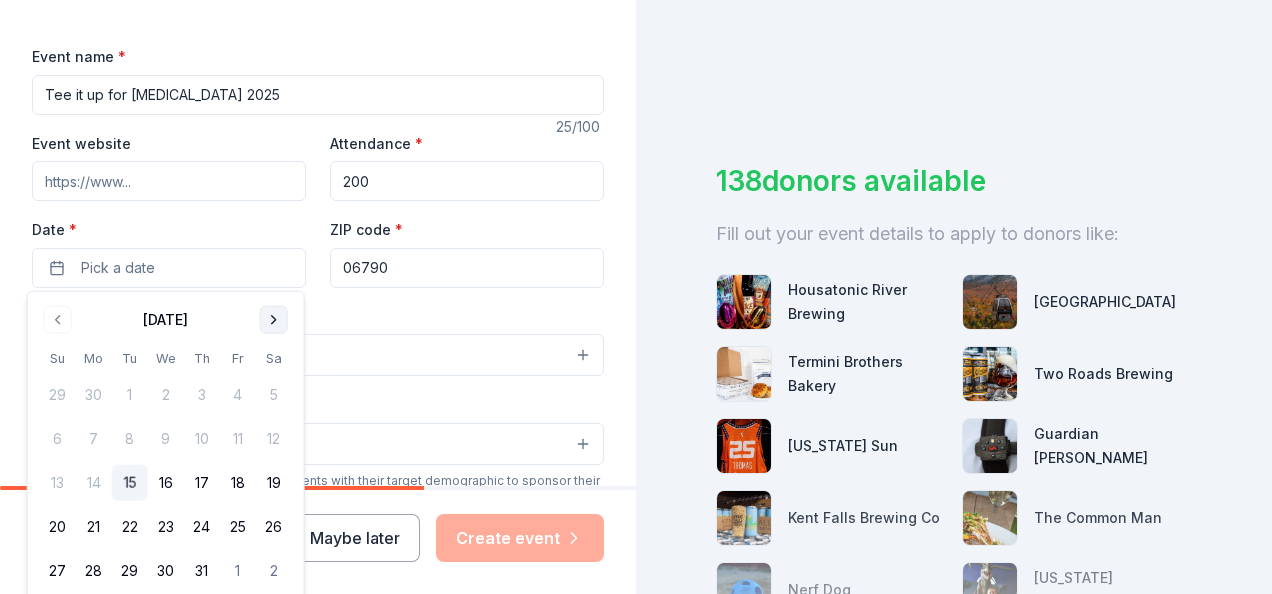 click at bounding box center (274, 320) 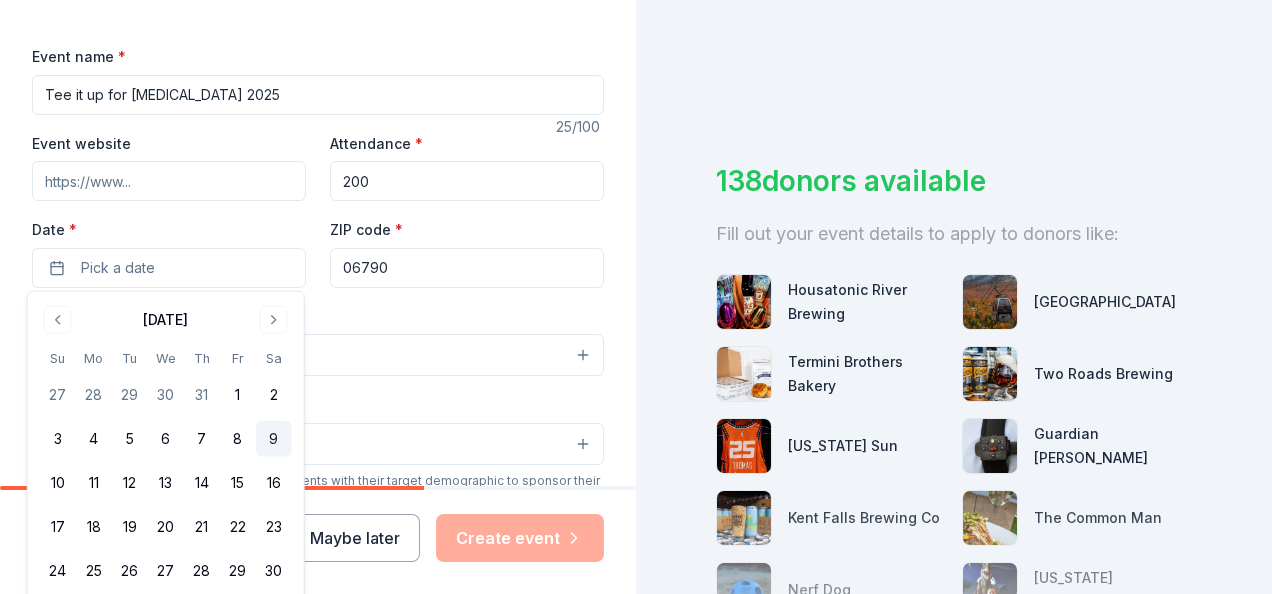 click on "9" at bounding box center (274, 439) 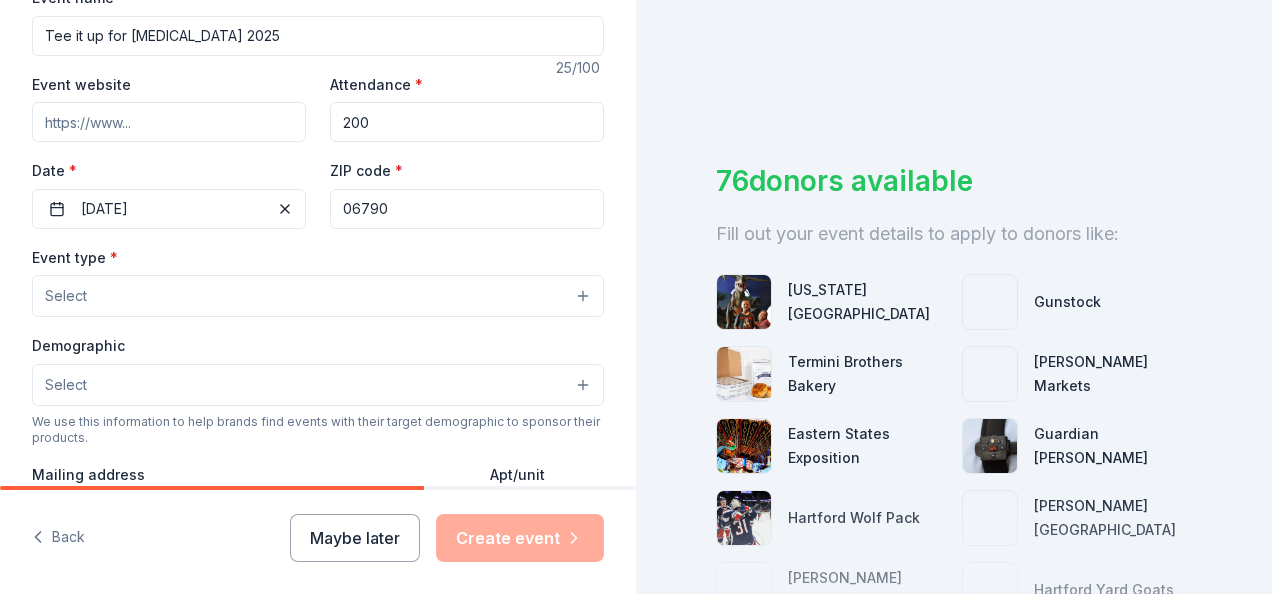 scroll, scrollTop: 330, scrollLeft: 0, axis: vertical 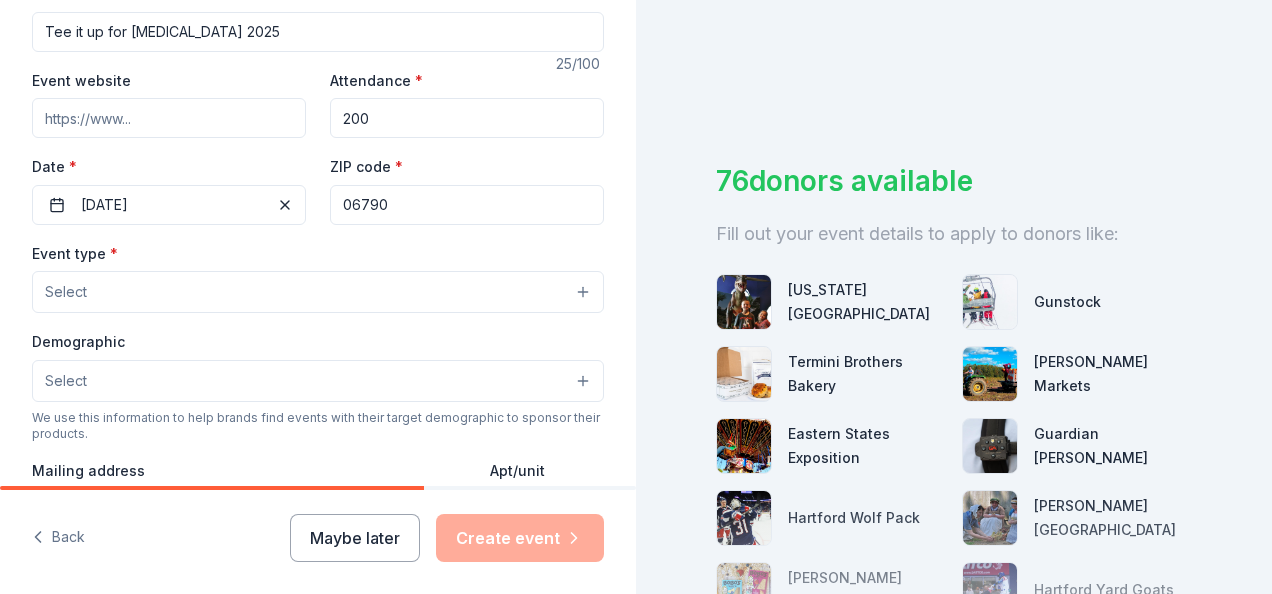 click on "Select" at bounding box center (318, 292) 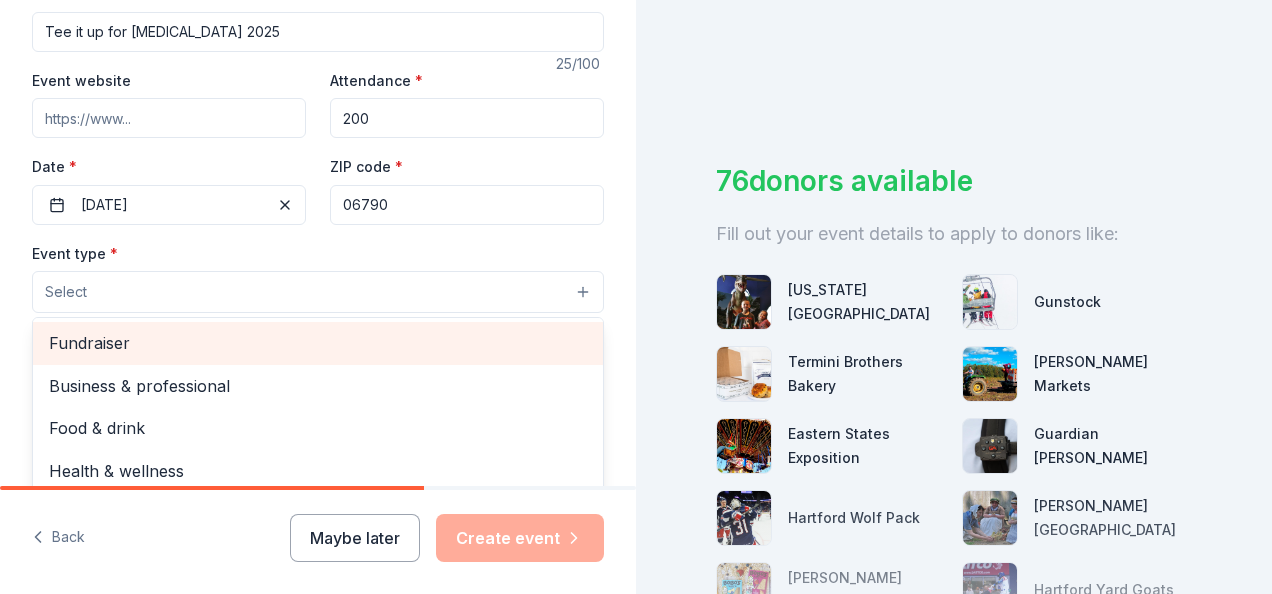 click on "Fundraiser" at bounding box center [318, 343] 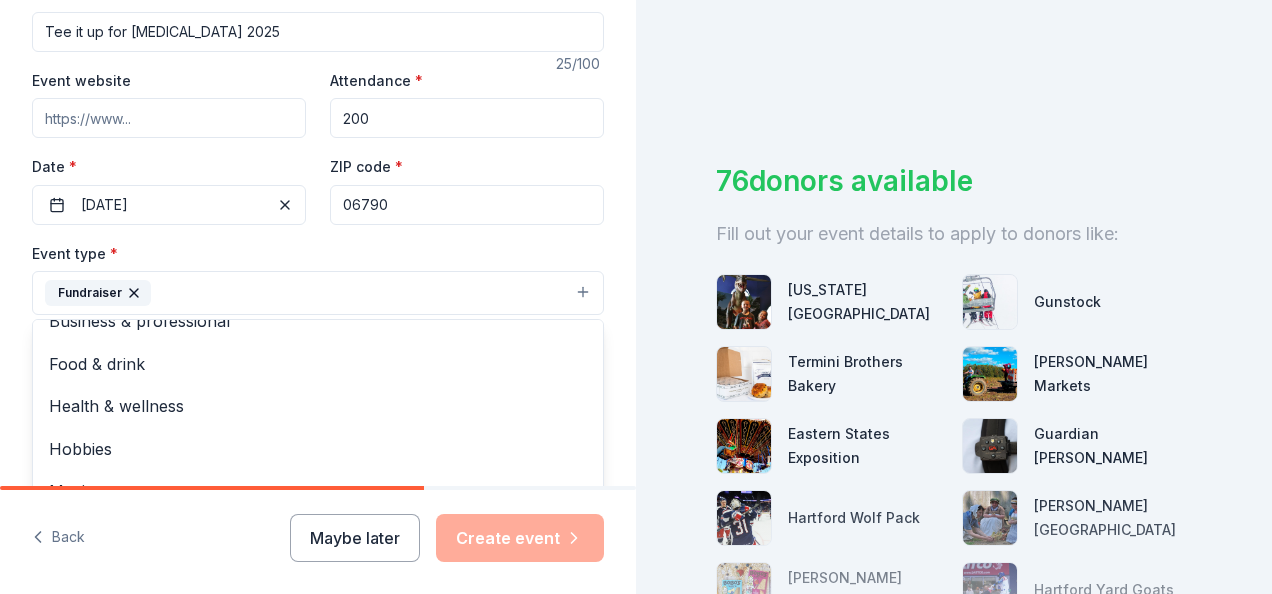 scroll, scrollTop: 4, scrollLeft: 0, axis: vertical 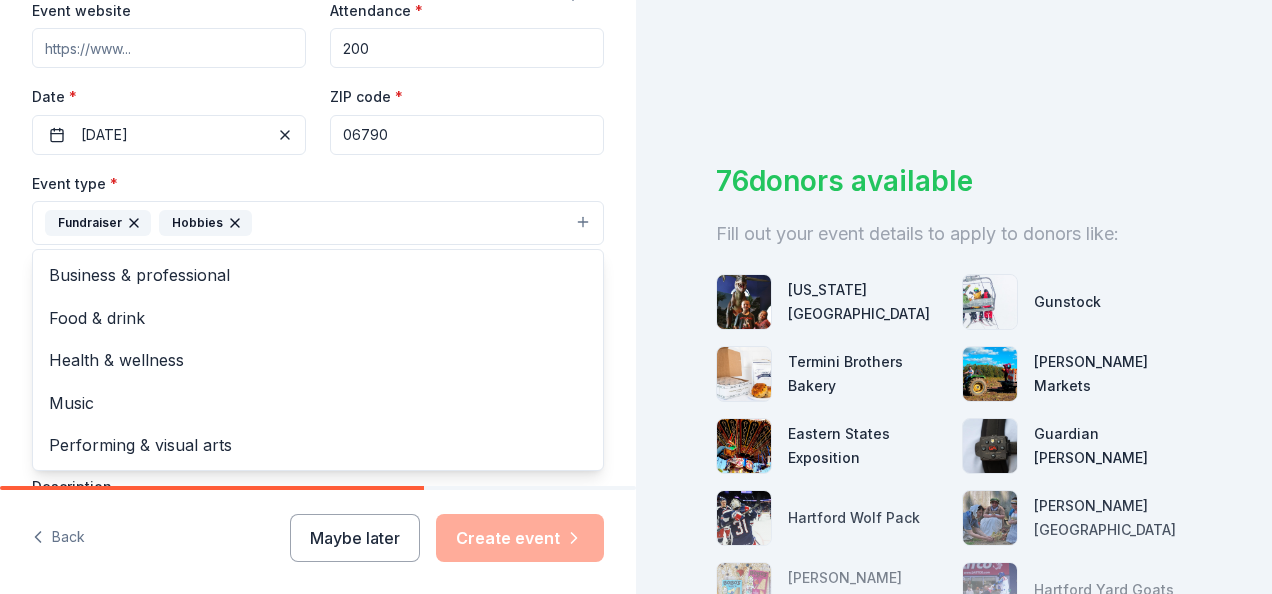 click 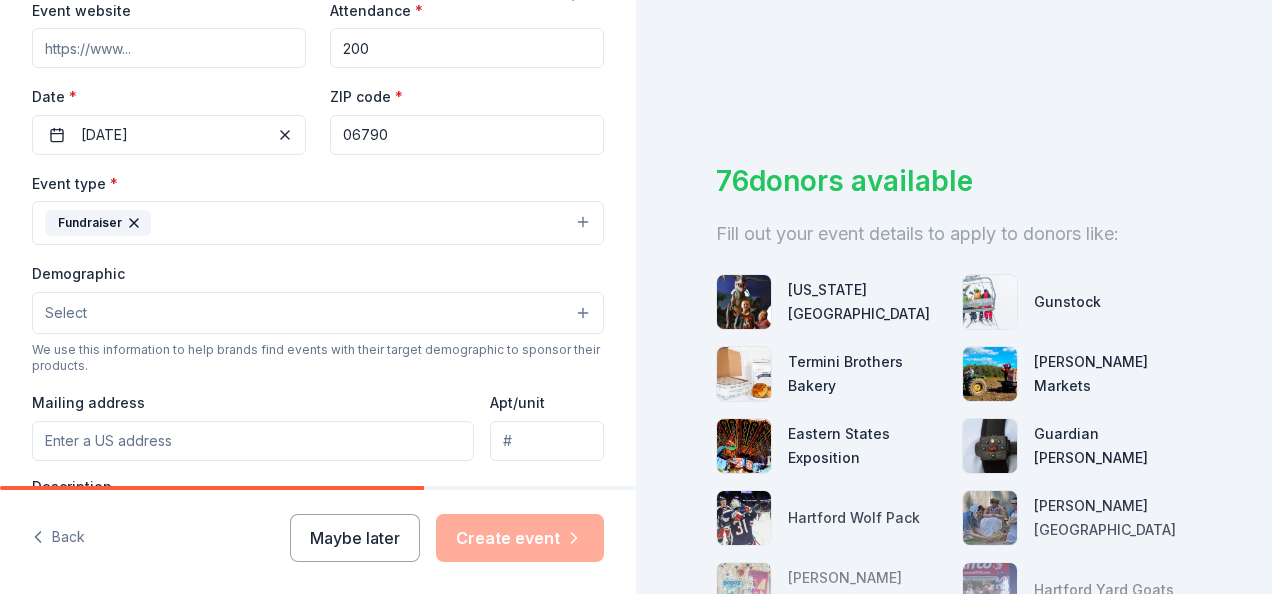 click on "Select" at bounding box center [318, 313] 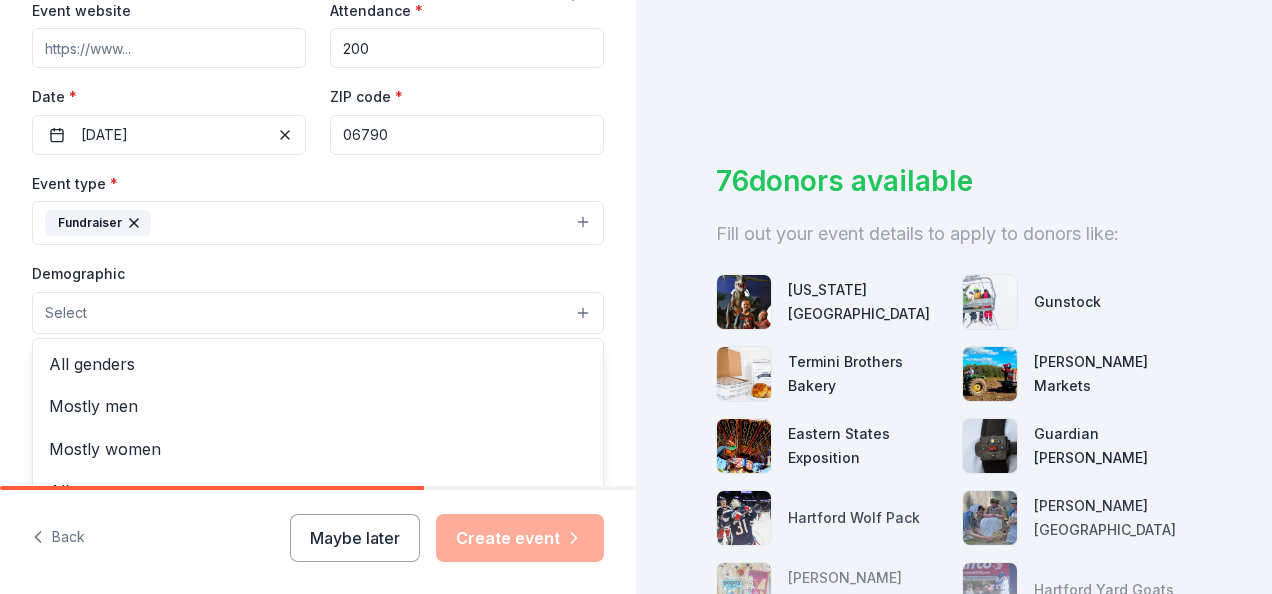 click on "Select" at bounding box center [318, 313] 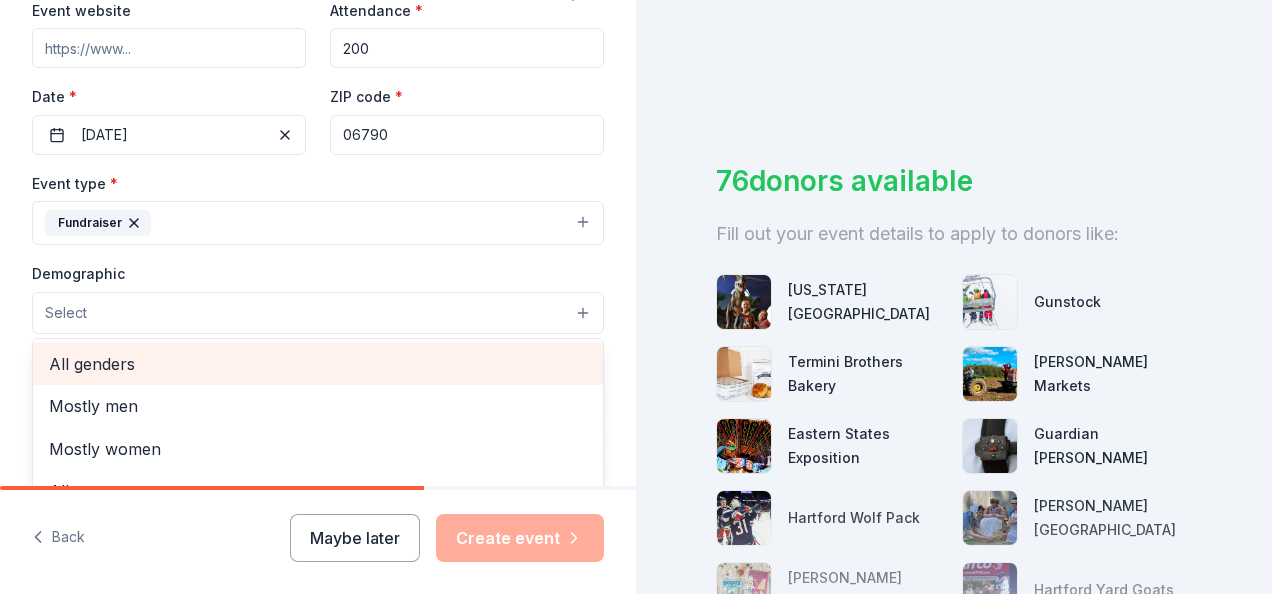 click on "All genders" at bounding box center [318, 364] 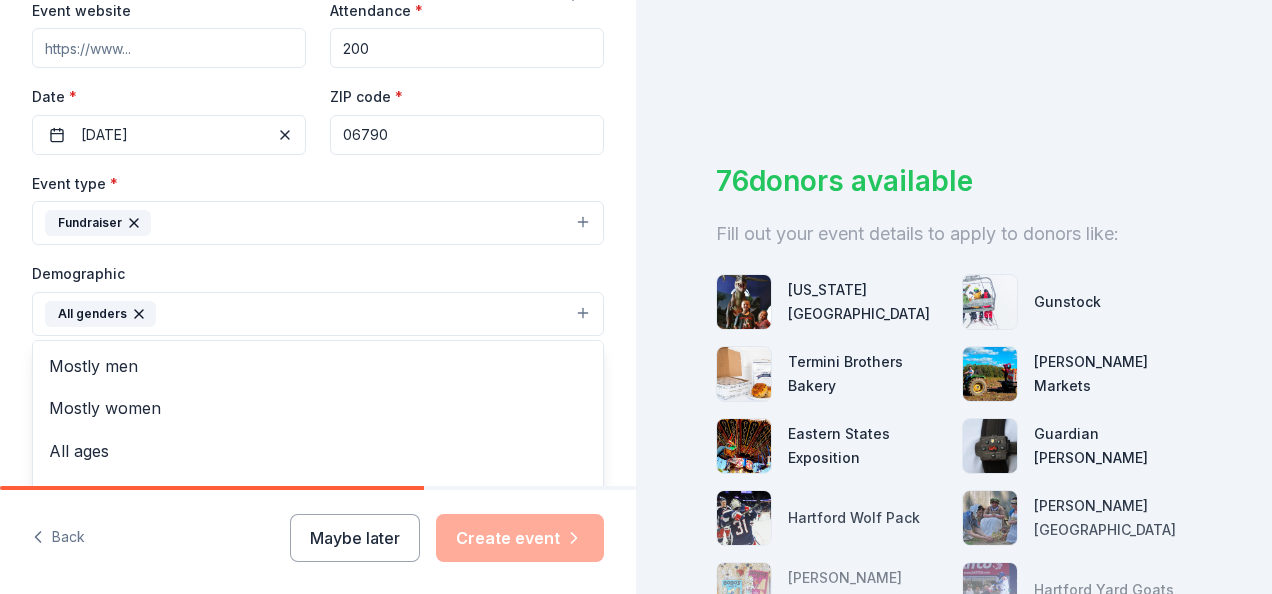 drag, startPoint x: 620, startPoint y: 200, endPoint x: 632, endPoint y: 242, distance: 43.68066 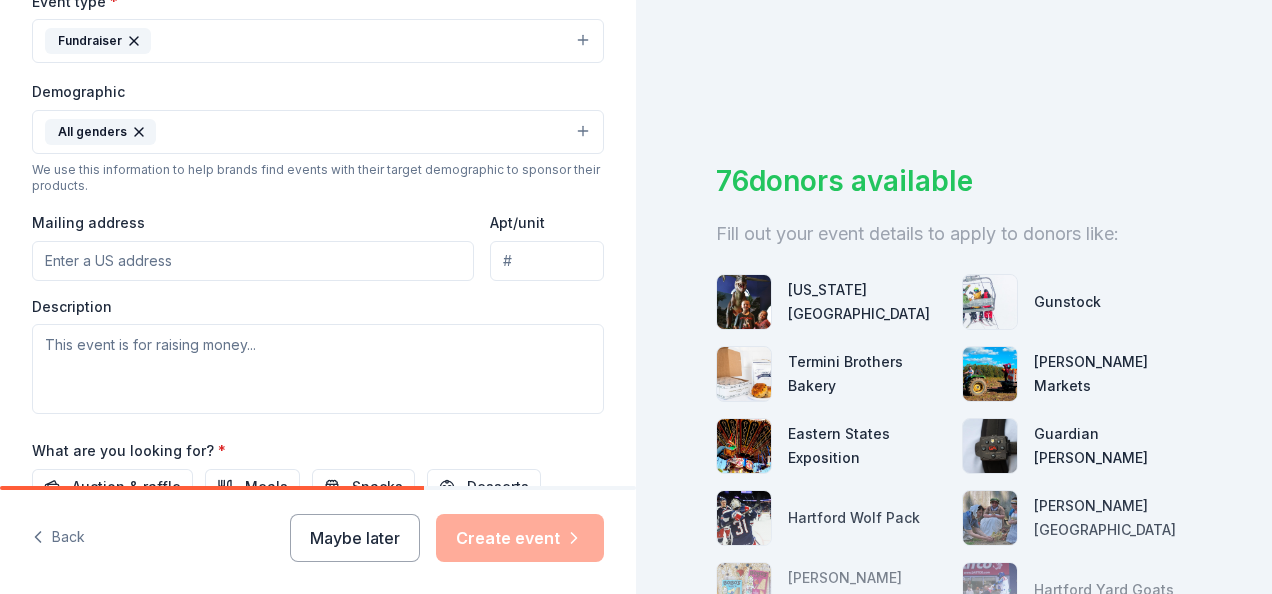 scroll, scrollTop: 621, scrollLeft: 0, axis: vertical 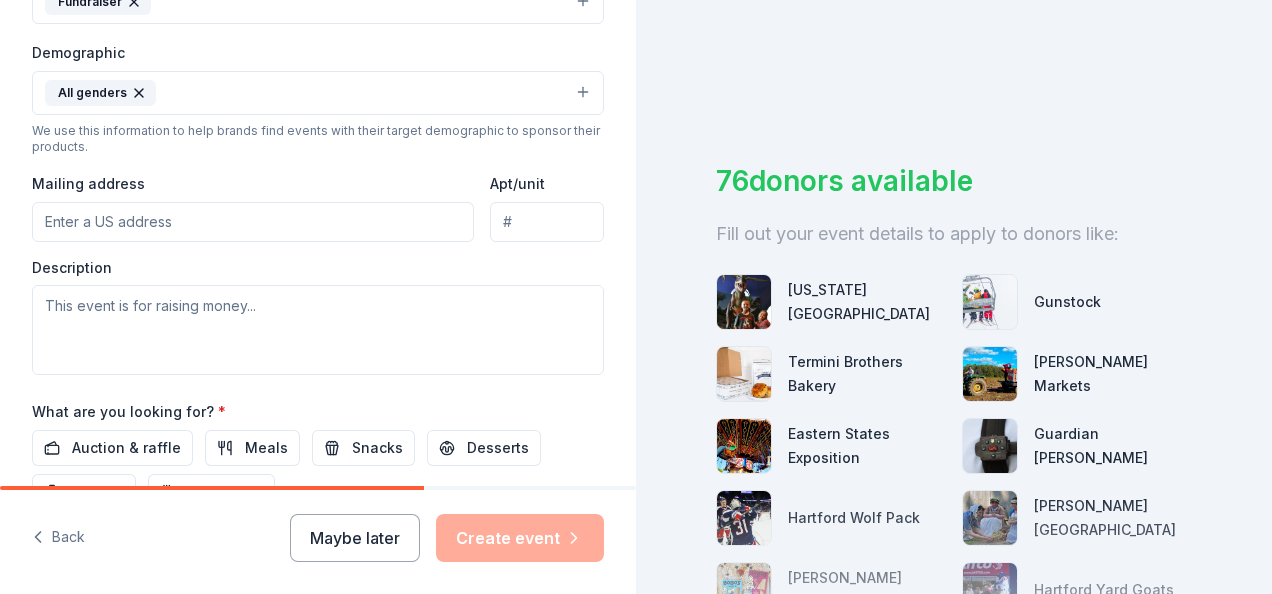 click on "Mailing address" at bounding box center (253, 222) 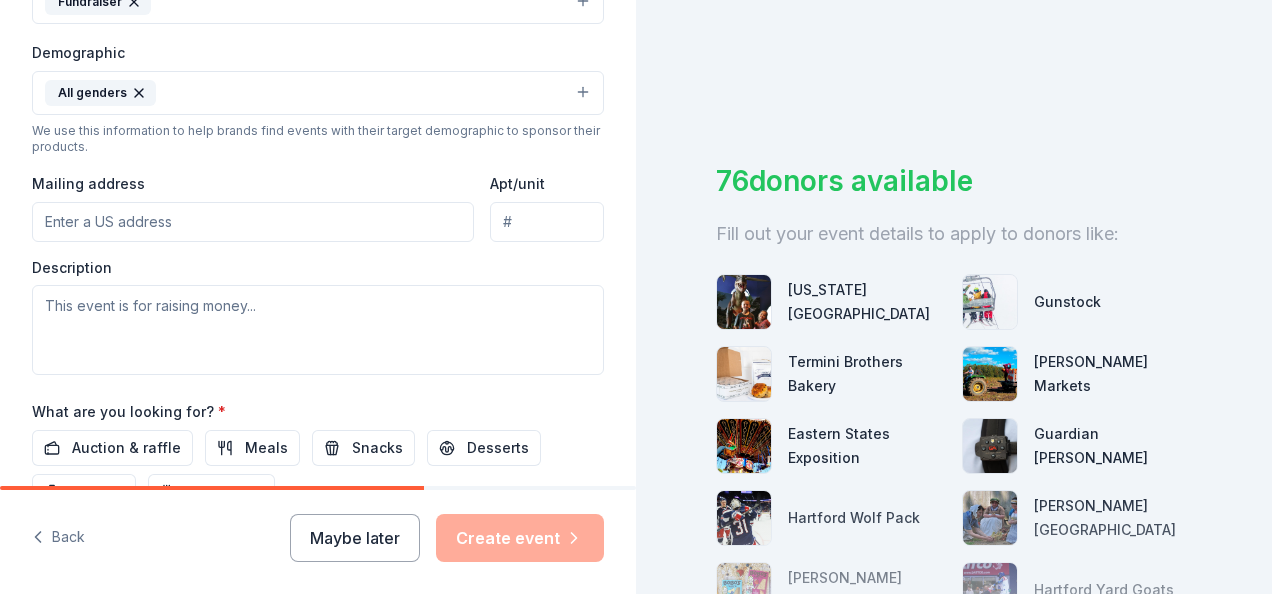 type on "932 East Main Street" 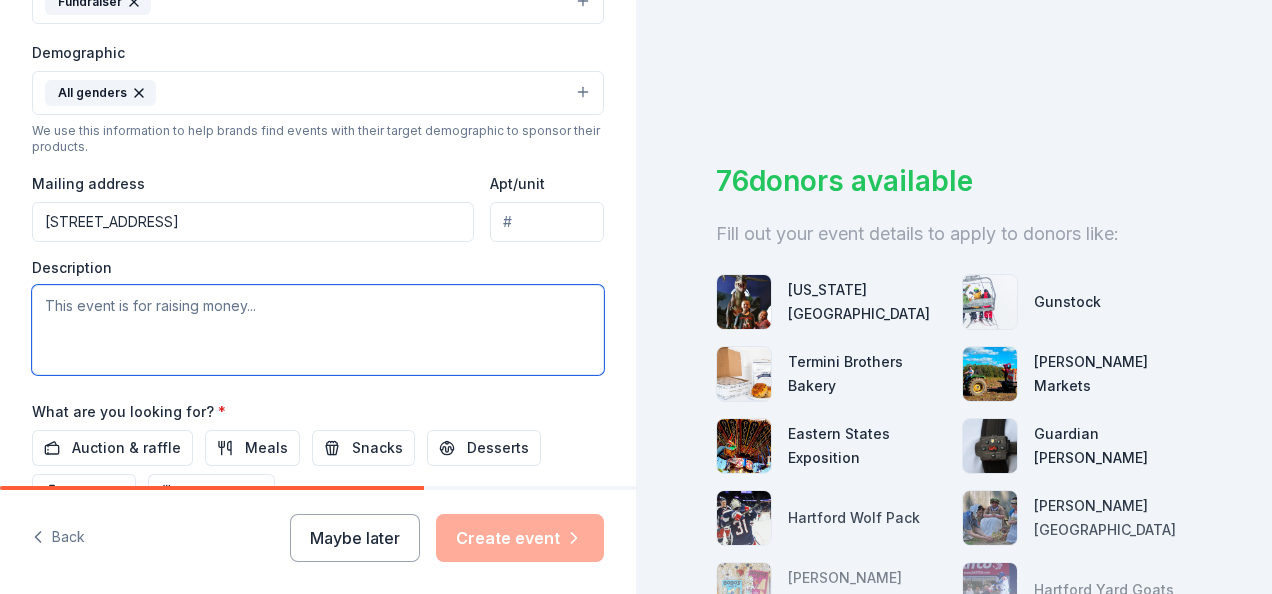 click at bounding box center (318, 330) 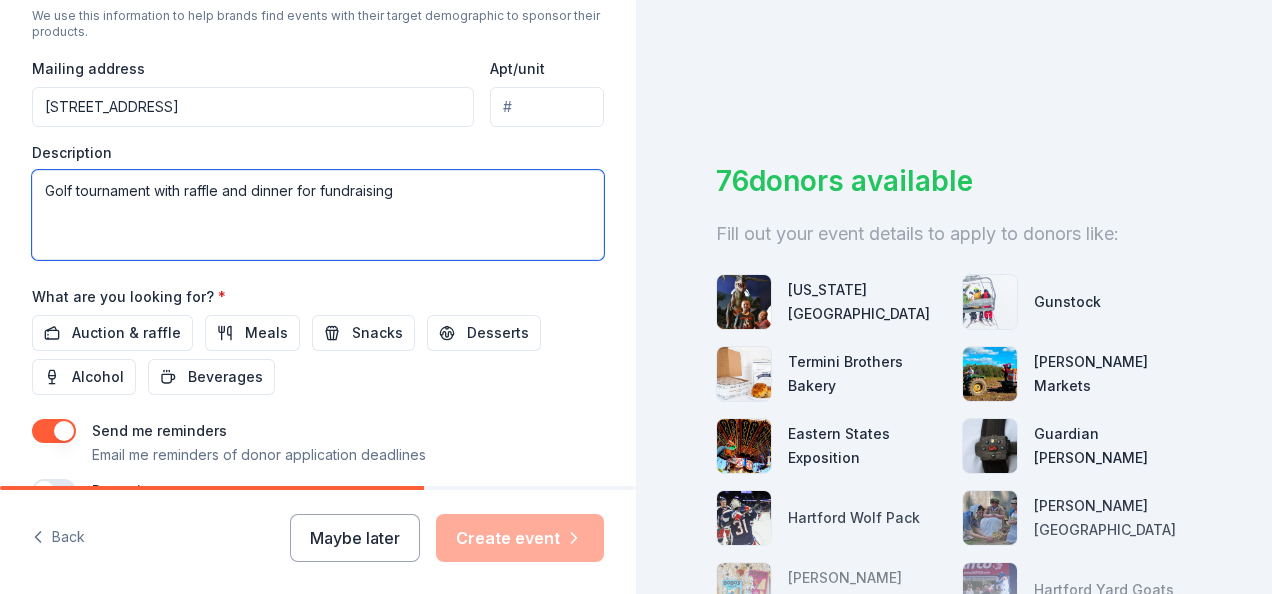 scroll, scrollTop: 746, scrollLeft: 0, axis: vertical 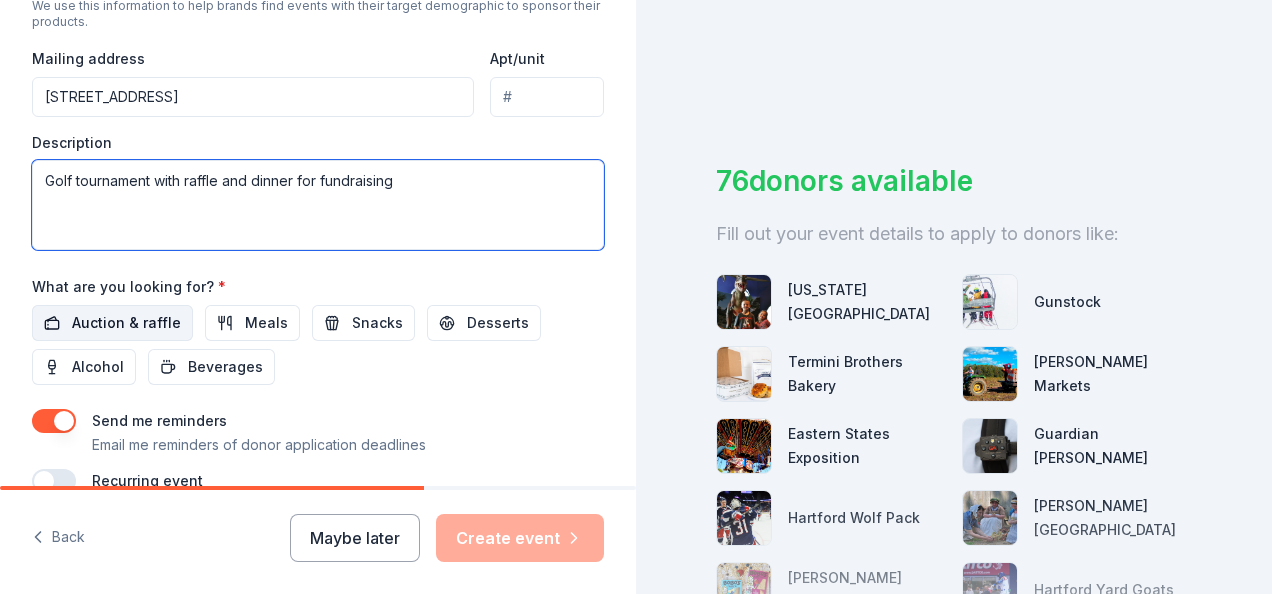 type on "Golf tournament with raffle and dinner for fundraising" 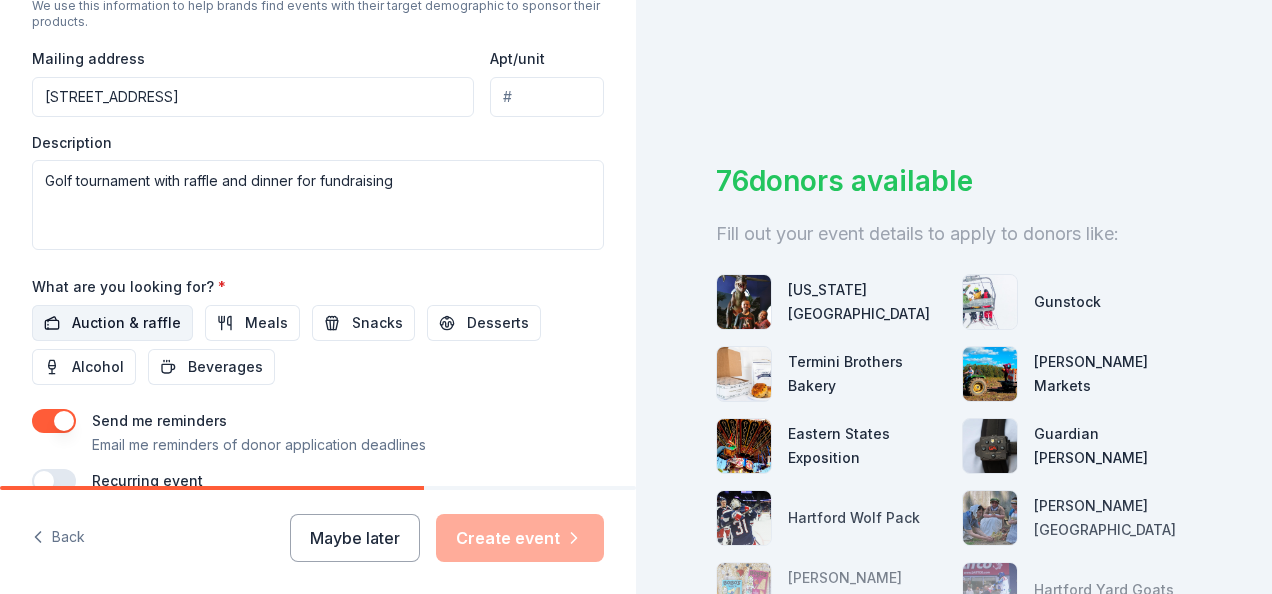 click on "Auction & raffle" at bounding box center [126, 323] 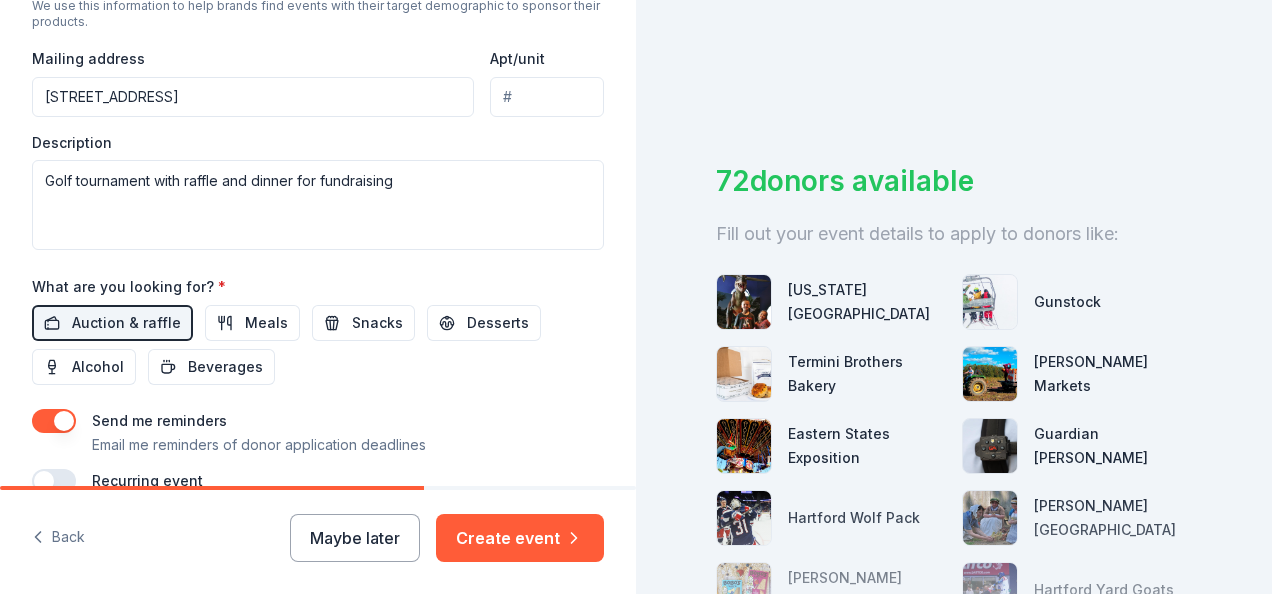 scroll, scrollTop: 843, scrollLeft: 0, axis: vertical 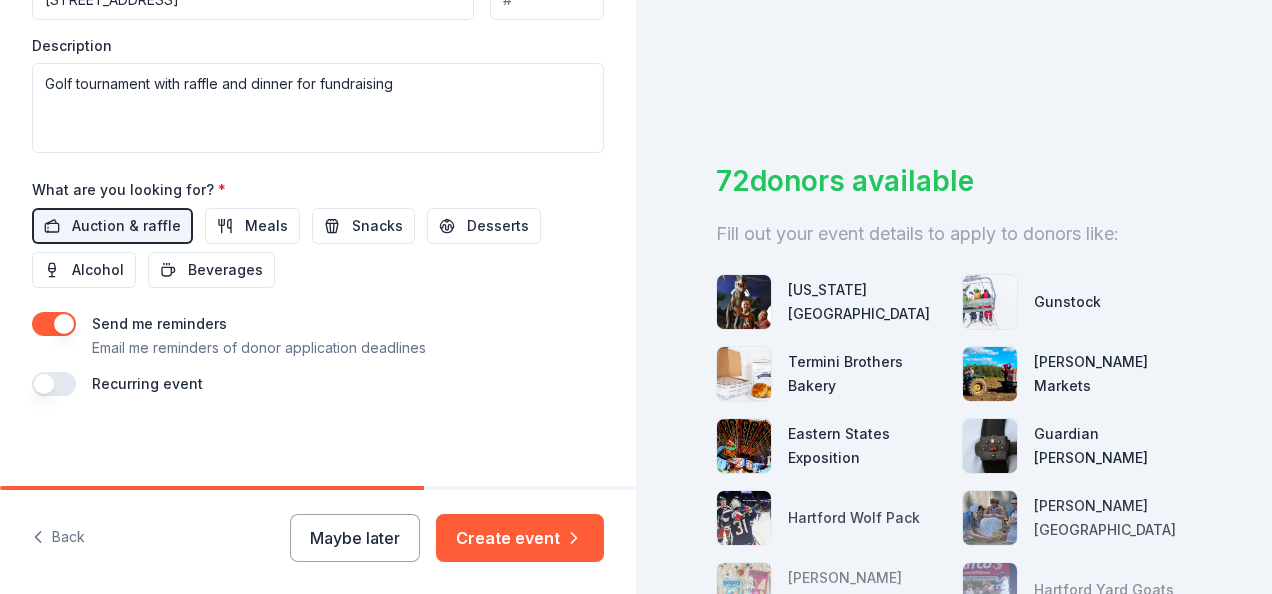 click at bounding box center (54, 324) 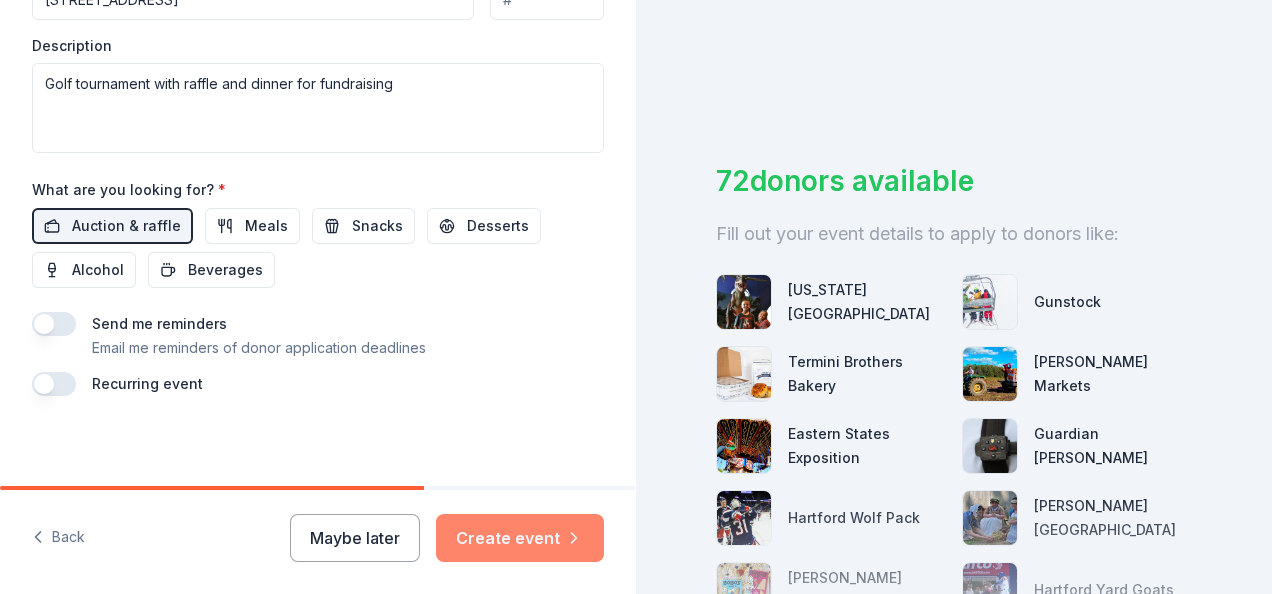 click on "Create event" at bounding box center (520, 538) 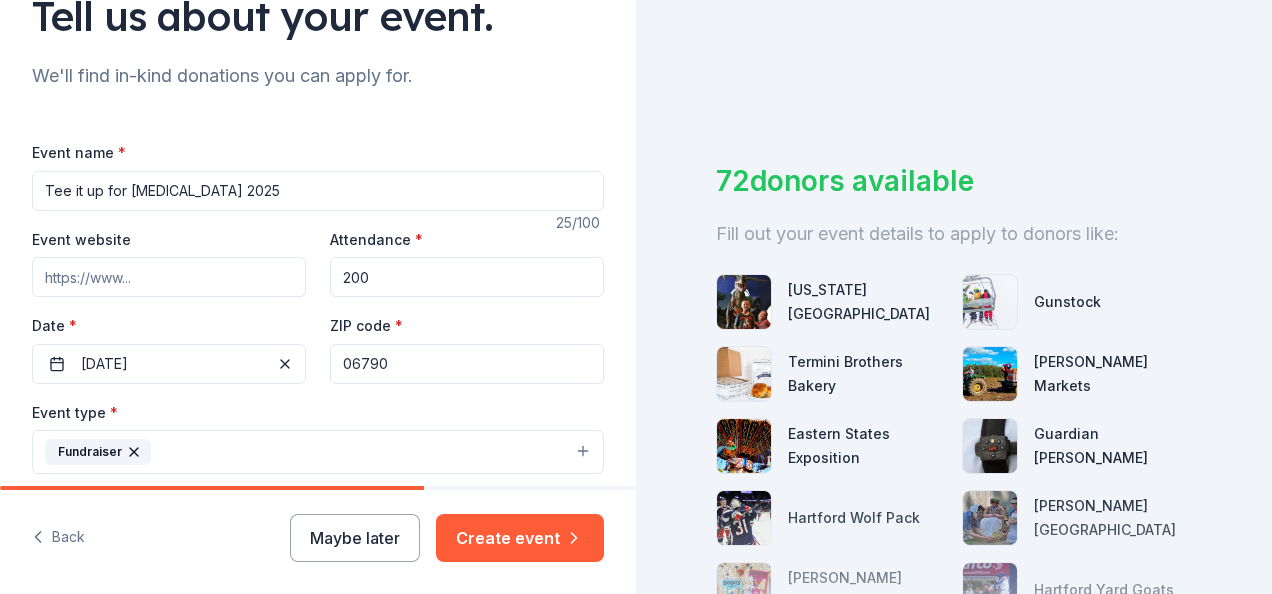 scroll, scrollTop: 230, scrollLeft: 0, axis: vertical 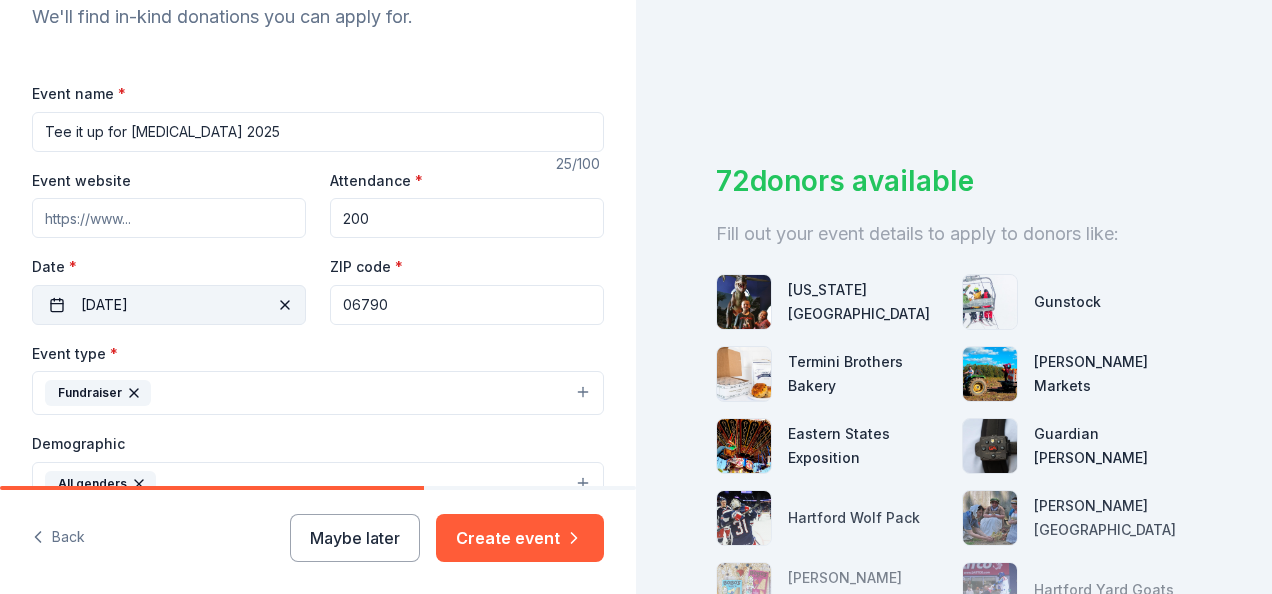 click on "08/09/2025" at bounding box center [169, 305] 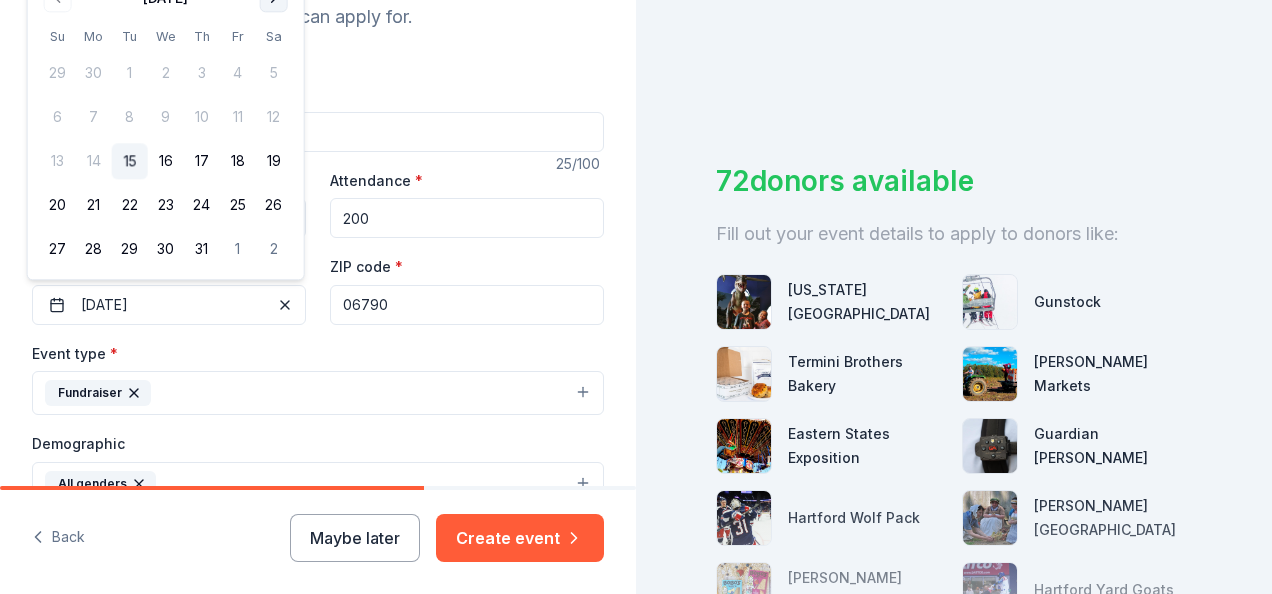 click at bounding box center (274, -2) 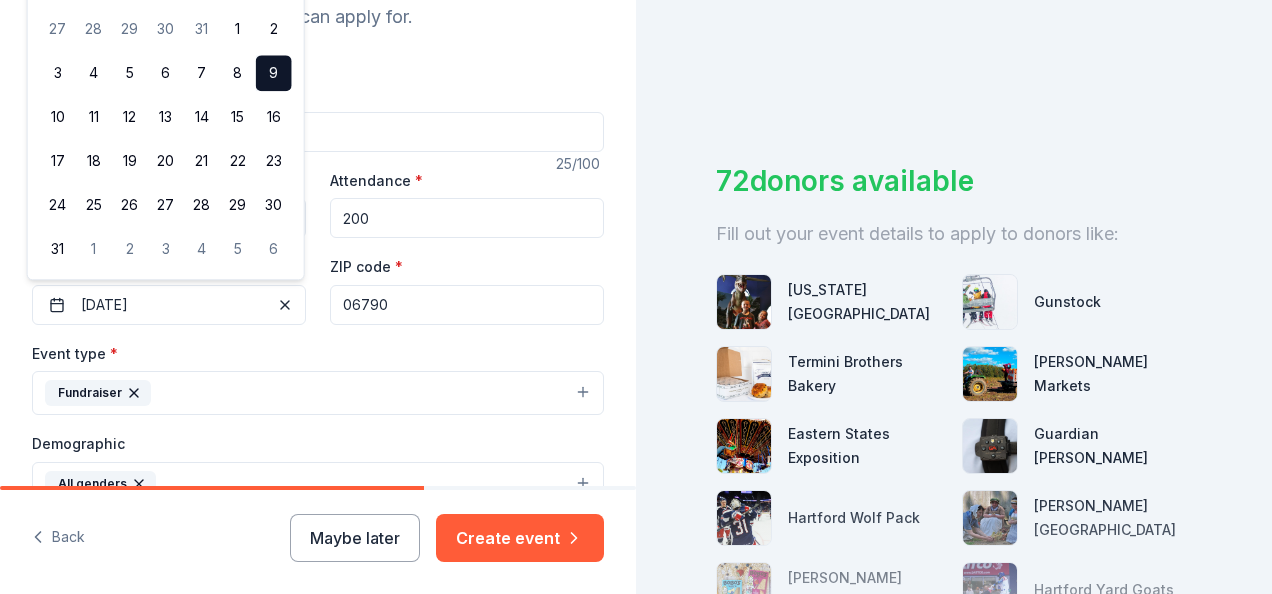 click on "9" at bounding box center [274, 74] 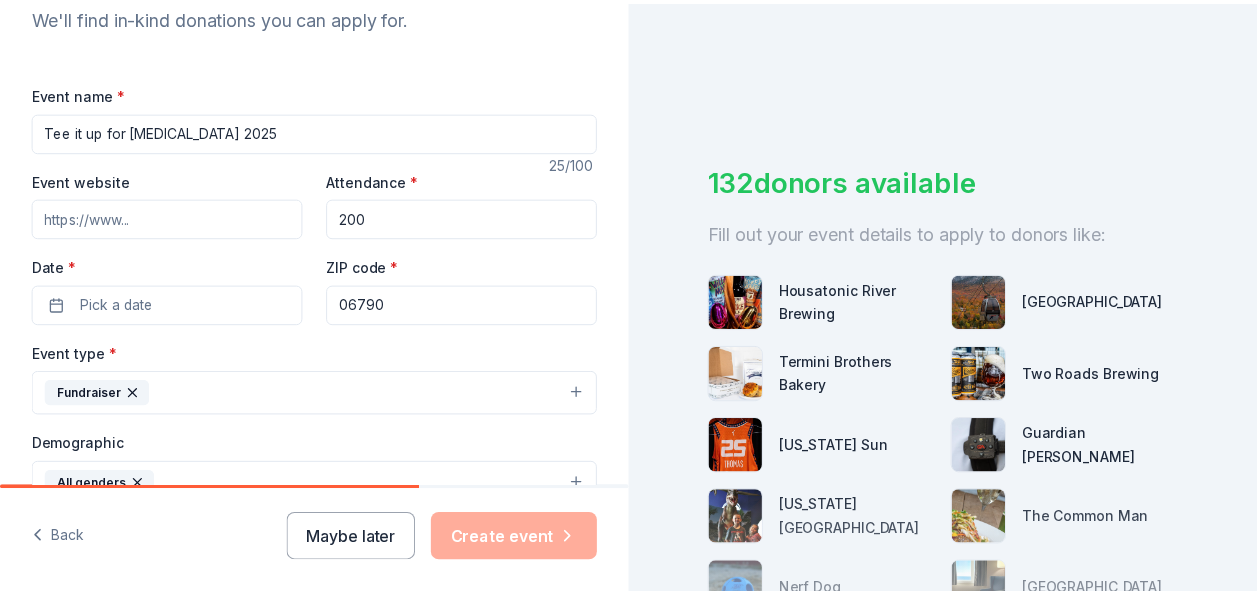 scroll, scrollTop: 843, scrollLeft: 0, axis: vertical 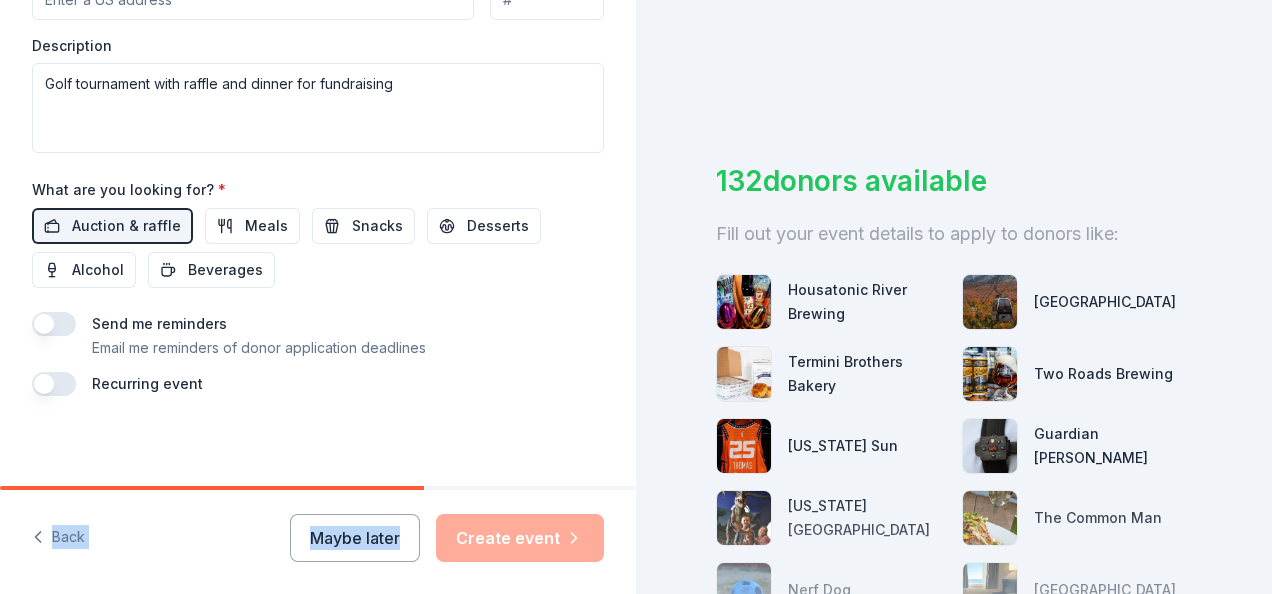 drag, startPoint x: 399, startPoint y: 488, endPoint x: 572, endPoint y: 493, distance: 173.07224 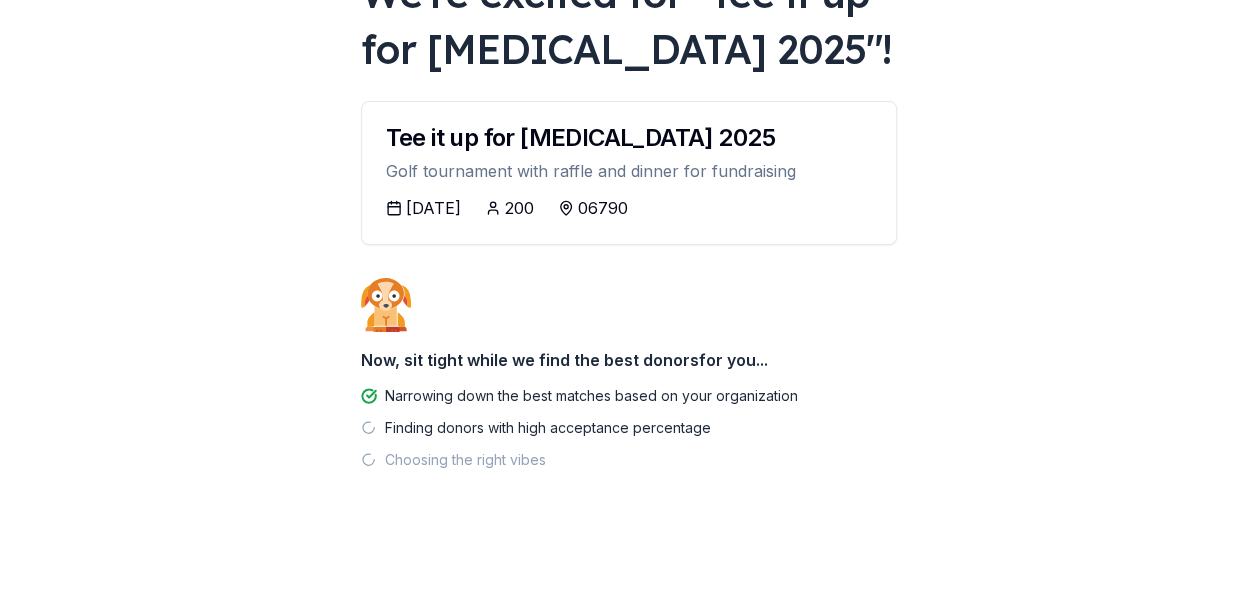 scroll, scrollTop: 171, scrollLeft: 0, axis: vertical 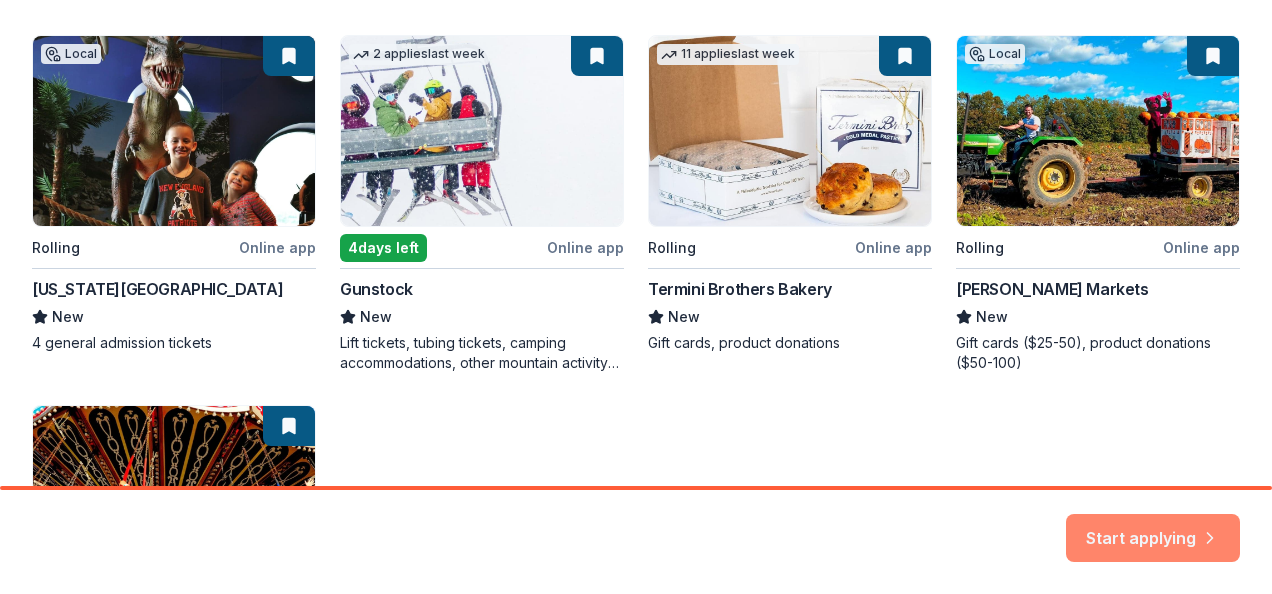 click on "Start applying" at bounding box center [1153, 526] 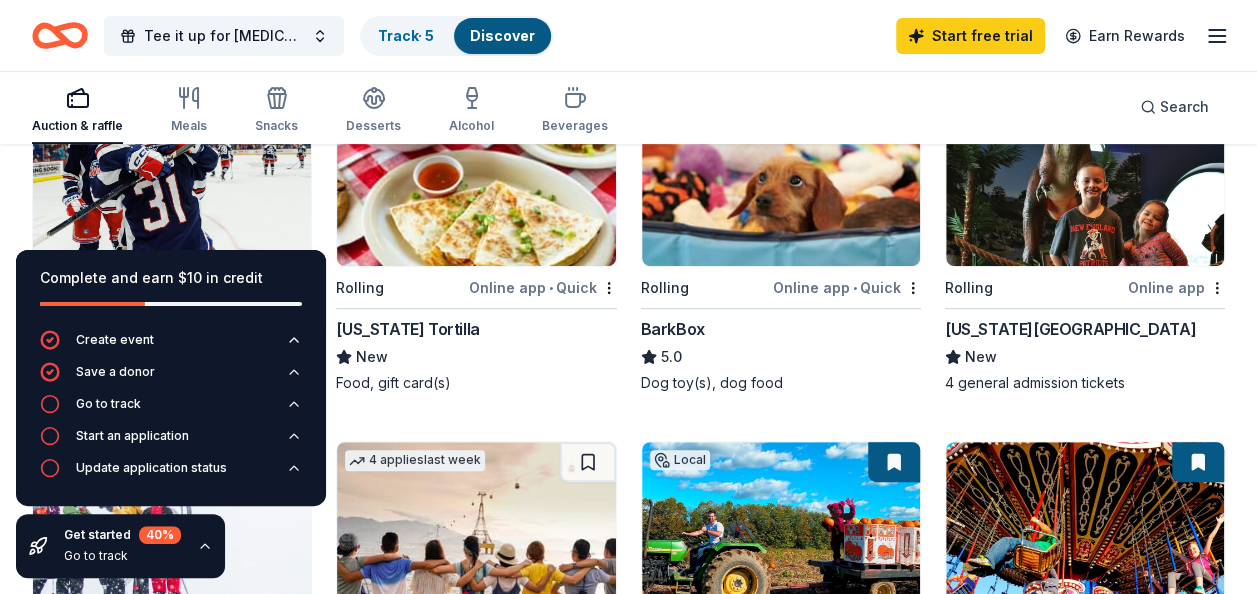 scroll, scrollTop: 297, scrollLeft: 0, axis: vertical 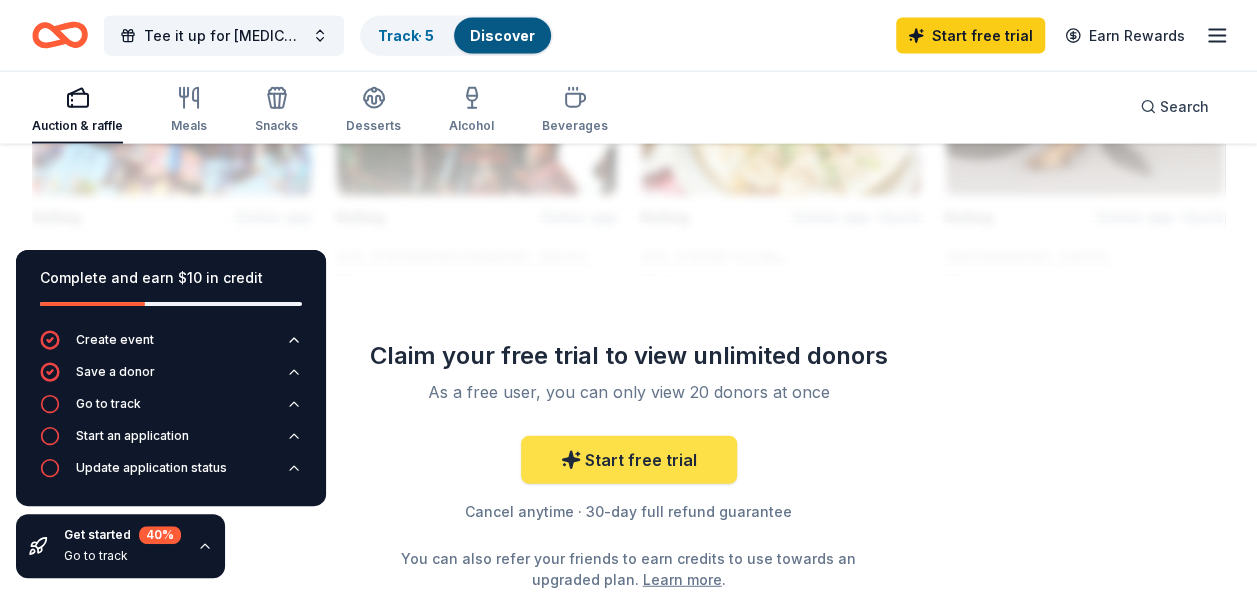 click on "Start free  trial" at bounding box center (629, 460) 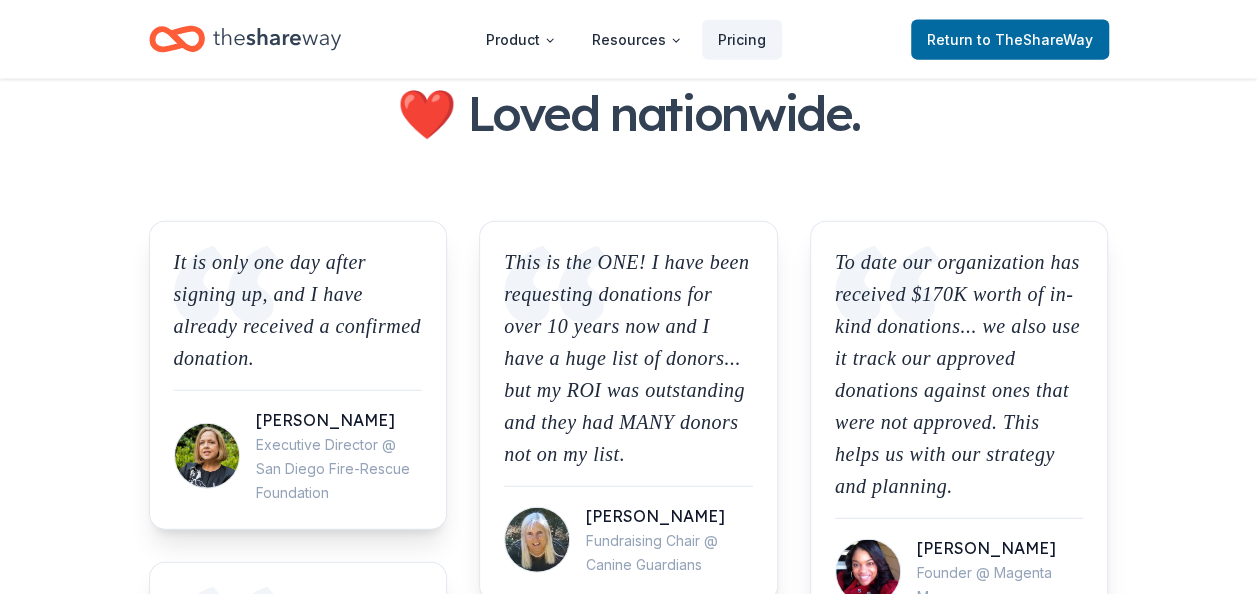 scroll, scrollTop: 0, scrollLeft: 0, axis: both 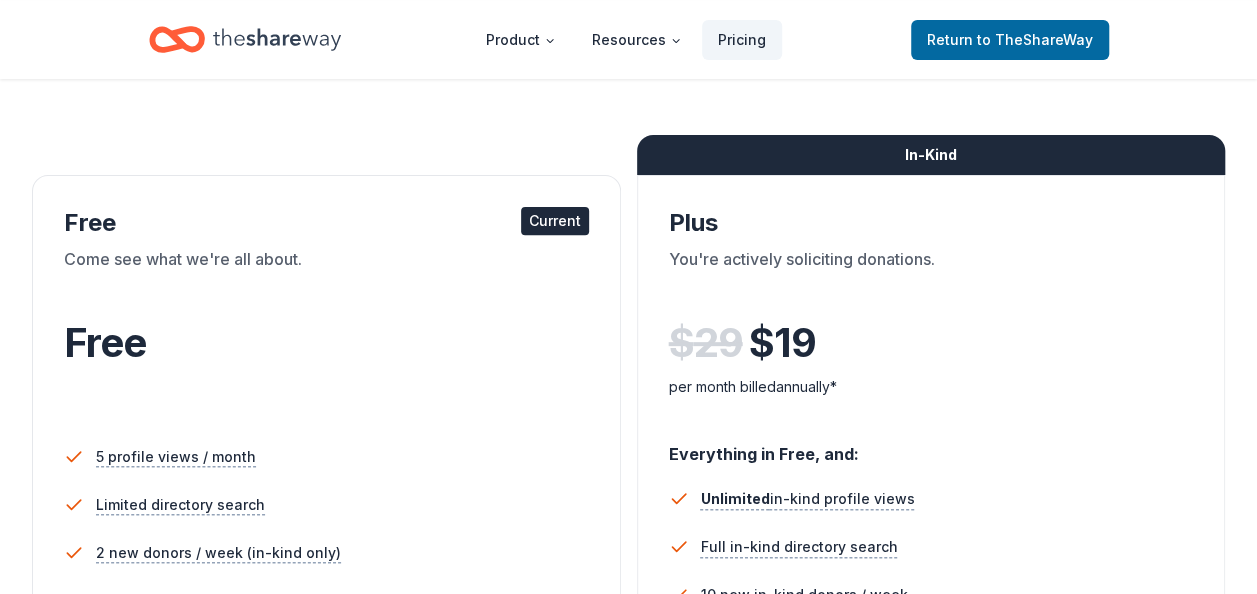 click on "Current" at bounding box center [555, 221] 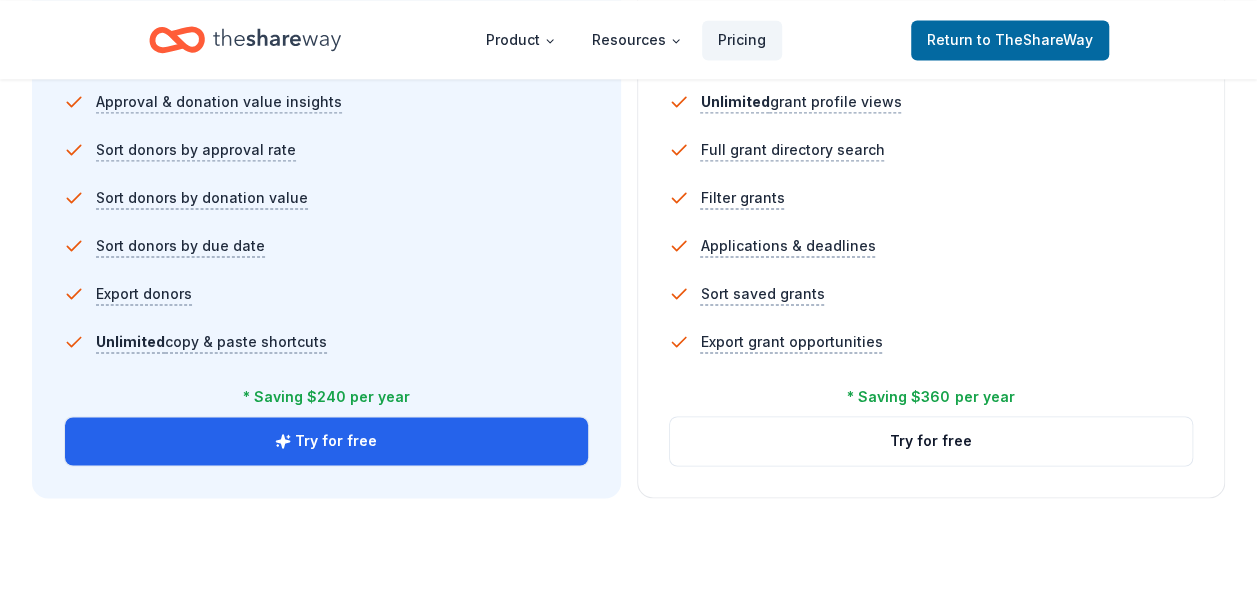 scroll, scrollTop: 1440, scrollLeft: 0, axis: vertical 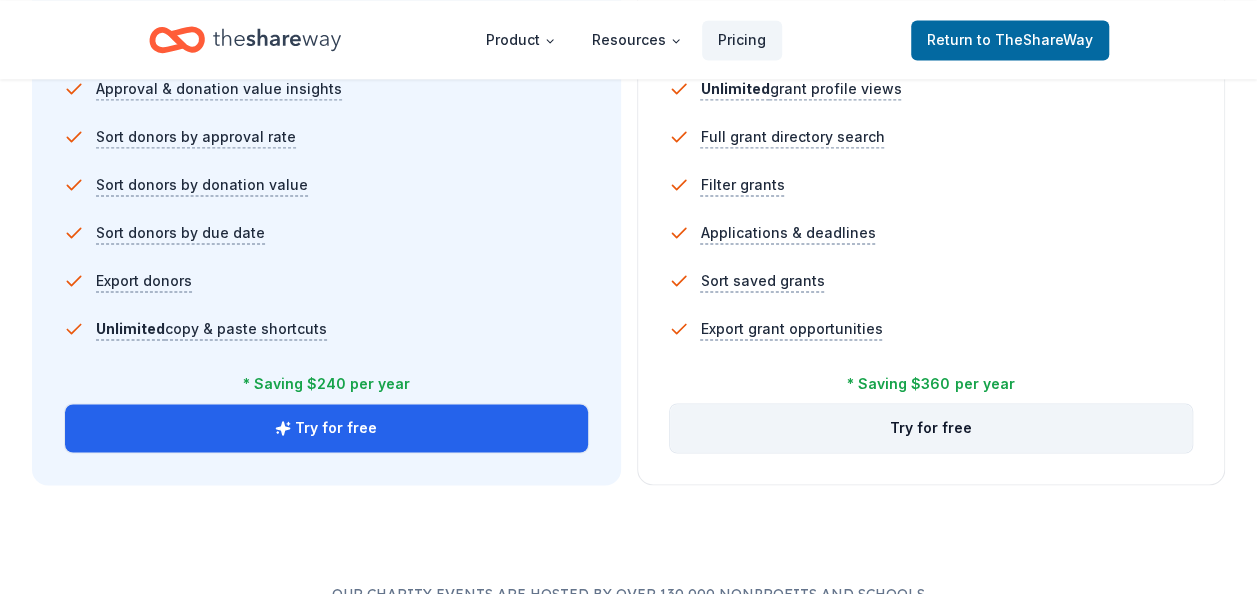 click on "Try for free" at bounding box center (931, 428) 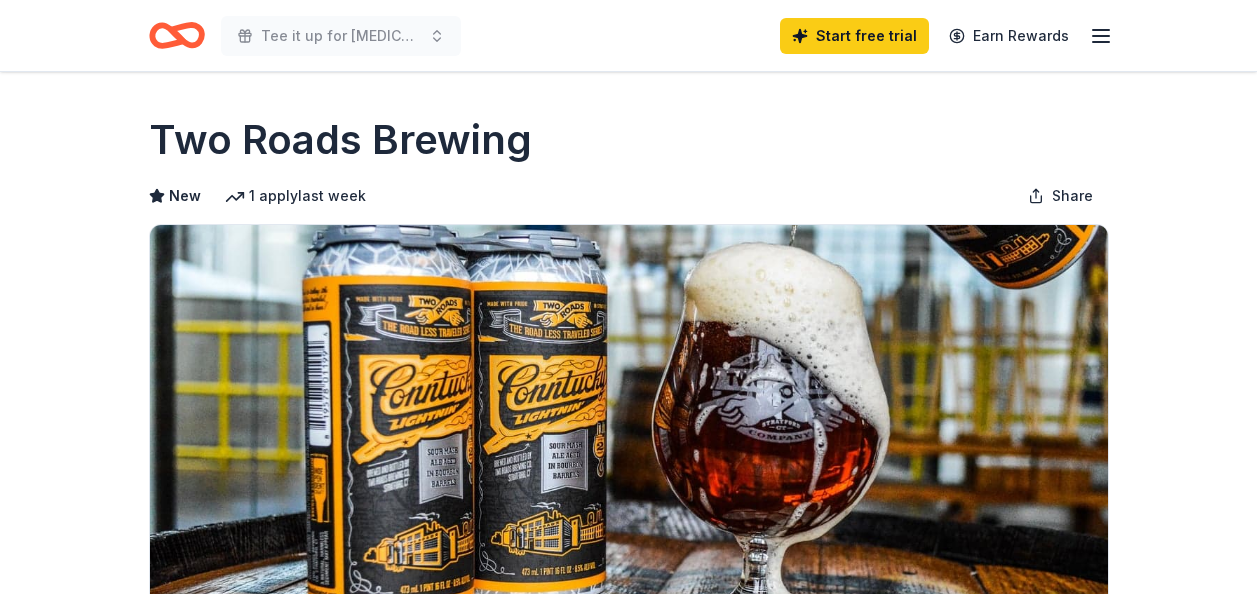 scroll, scrollTop: 0, scrollLeft: 0, axis: both 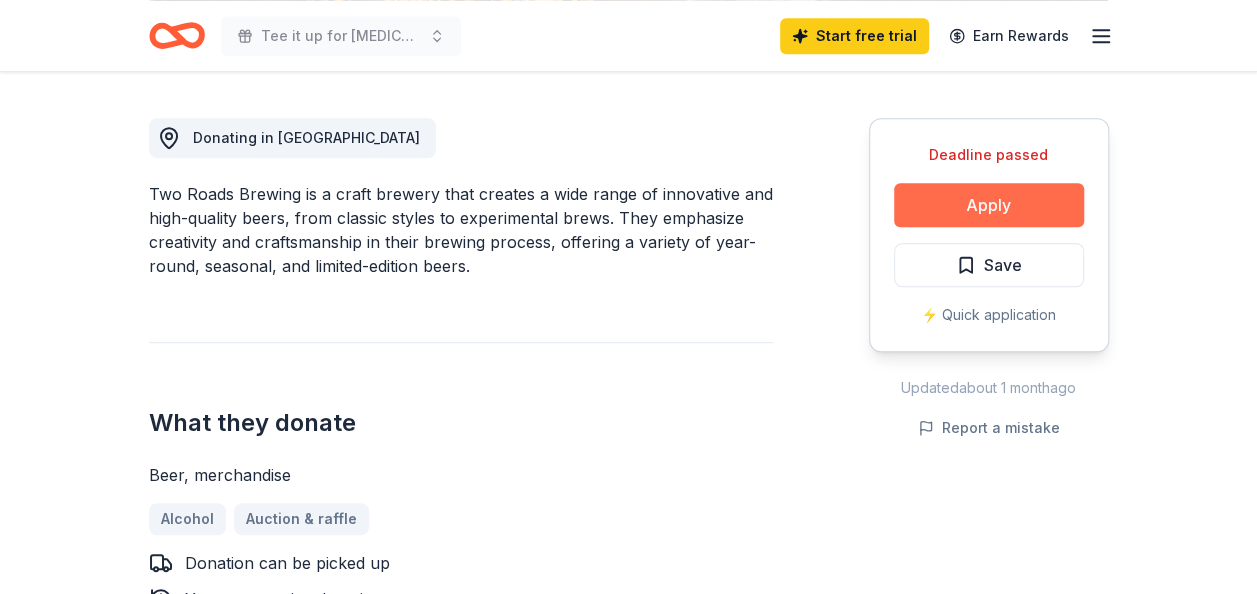 click on "Apply" at bounding box center (989, 205) 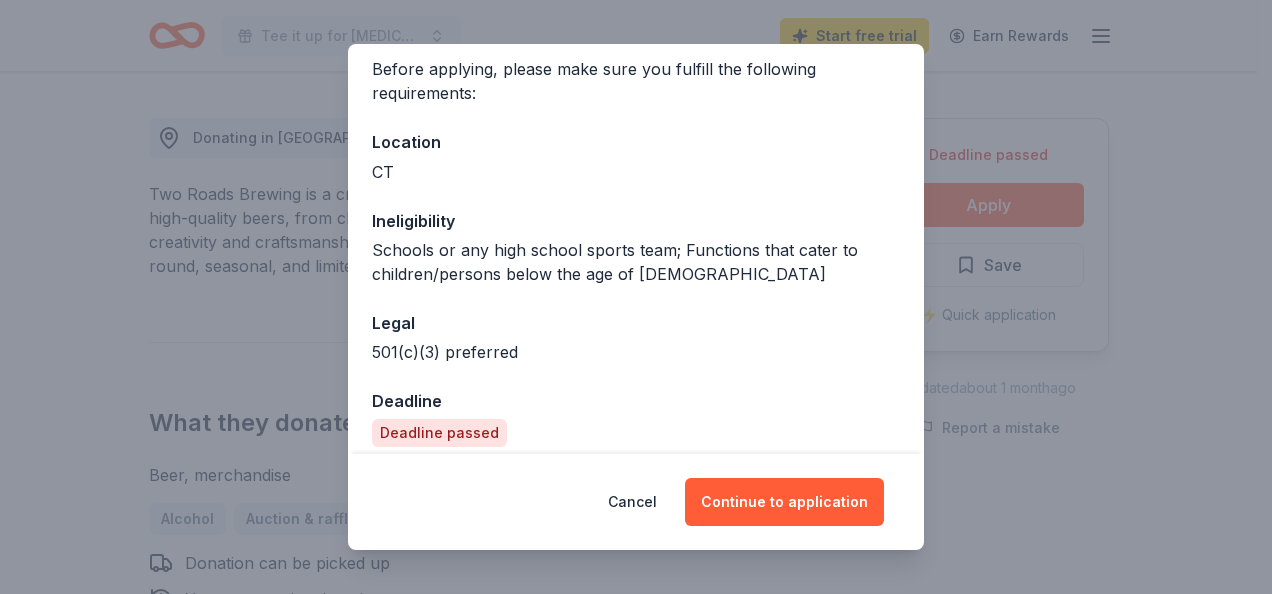 scroll, scrollTop: 172, scrollLeft: 0, axis: vertical 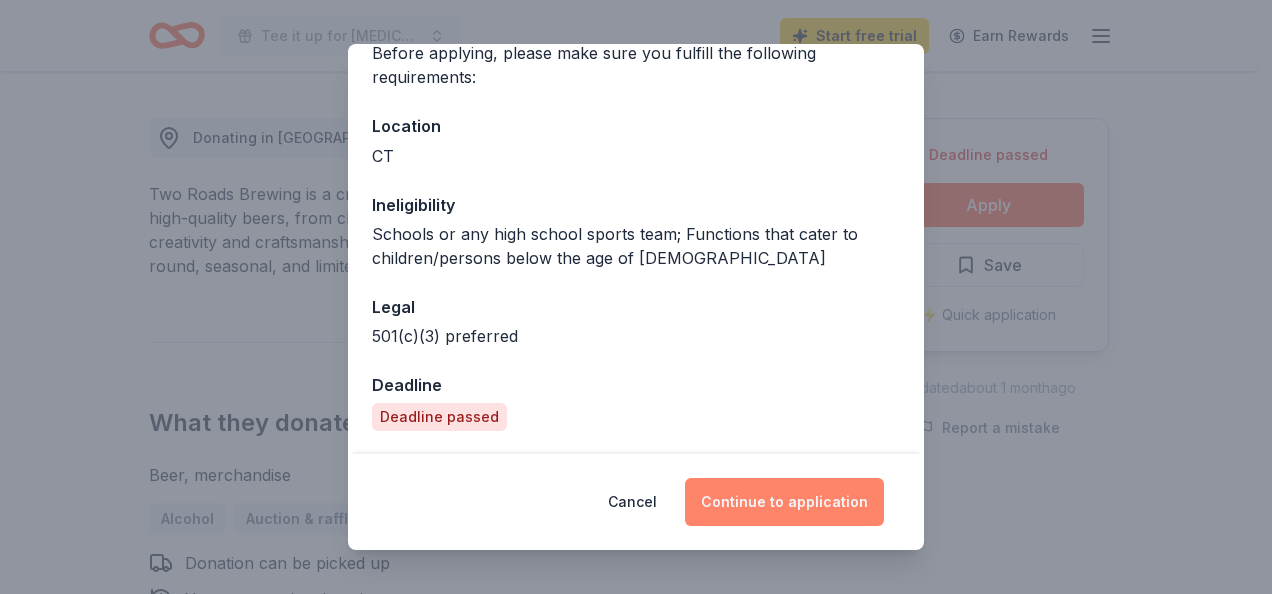click on "Continue to application" at bounding box center (784, 502) 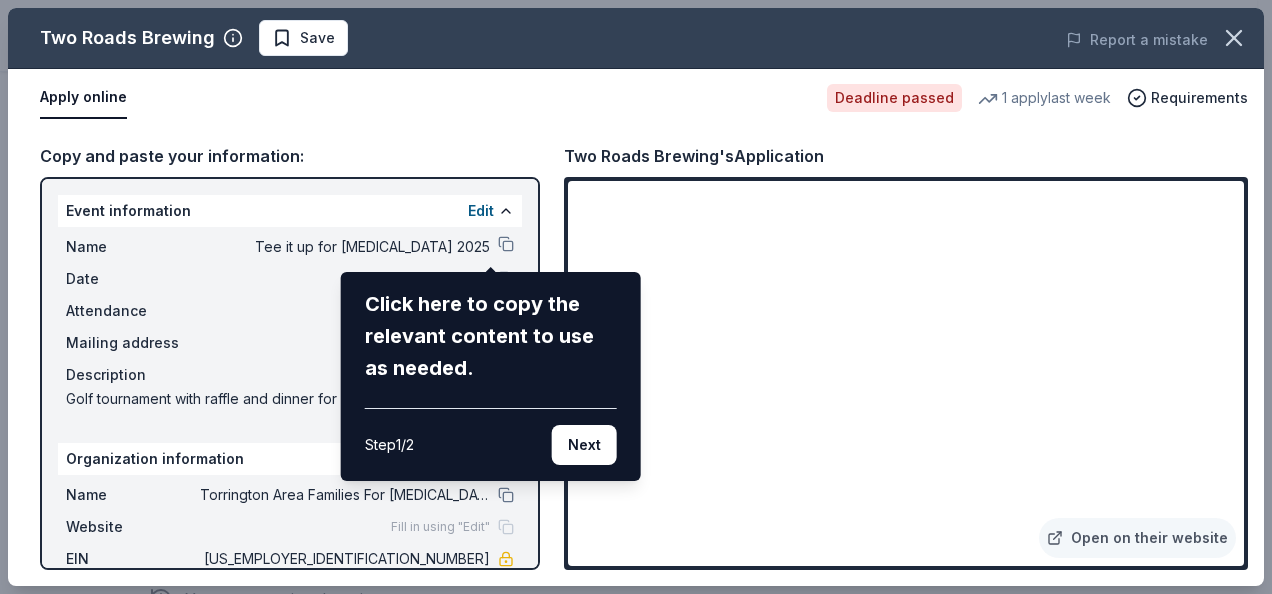 click on "Two Roads Brewing Save Report a mistake Apply online Deadline passed 1   apply  last week Requirements Copy and paste your information: Event information Edit Name Tee it up for Autism 2025 Click here to copy the relevant content to use as needed. Step  1 / 2 Next Date 08/09/25 Attendance 200 Mailing address Description Golf tournament with raffle and dinner for fundraising Organization information Edit Name Torrington Area Families For Autism Inc Website Fill in using "Edit" EIN 84-2121748 Mission statement Torrington Area Families For Autism Inc is a nonprofit organization focused on public or societal benefit. It is based in Harwinton, CT. It received its nonprofit status in 2019. Two Roads Brewing's  Application Open on their website" at bounding box center (636, 297) 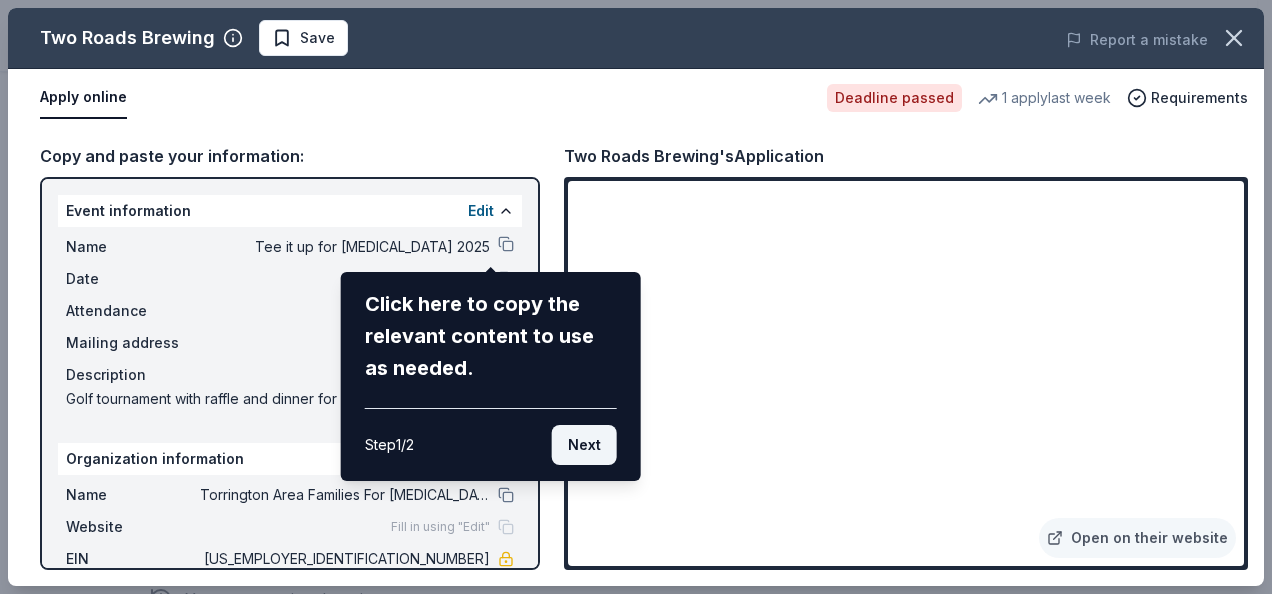 click on "Next" at bounding box center [584, 445] 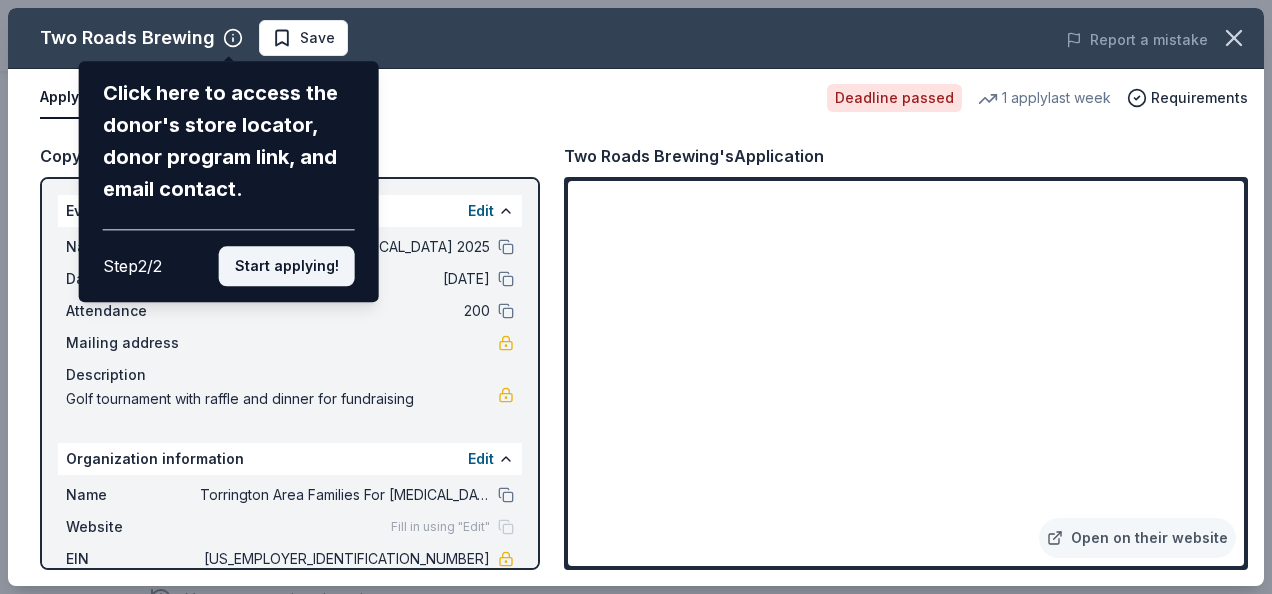 click on "Start applying!" at bounding box center (287, 266) 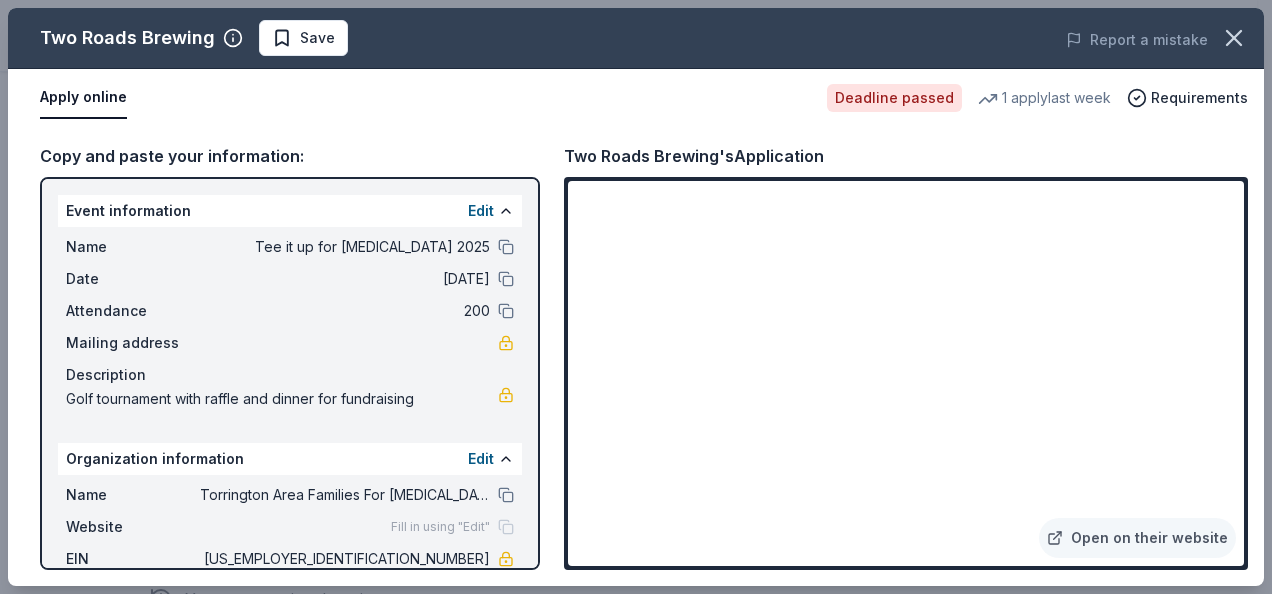 click on "Two Roads Brewing Save Report a mistake Apply online Deadline passed 1   apply  last week Requirements Copy and paste your information: Event information Edit Name Tee it up for Autism 2025 Date 08/09/25 Attendance 200 Mailing address Description Golf tournament with raffle and dinner for fundraising Organization information Edit Name Torrington Area Families For Autism Inc Website Fill in using "Edit" EIN 84-2121748 Mission statement Torrington Area Families For Autism Inc is a nonprofit organization focused on public or societal benefit. It is based in Harwinton, CT. It received its nonprofit status in 2019. Two Roads Brewing's  Application Open on their website" at bounding box center (636, 297) 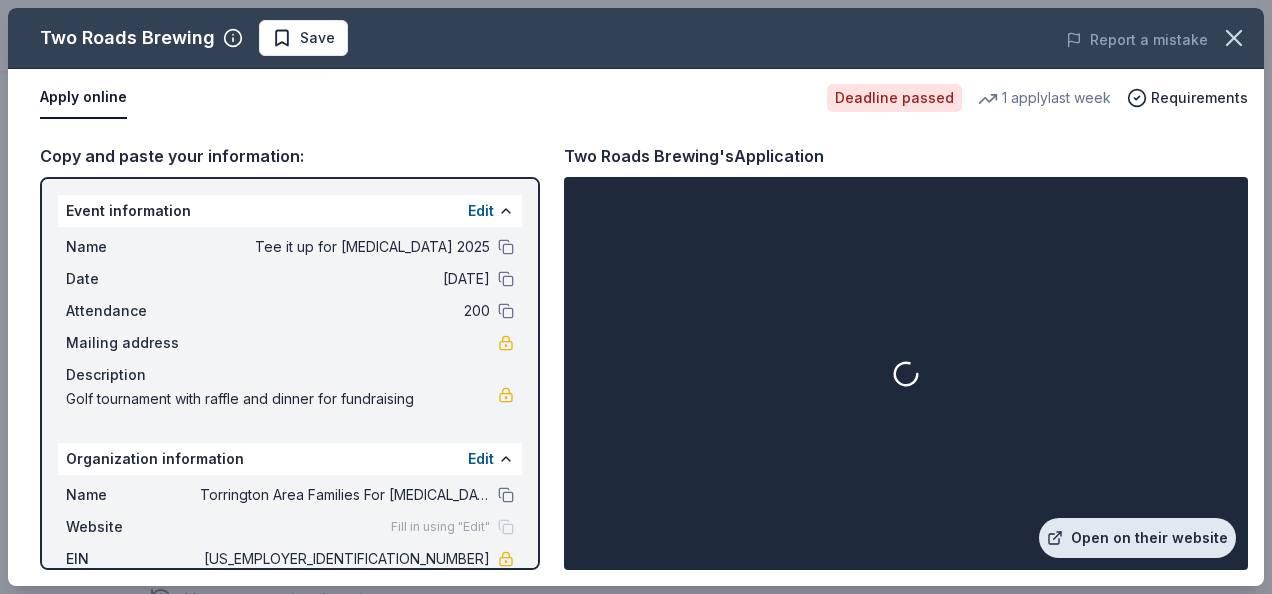 click on "Open on their website" at bounding box center (1137, 538) 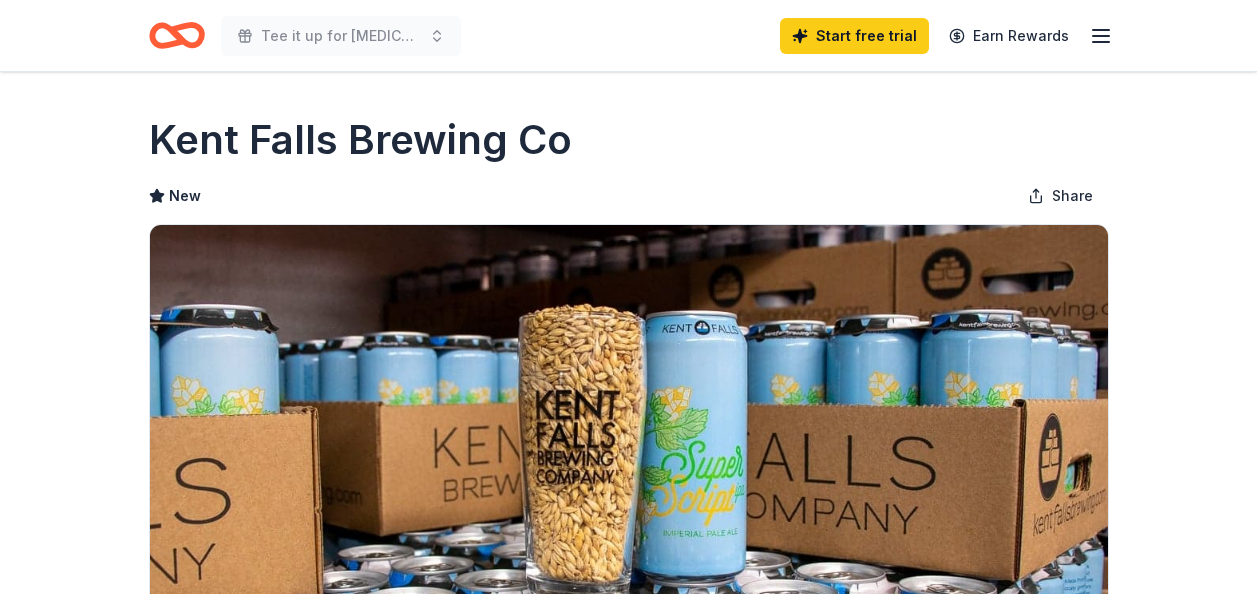 scroll, scrollTop: 0, scrollLeft: 0, axis: both 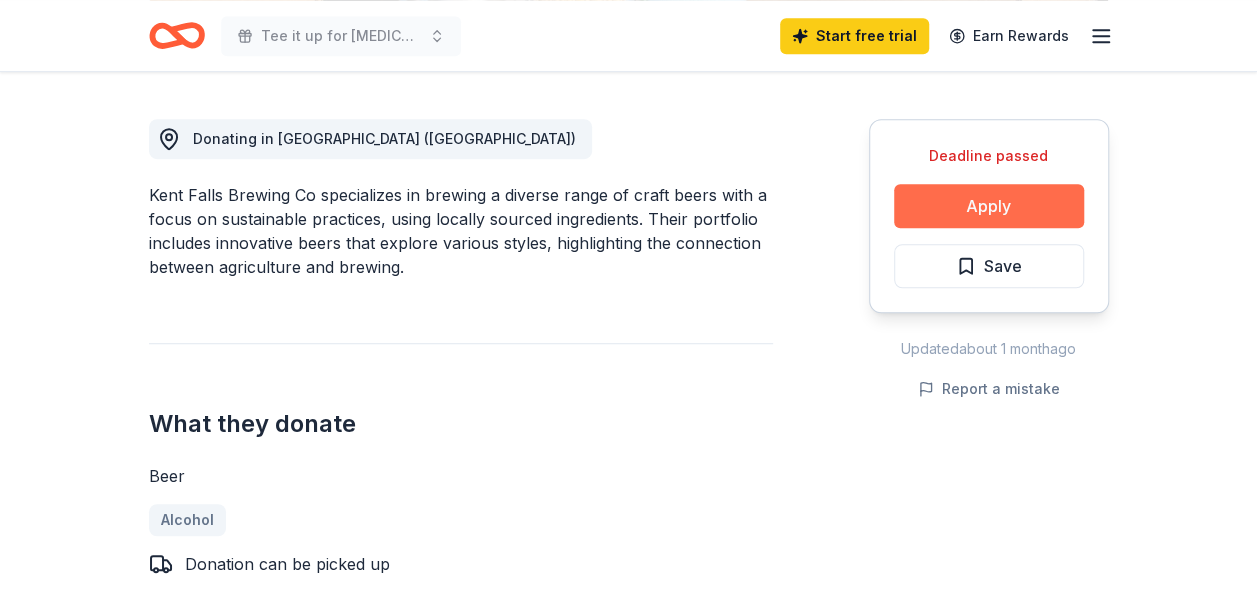 click on "Apply" at bounding box center [989, 206] 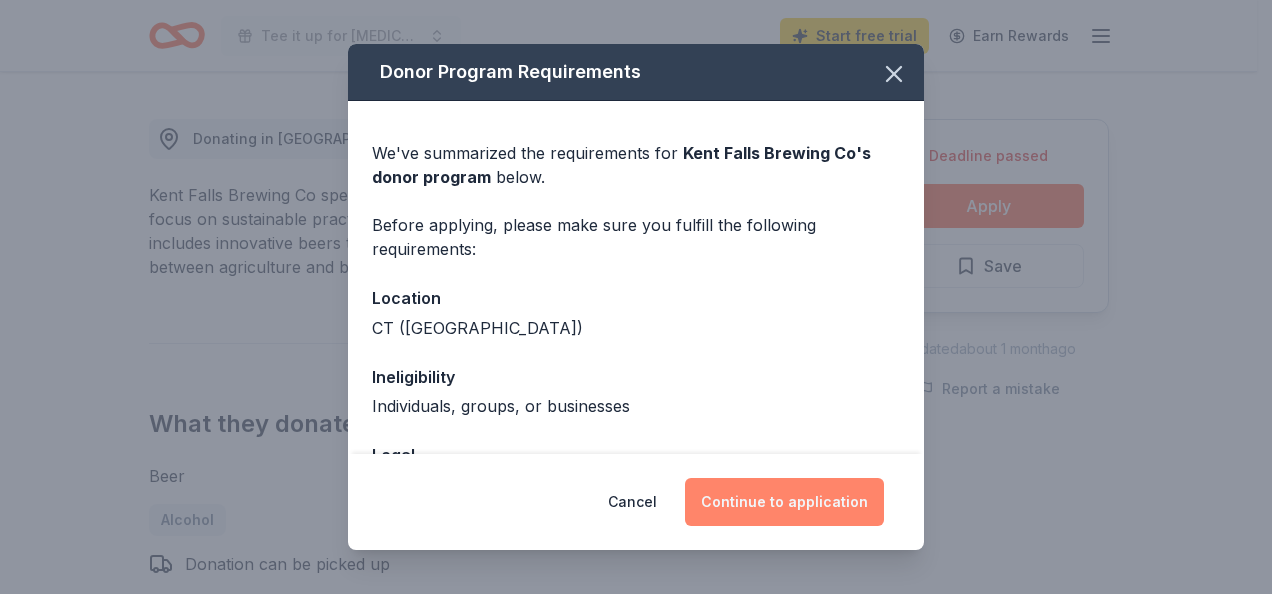 click on "Continue to application" at bounding box center [784, 502] 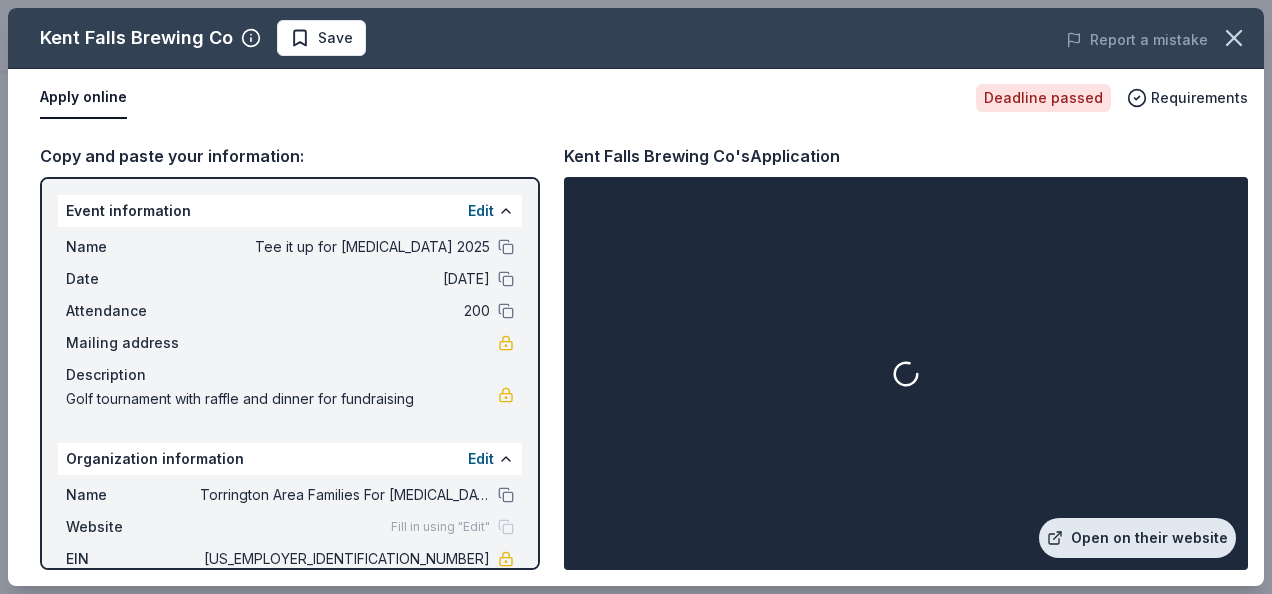 click on "Open on their website" at bounding box center (1137, 538) 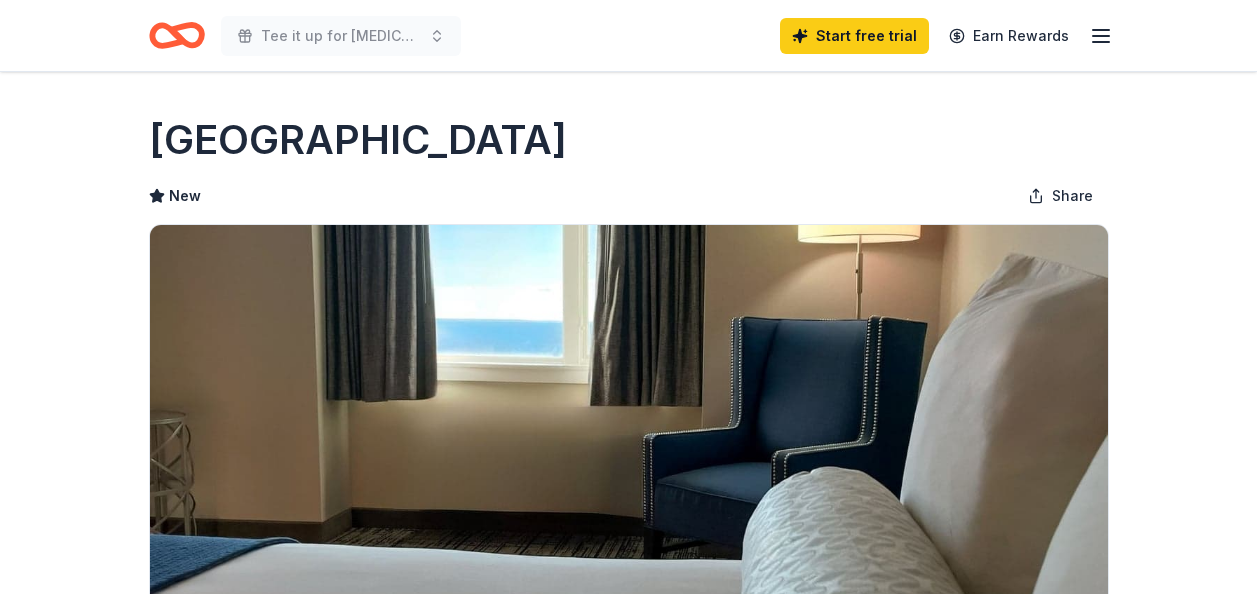 scroll, scrollTop: 0, scrollLeft: 0, axis: both 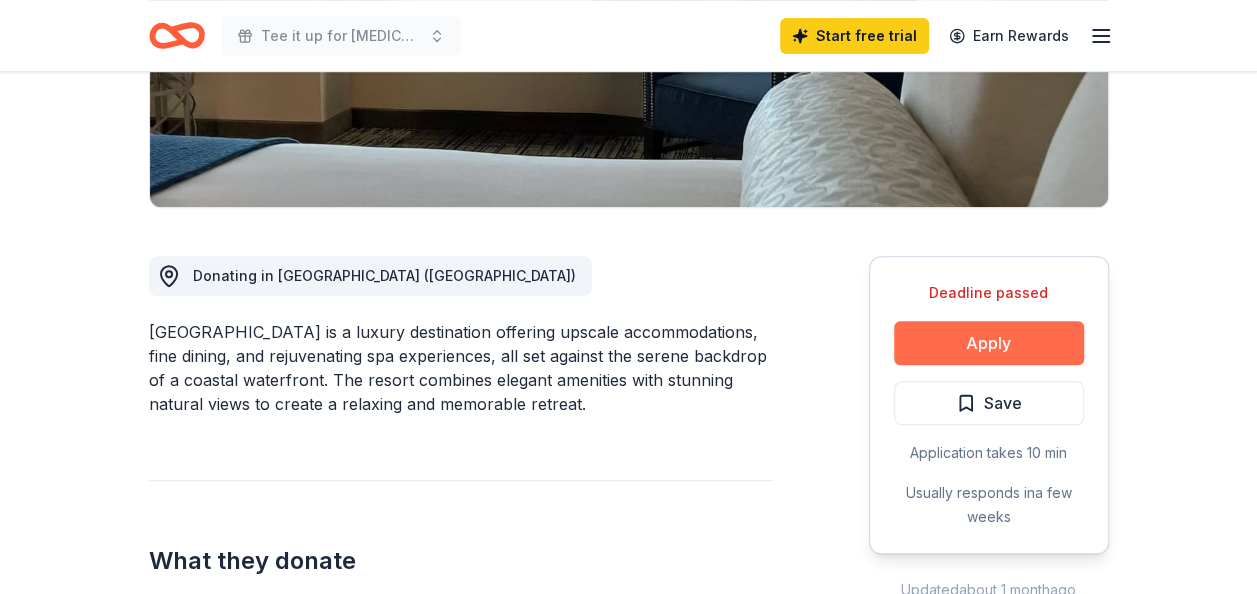 click on "Apply" at bounding box center [989, 343] 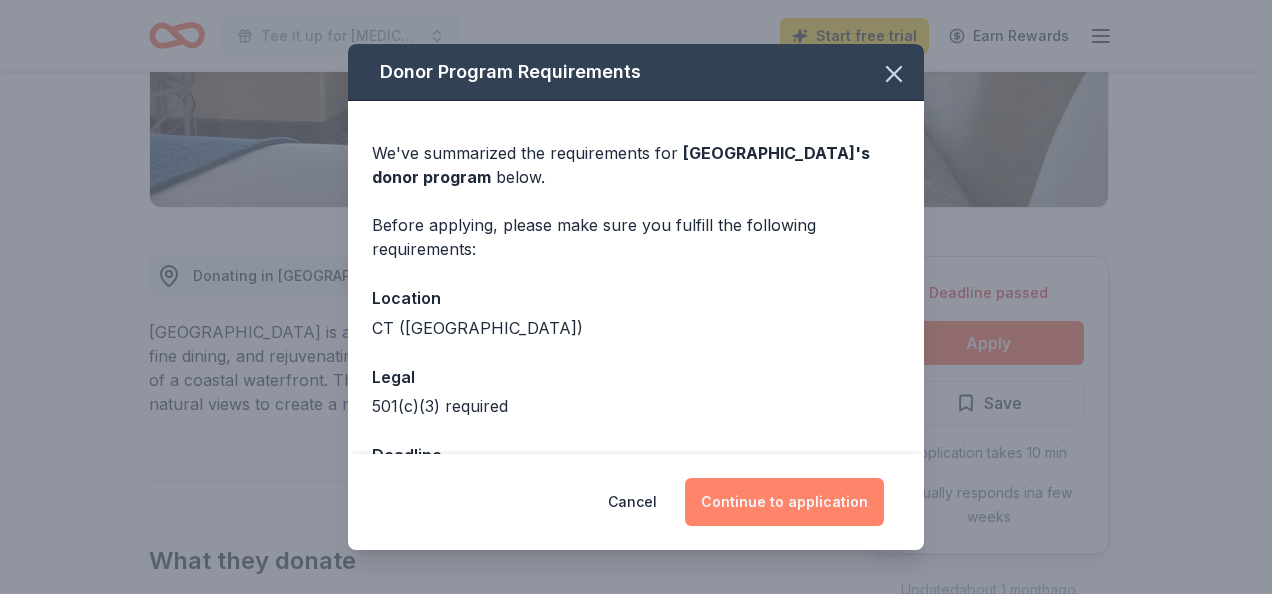 click on "Continue to application" at bounding box center [784, 502] 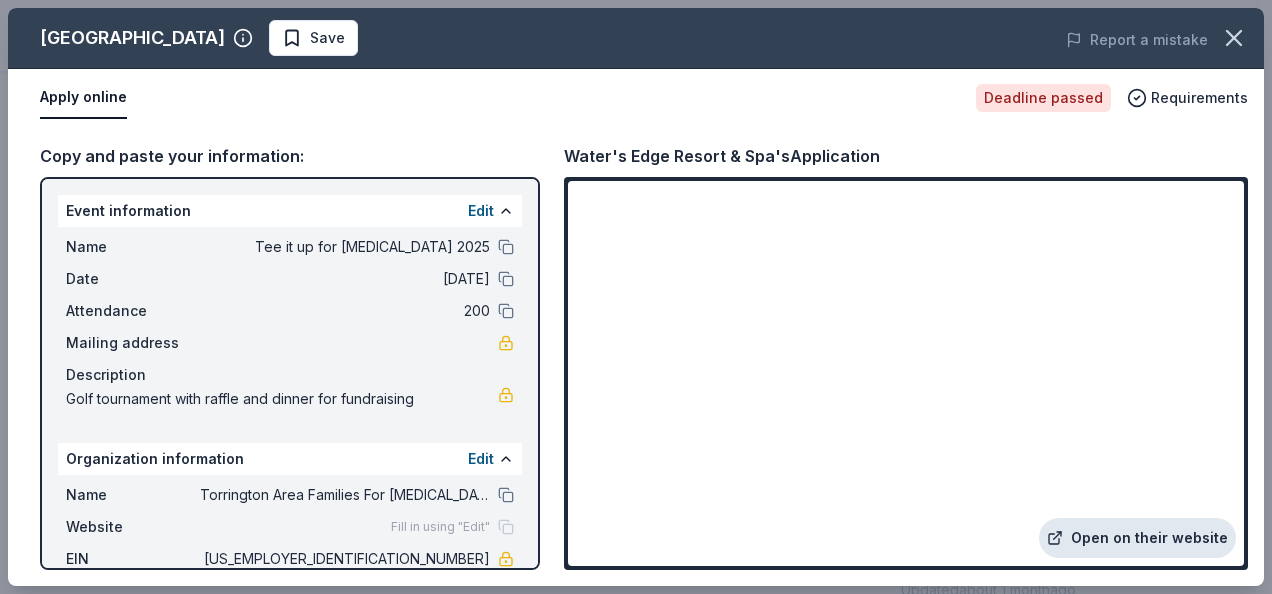 click on "Open on their website" at bounding box center [1137, 538] 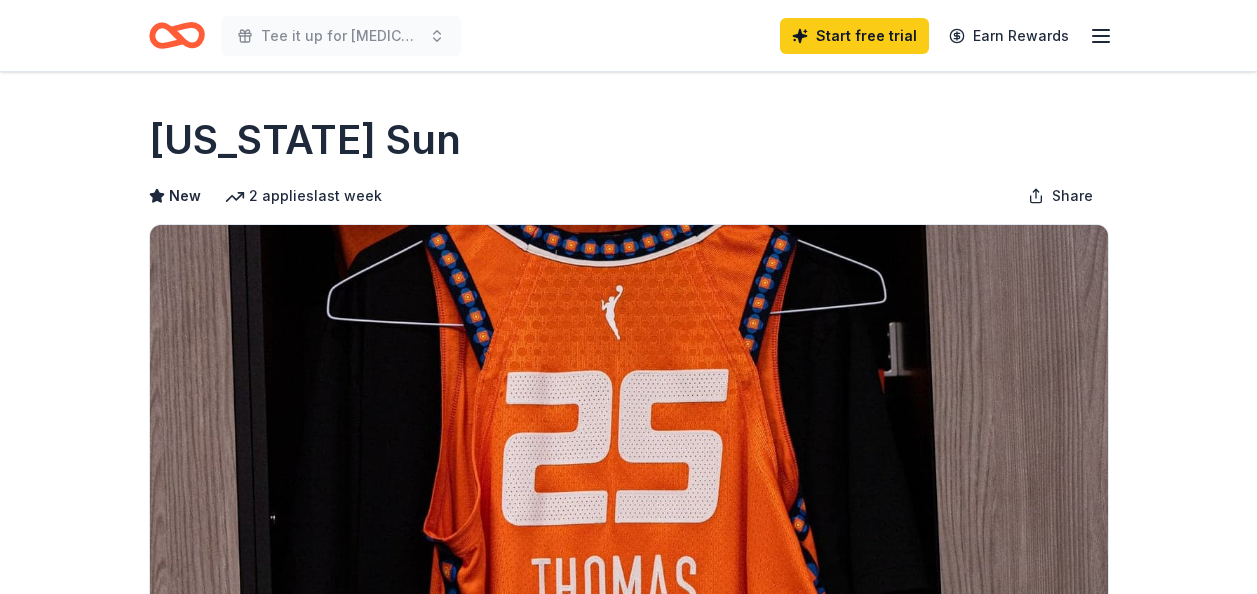 scroll, scrollTop: 0, scrollLeft: 0, axis: both 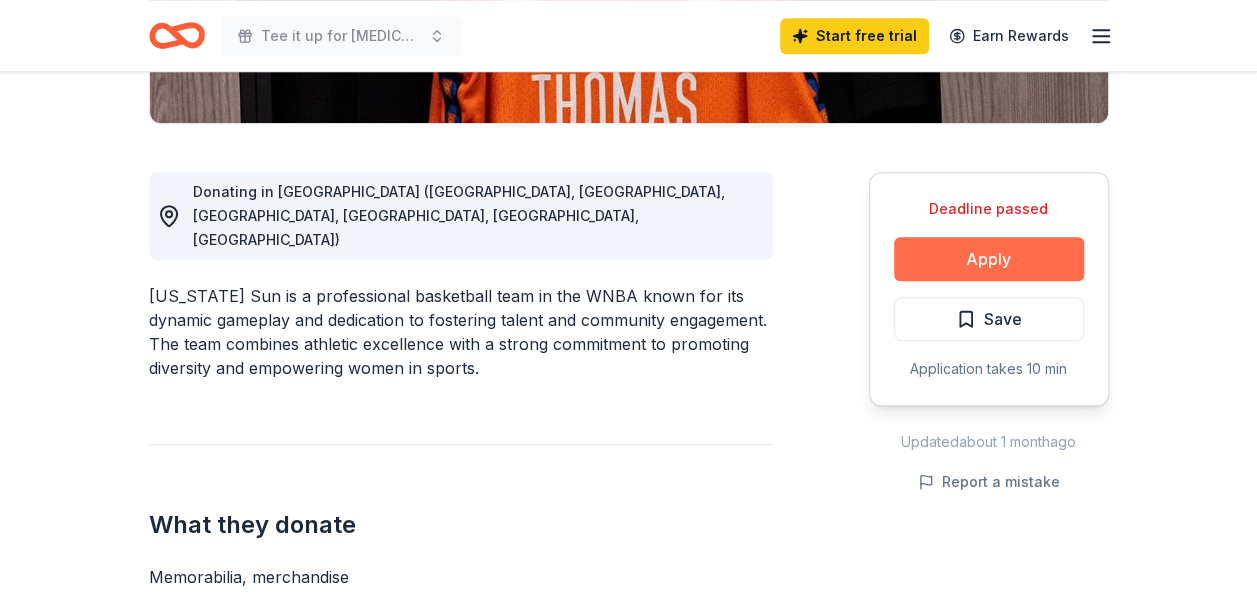click on "Apply" at bounding box center [989, 259] 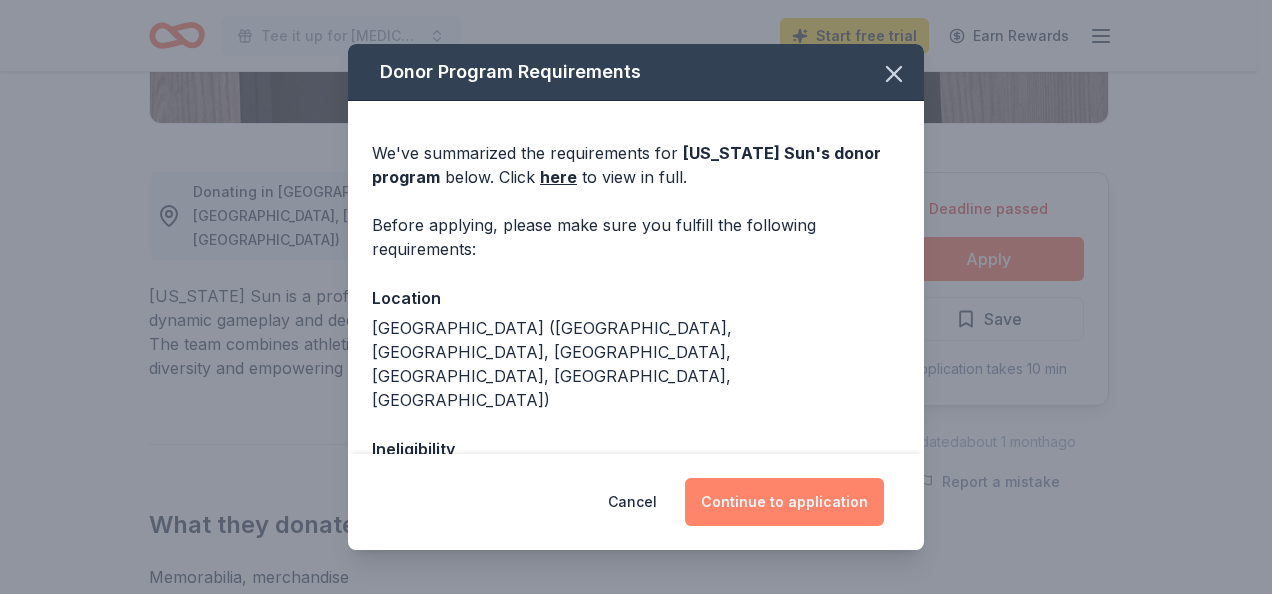 click on "Continue to application" at bounding box center [784, 502] 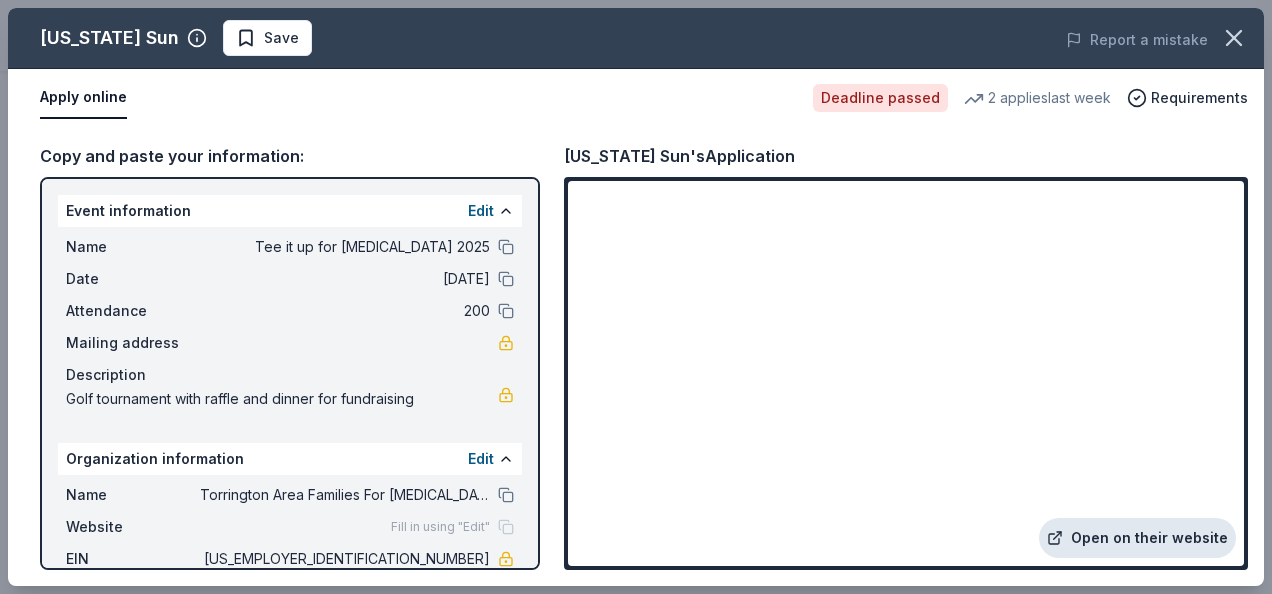 click on "Open on their website" at bounding box center (1137, 538) 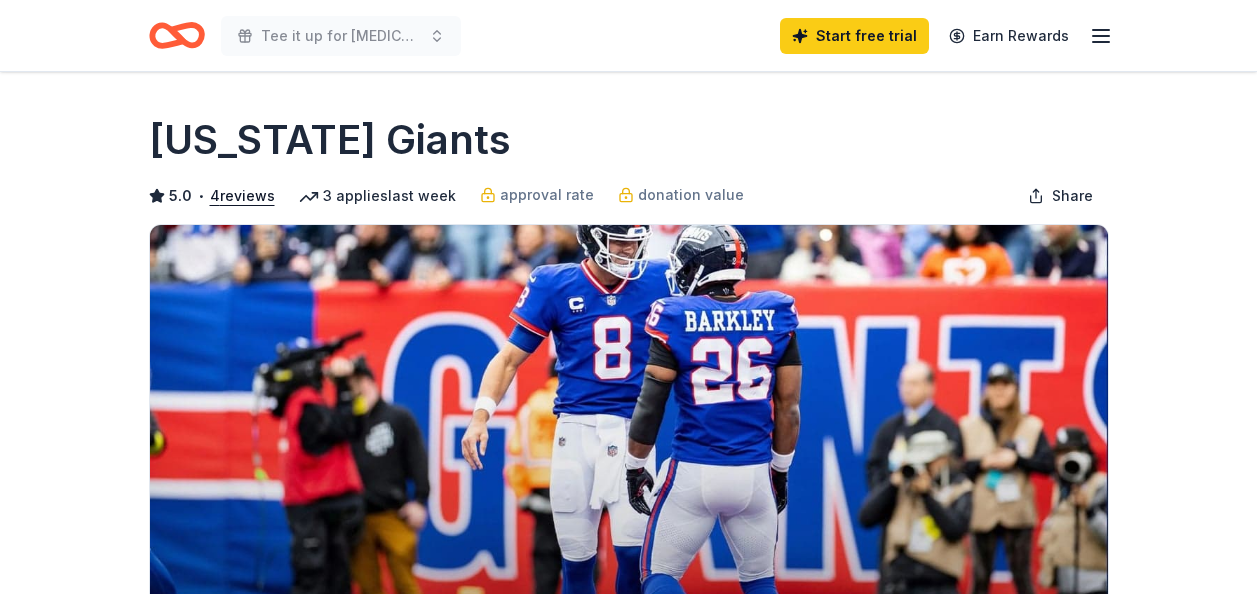 scroll, scrollTop: 0, scrollLeft: 0, axis: both 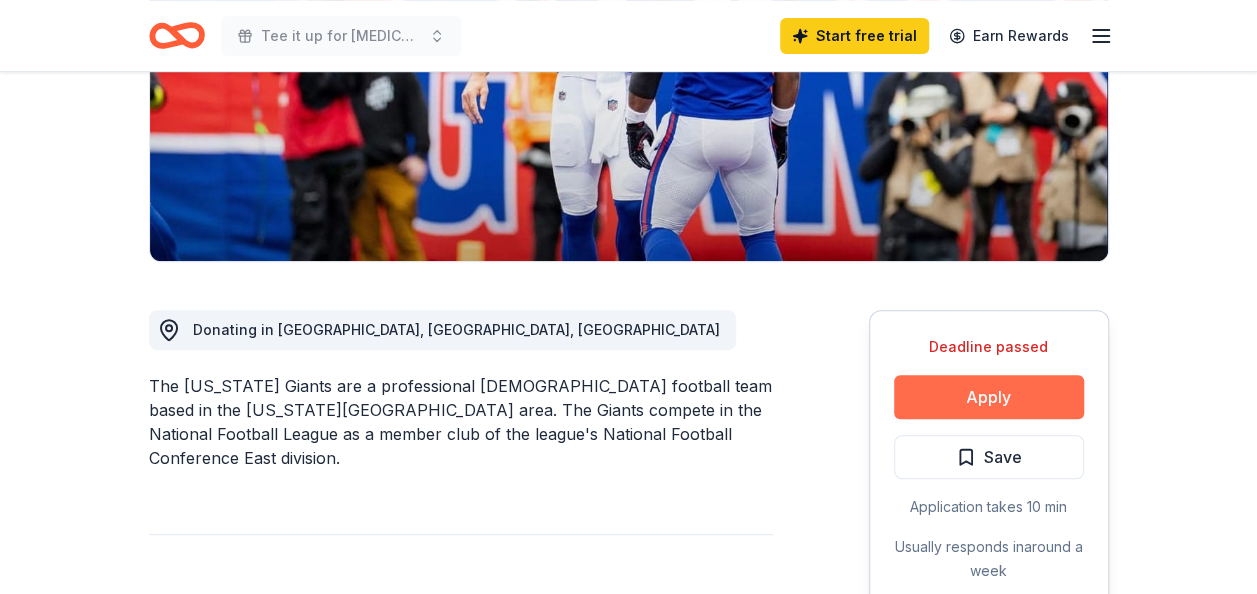 click on "Apply" at bounding box center (989, 397) 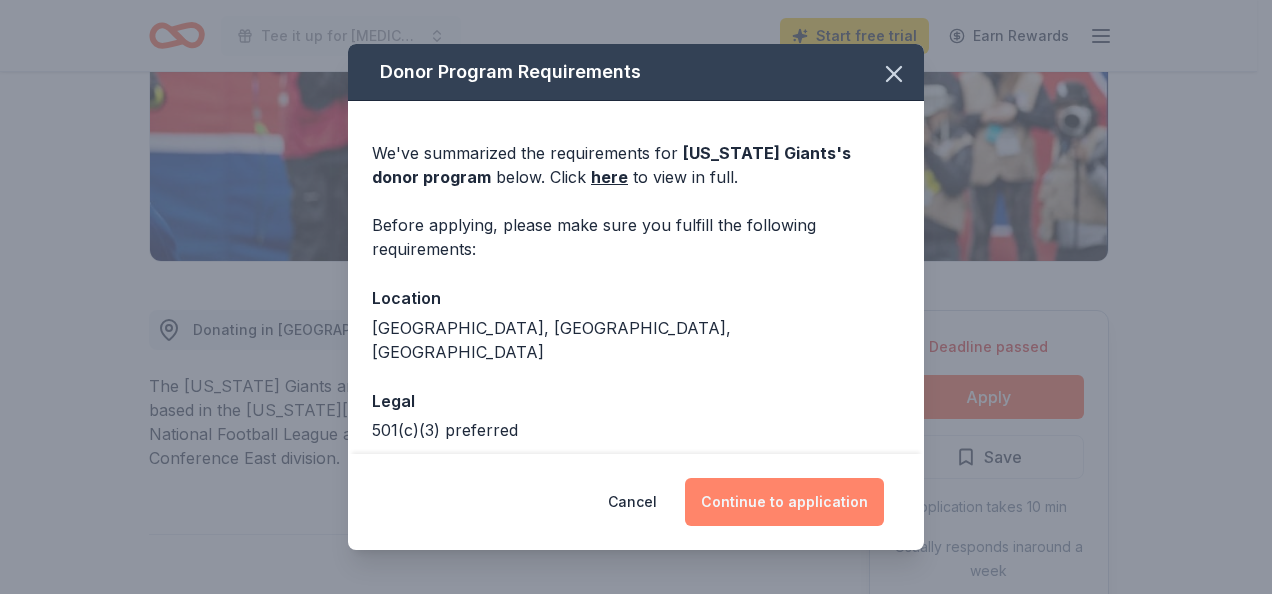 click on "Continue to application" at bounding box center [784, 502] 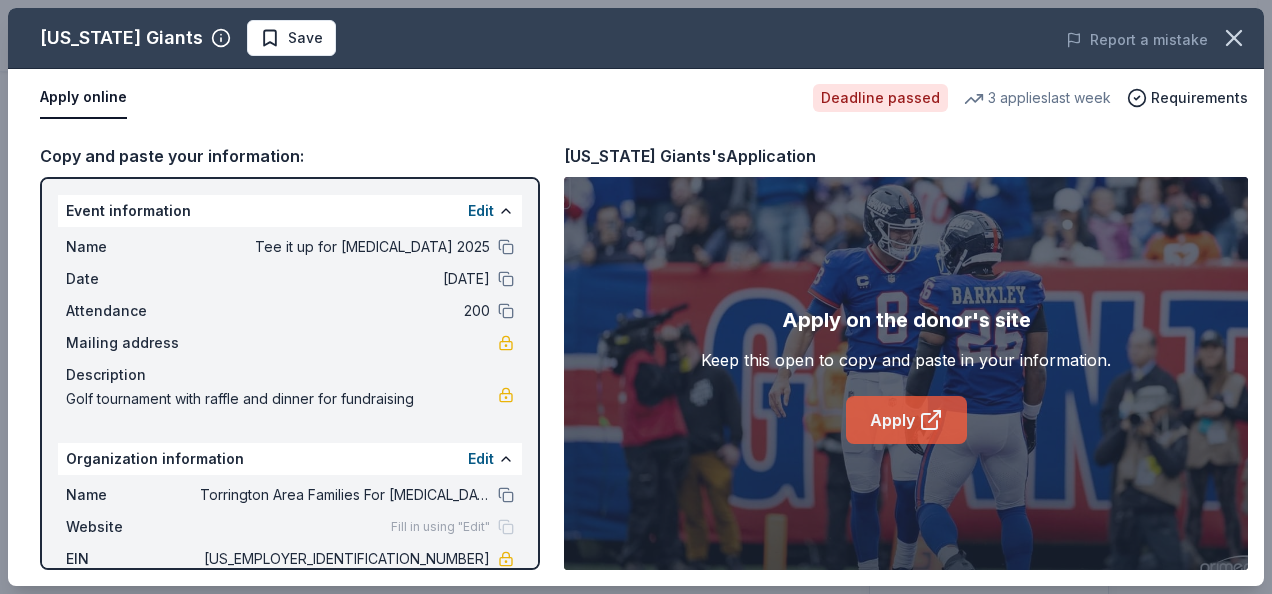 click on "Apply" at bounding box center [906, 420] 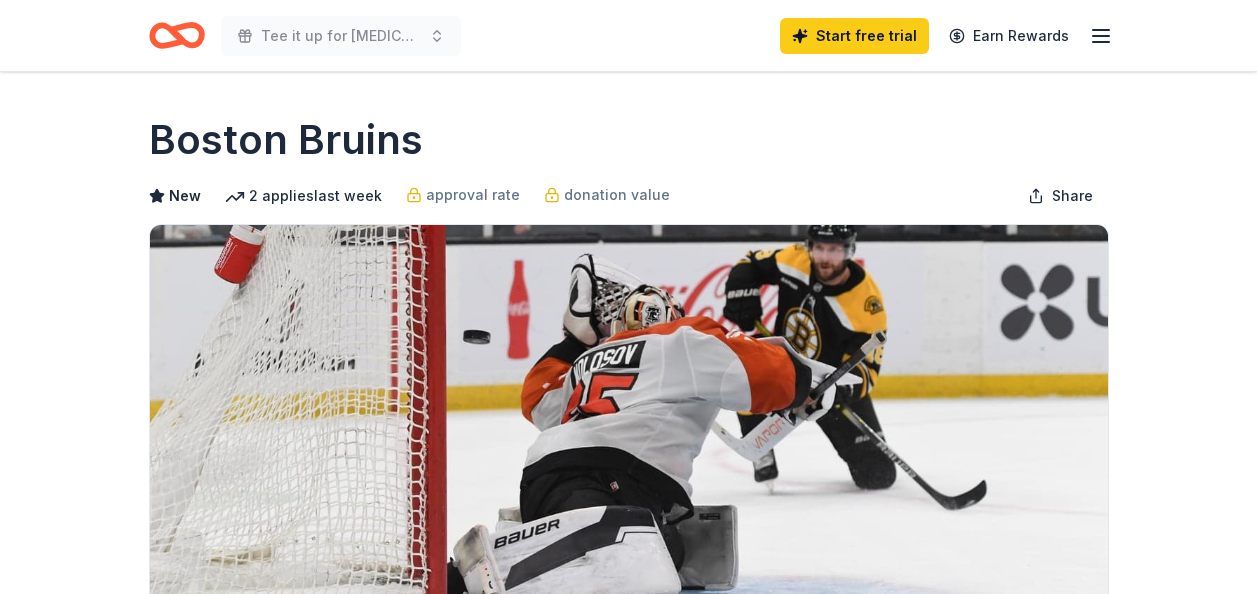 scroll, scrollTop: 0, scrollLeft: 0, axis: both 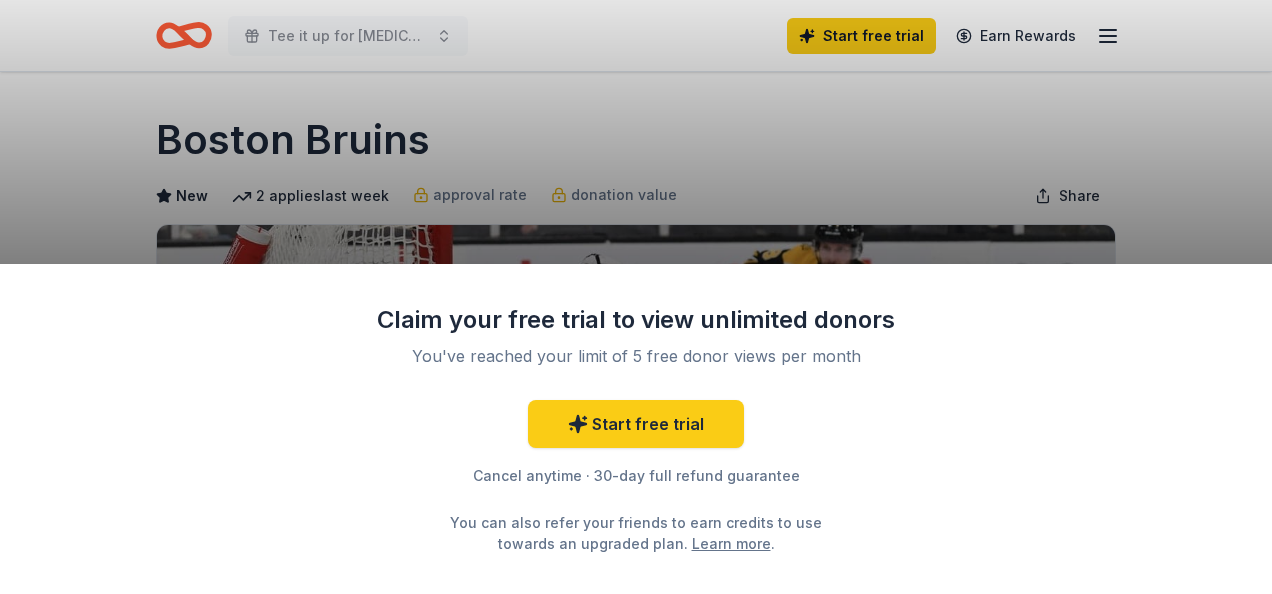 click on "Claim your free trial to view unlimited donors You've reached your limit of 5 free donor views per month Start free  trial Cancel anytime · 30-day full refund guarantee You can also refer your friends to earn credits to use towards an upgraded plan.   Learn more ." at bounding box center (636, 297) 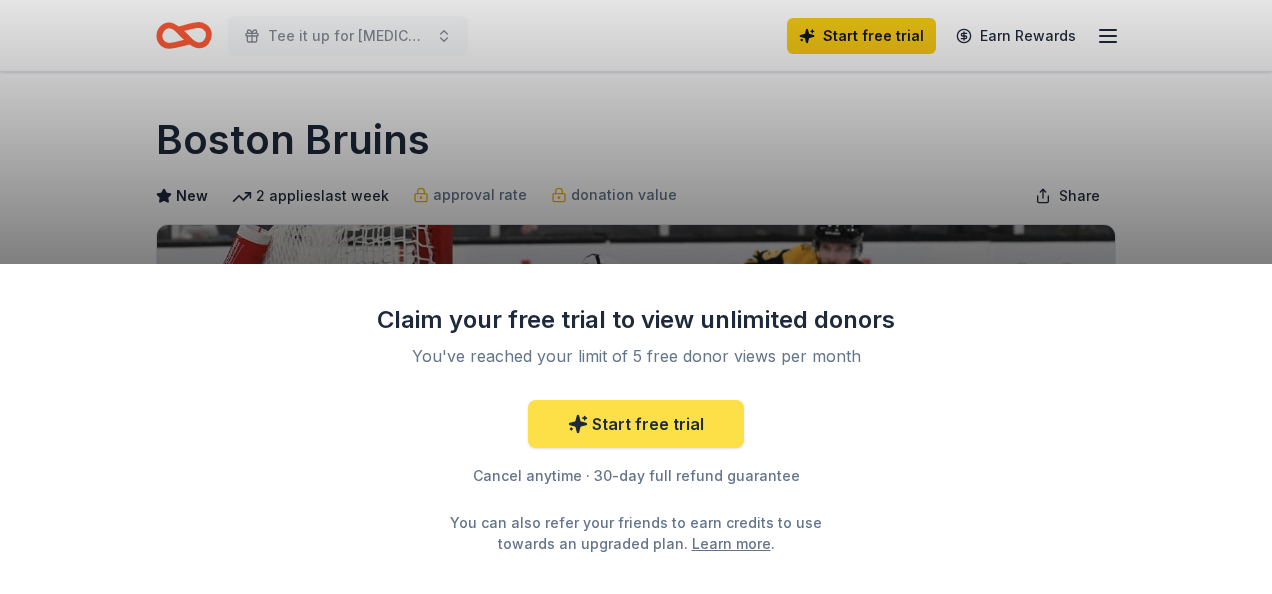 click on "Start free  trial" at bounding box center (636, 424) 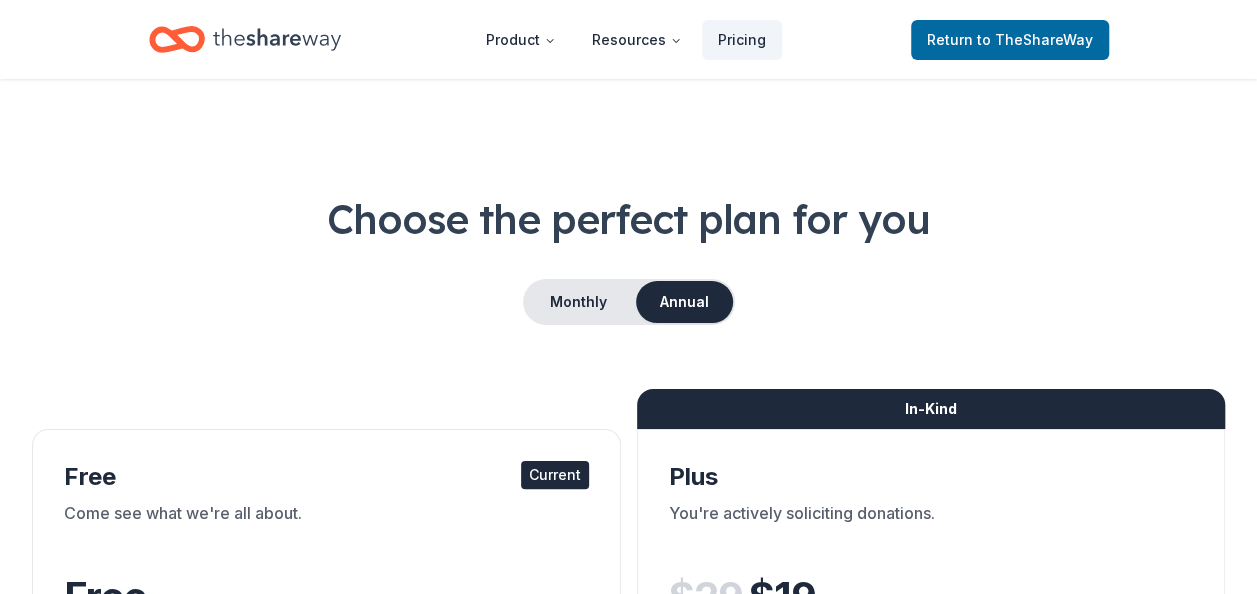 click on "Choose the perfect plan for you Monthly Annual Free Current Come see what we're all about. Free 5 profile views / month Limited directory search 2 new donors / week (in-kind only) Track Reminder emails Up-to-date data In-Kind Plus You're actively soliciting donations. $ 29 $ 19 per month billed  annually* Everything in Free, and: Unlimited  in-kind profile views Full in-kind directory search 10 new in-kind donors / week Filter by new donors Sort donors in Track Limited copy & paste shortcuts * Saving $120 per year Try for free In-Kind Pro Most popular You want to save even more time. $ 59 $ 39 per month billed  annually* Everything in Plus, and: Approval & donation value insights Sort donors by approval rate Sort donors by donation value Sort donors by due date Export donors Unlimited  copy & paste shortcuts * Saving $240 per year Try for free In-Kind + Grants All Access New You want grants and in-kind donations! $ 119 $ 89 per month billed  annually* Everything in Pro, and: Unlimited  grant profile views" at bounding box center [628, 2704] 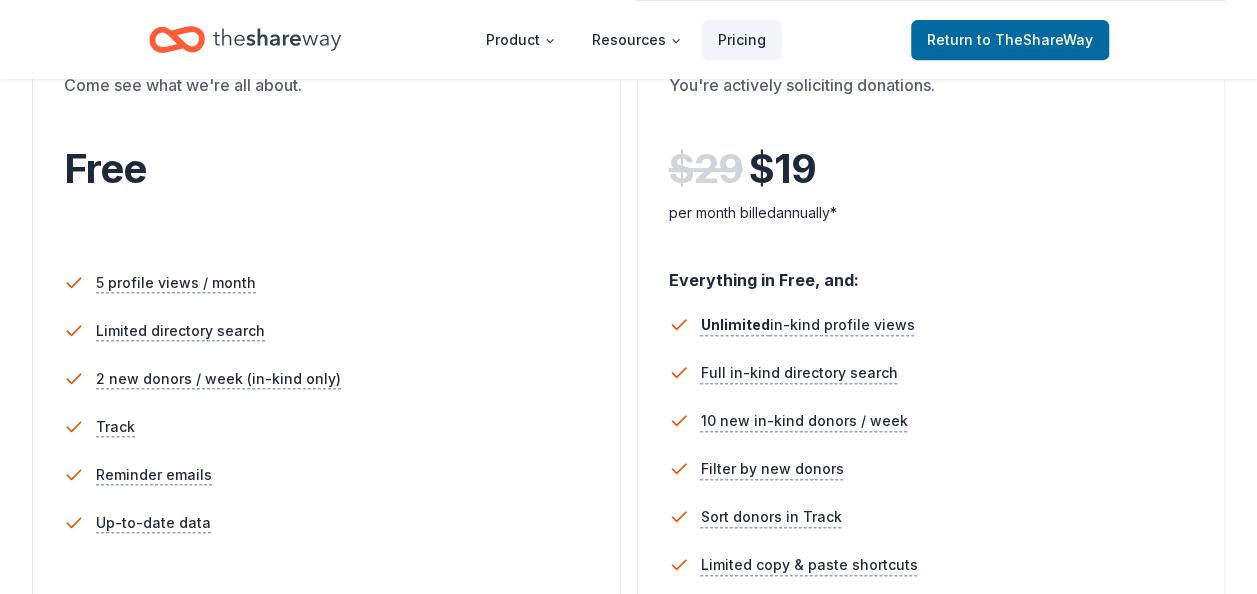 scroll, scrollTop: 0, scrollLeft: 0, axis: both 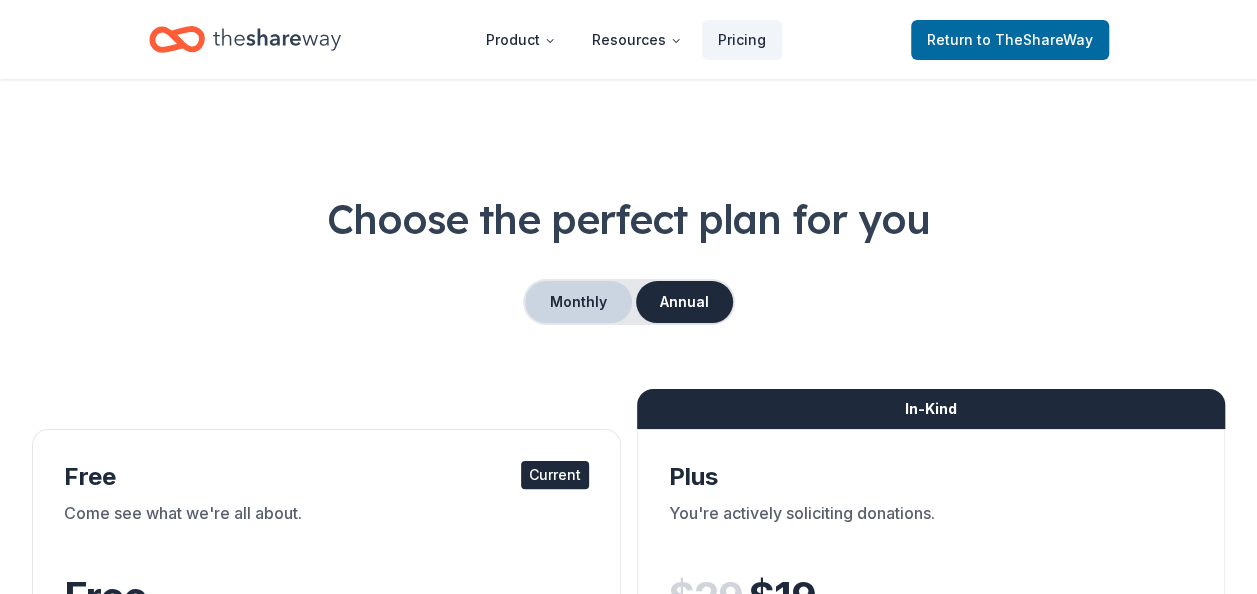 click on "Monthly" at bounding box center (578, 302) 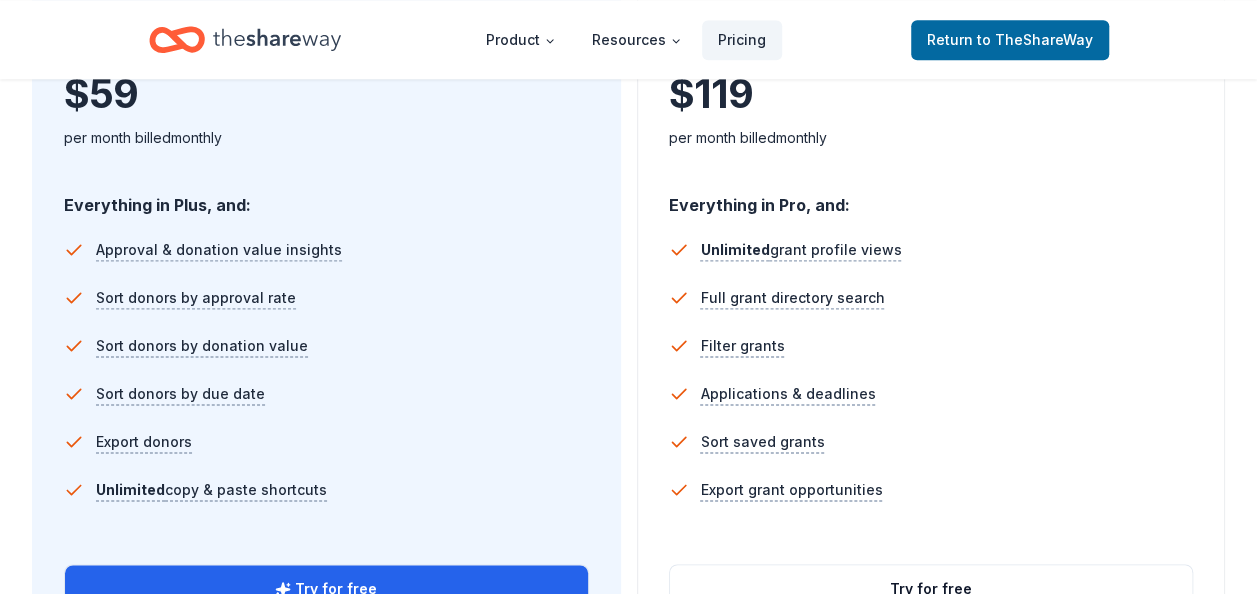 scroll, scrollTop: 1434, scrollLeft: 0, axis: vertical 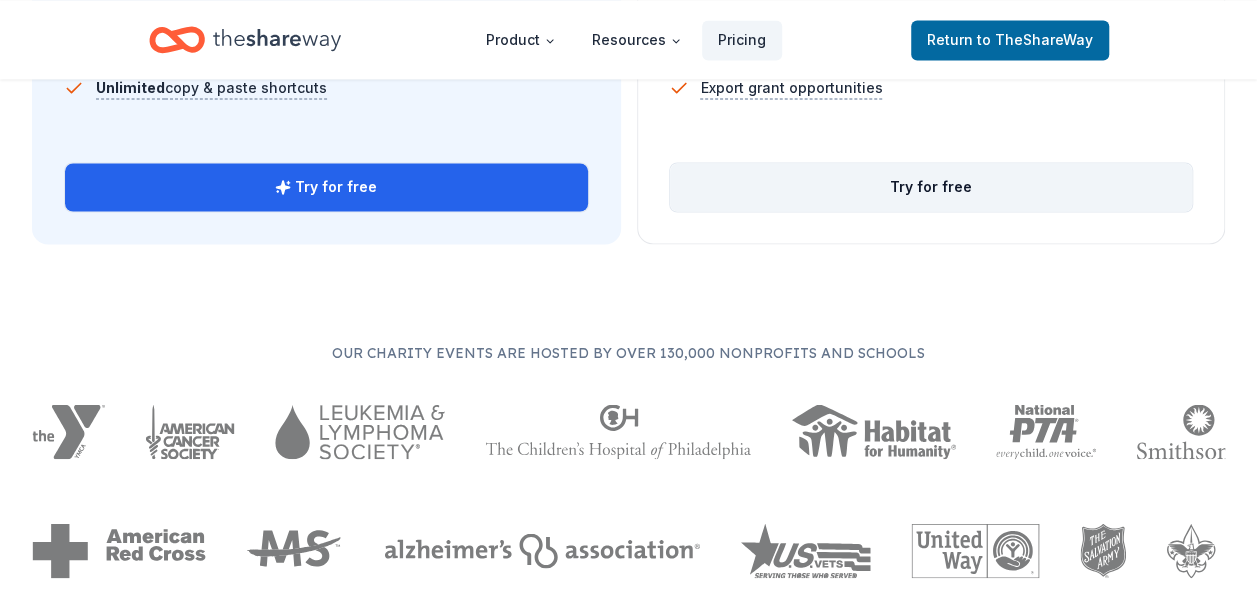 click on "Try for free" at bounding box center (931, 187) 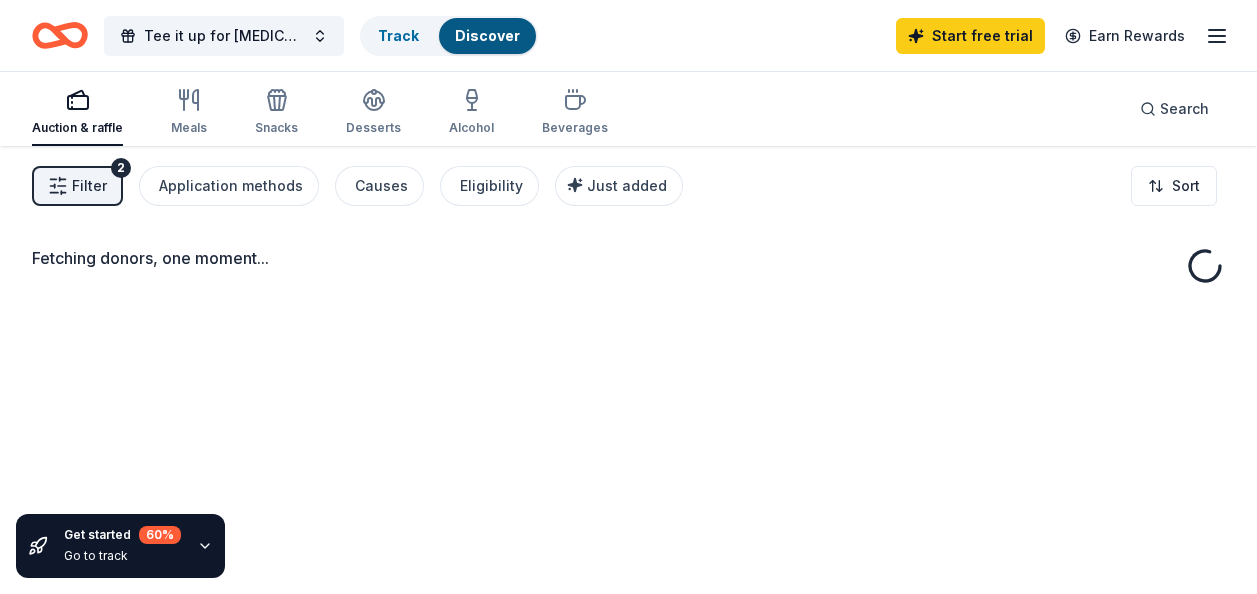 scroll, scrollTop: 0, scrollLeft: 0, axis: both 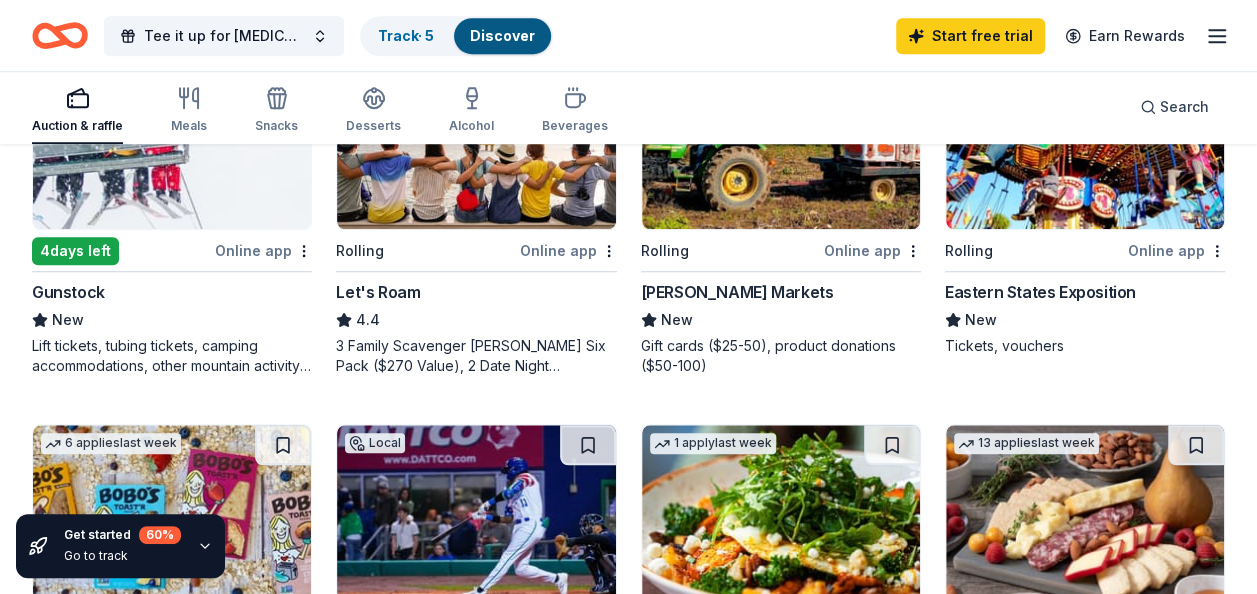 click on "Online app" at bounding box center [872, 250] 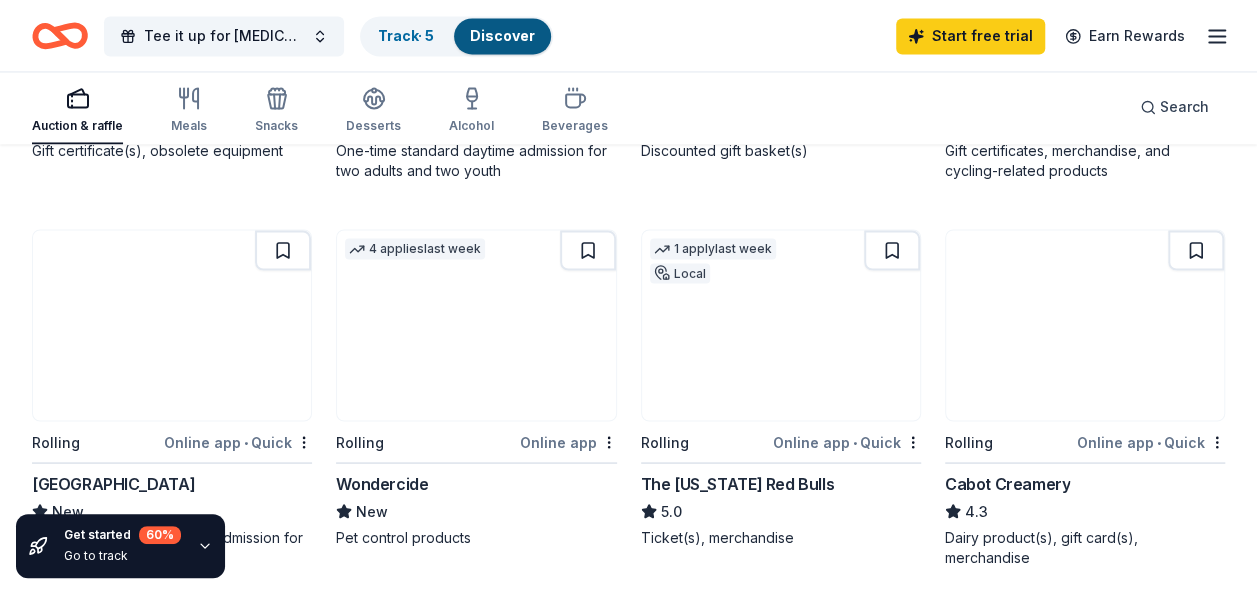 scroll, scrollTop: 1647, scrollLeft: 0, axis: vertical 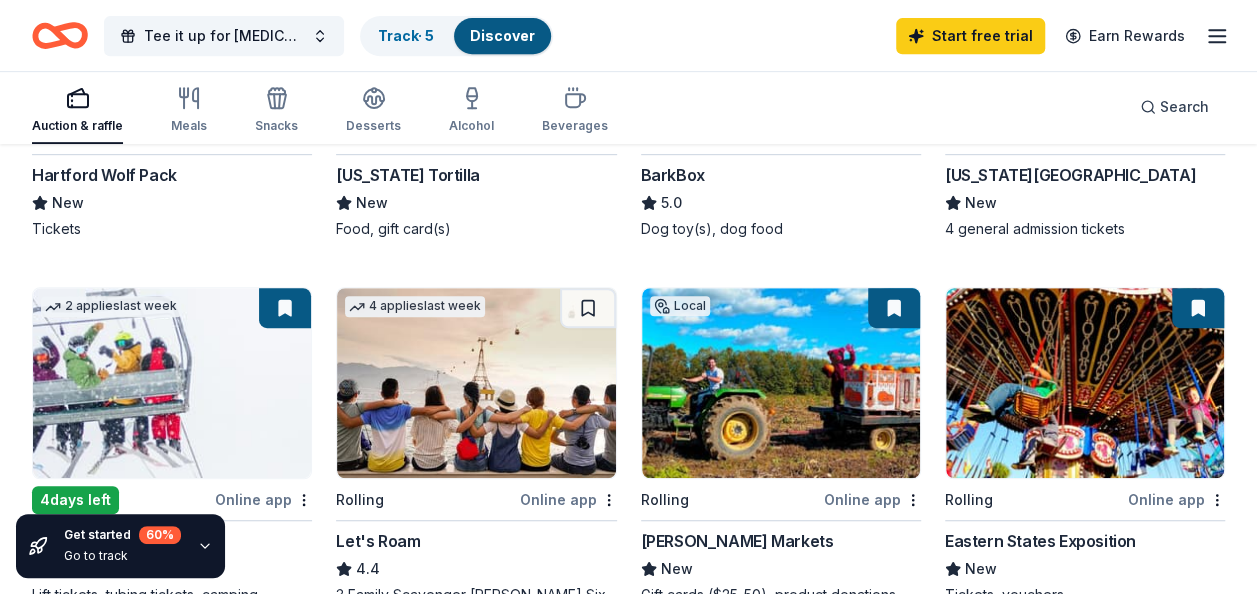 click on "Local Rolling Online app LaBonne's Markets New Gift cards ($25-50), product donations ($50-100)" at bounding box center (781, 456) 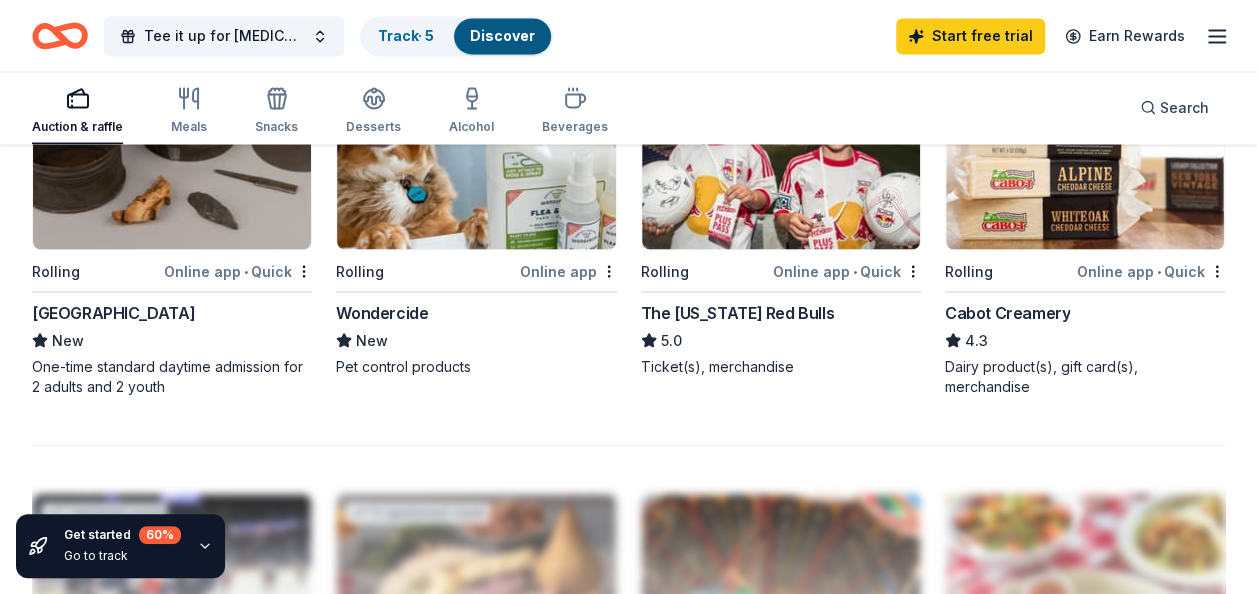 scroll, scrollTop: 1800, scrollLeft: 0, axis: vertical 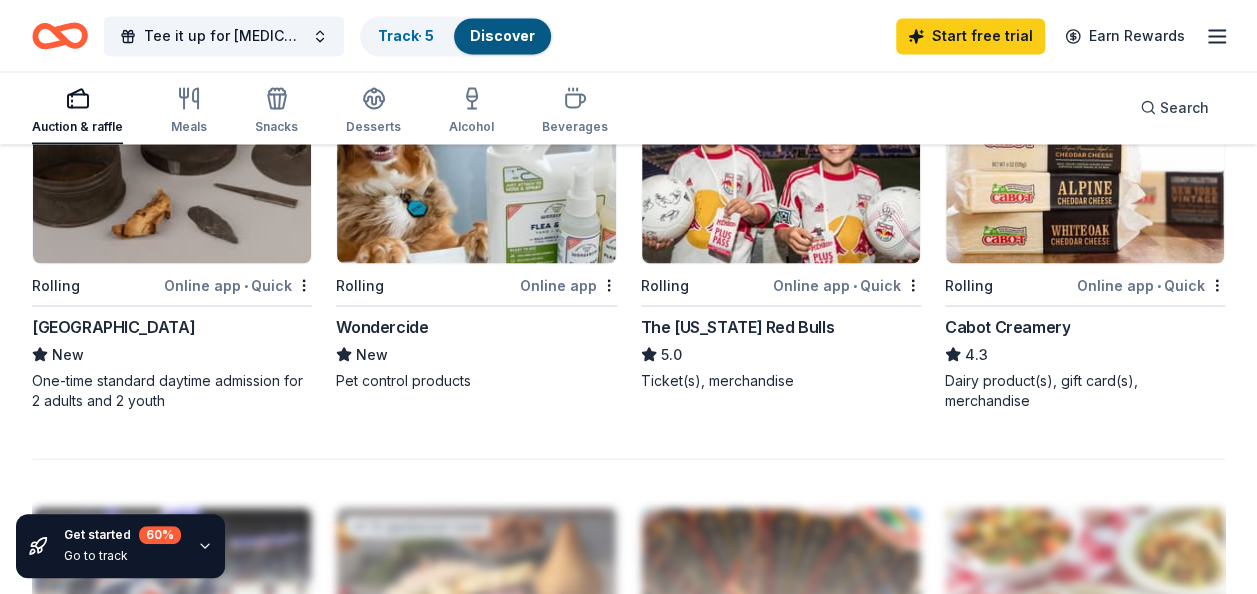 click on "Online app • Quick" at bounding box center (847, 284) 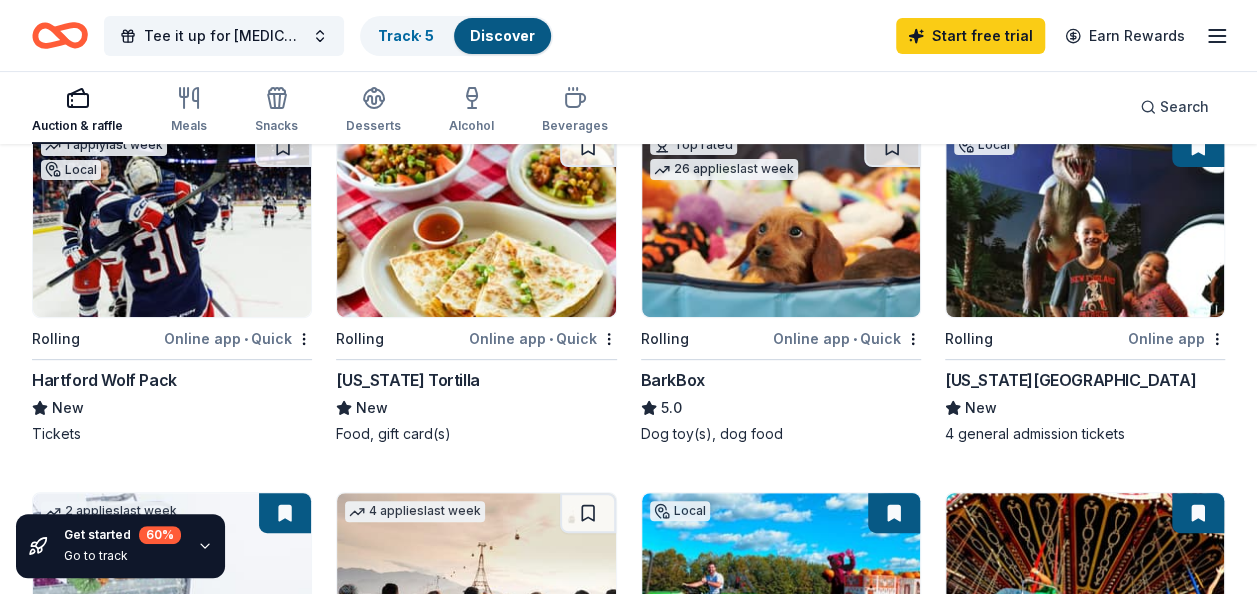 scroll, scrollTop: 309, scrollLeft: 0, axis: vertical 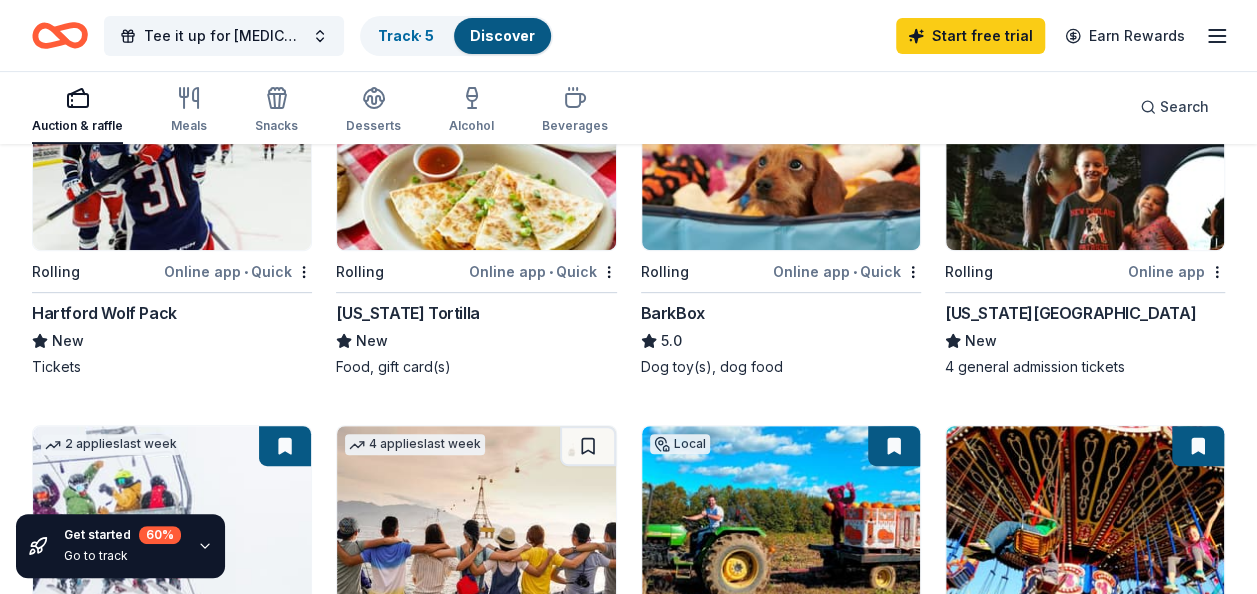 click on "Online app • Quick" at bounding box center (847, 271) 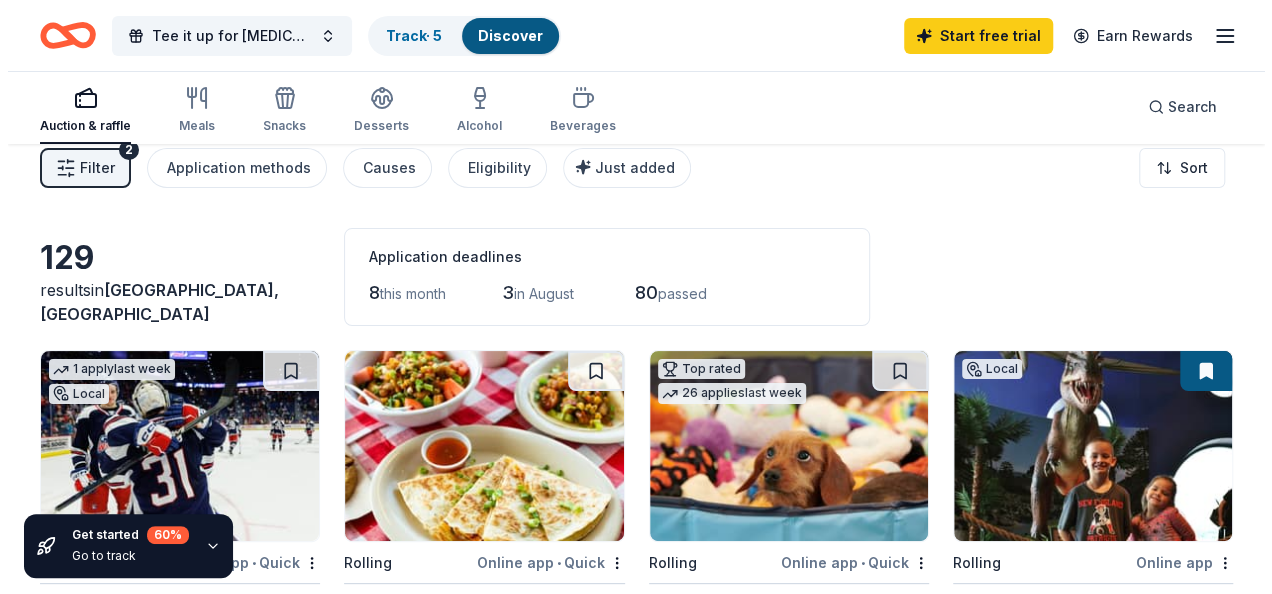 scroll, scrollTop: 0, scrollLeft: 0, axis: both 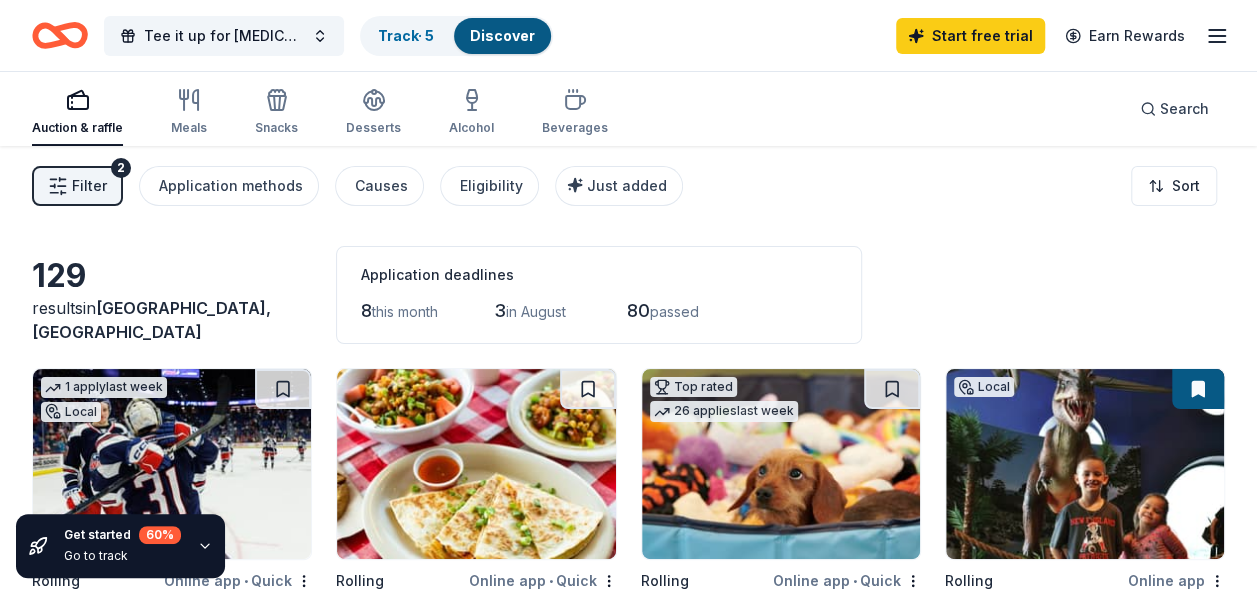 click on "Filter 2" at bounding box center [77, 186] 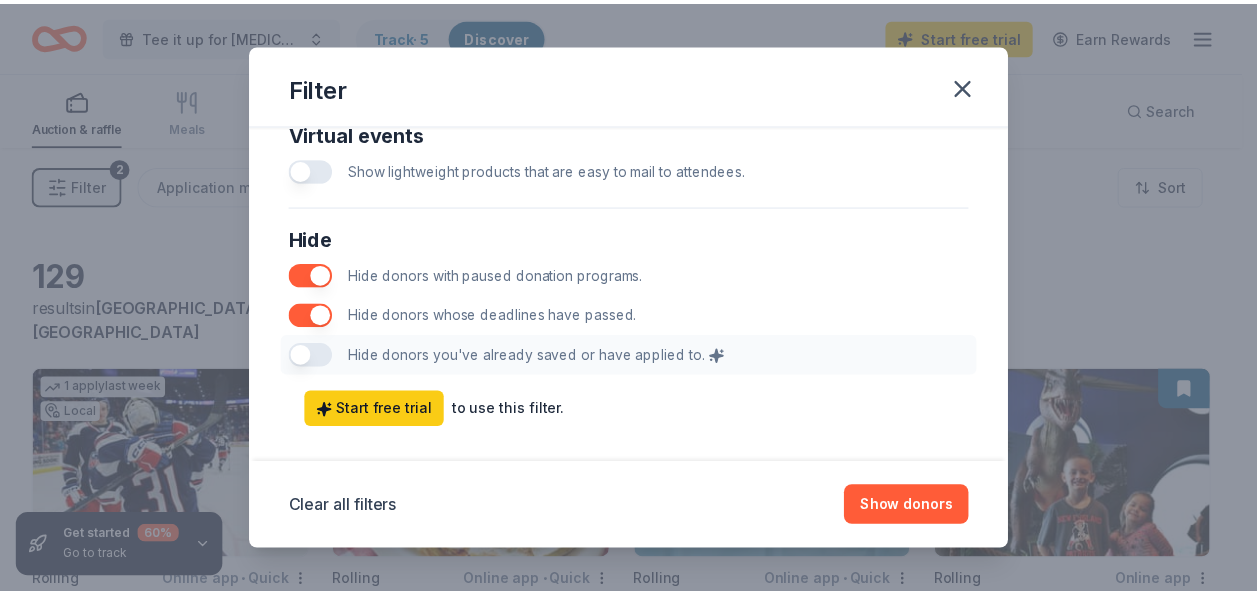 scroll, scrollTop: 1104, scrollLeft: 0, axis: vertical 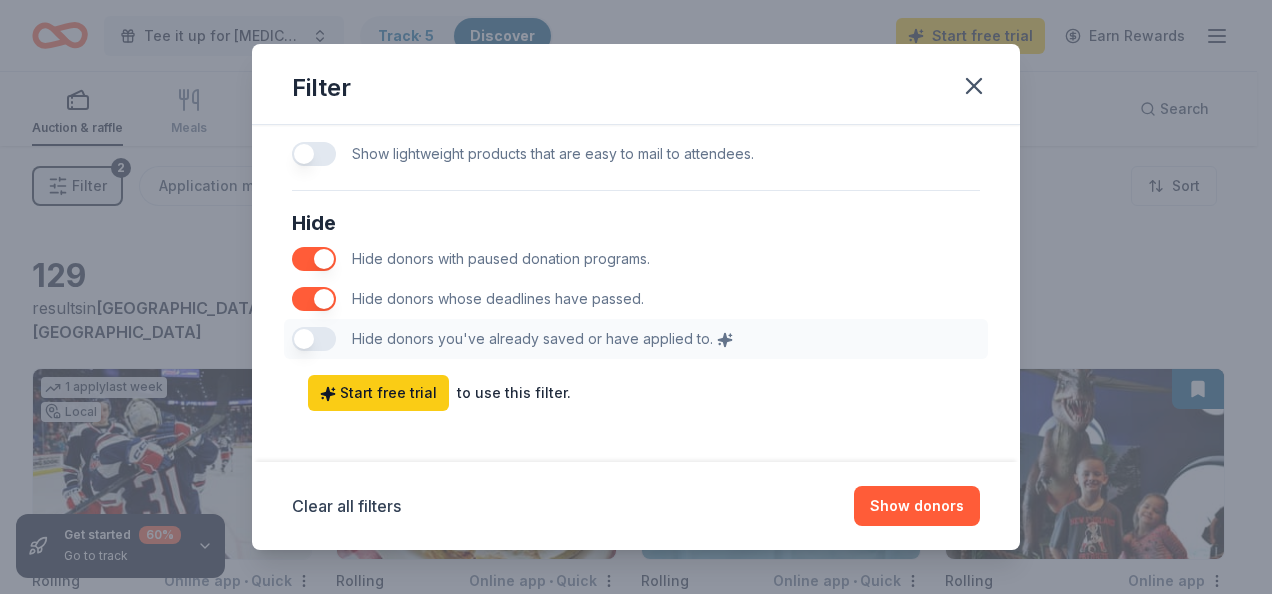 click at bounding box center (314, 299) 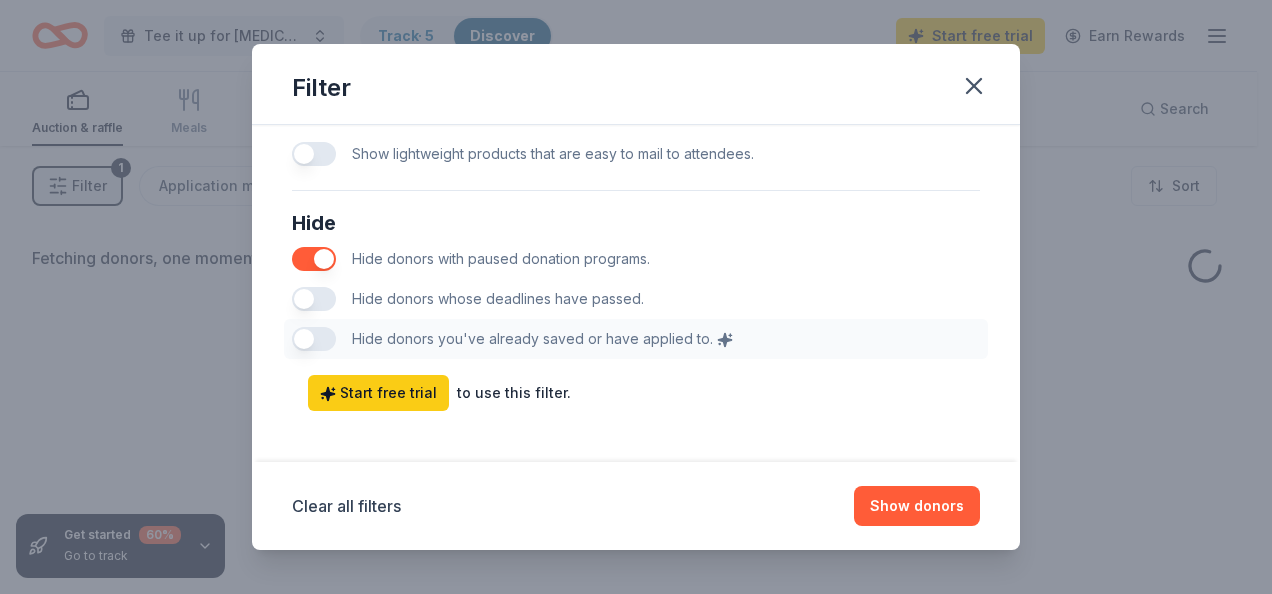 click at bounding box center [314, 259] 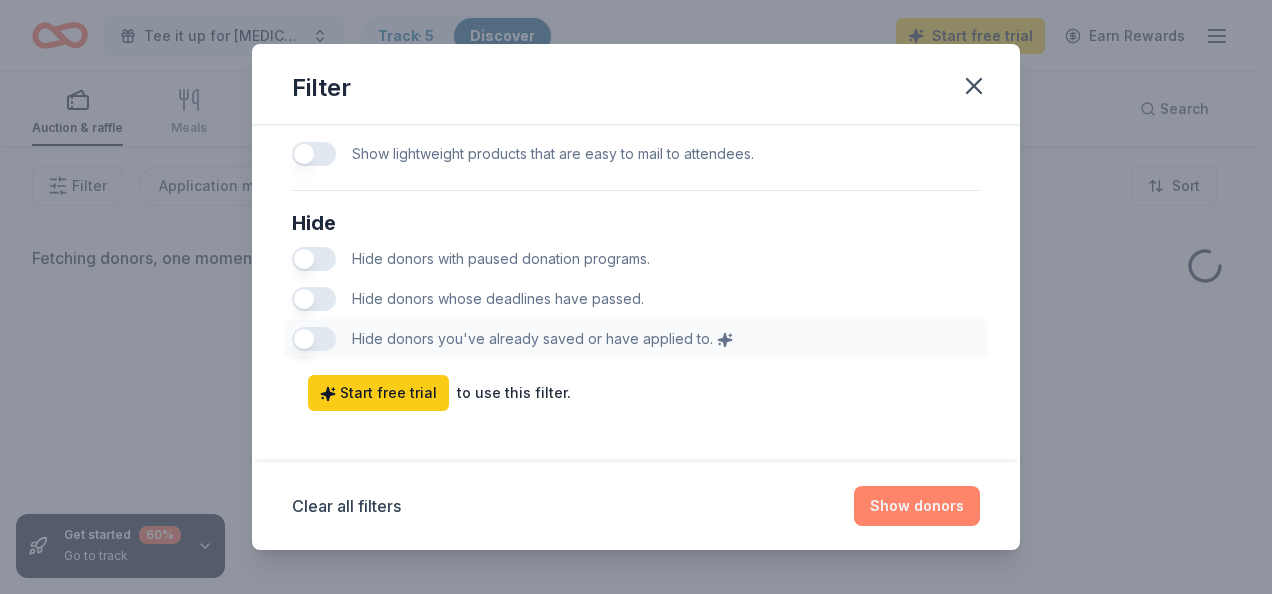 click on "Show    donors" at bounding box center (917, 506) 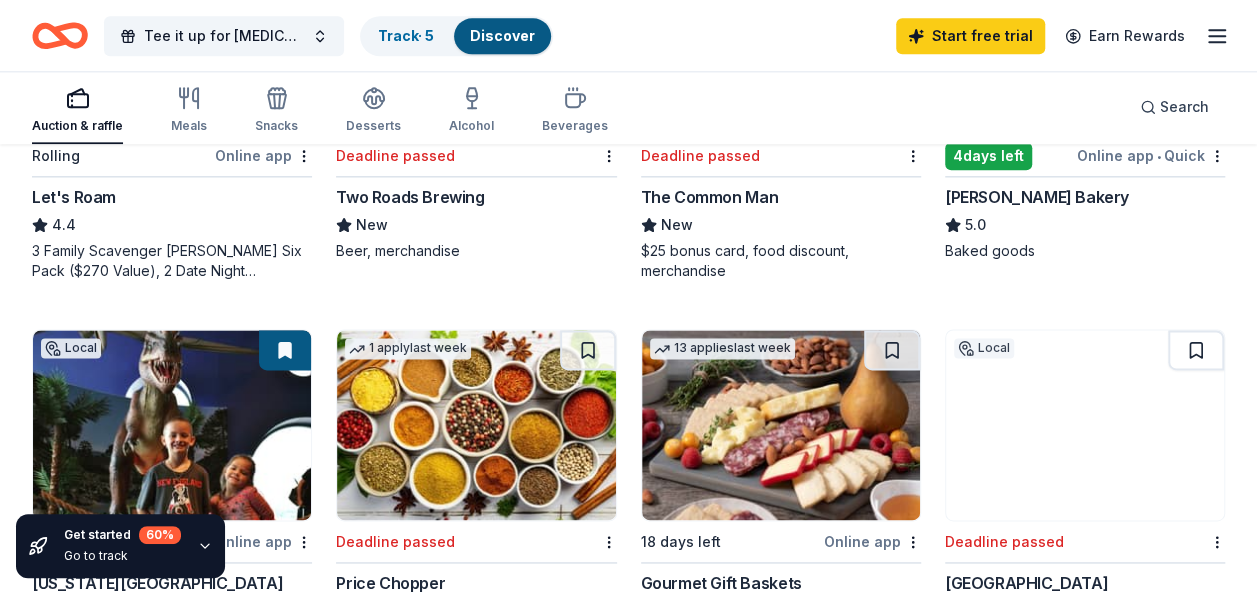 scroll, scrollTop: 1319, scrollLeft: 0, axis: vertical 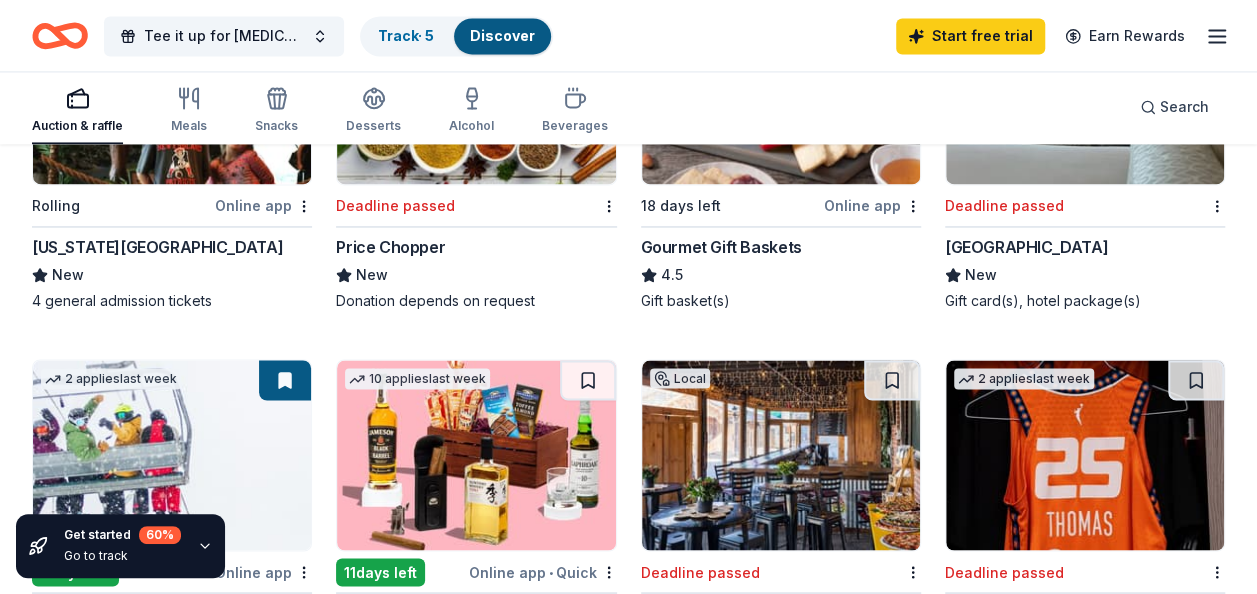 click at bounding box center [781, 455] 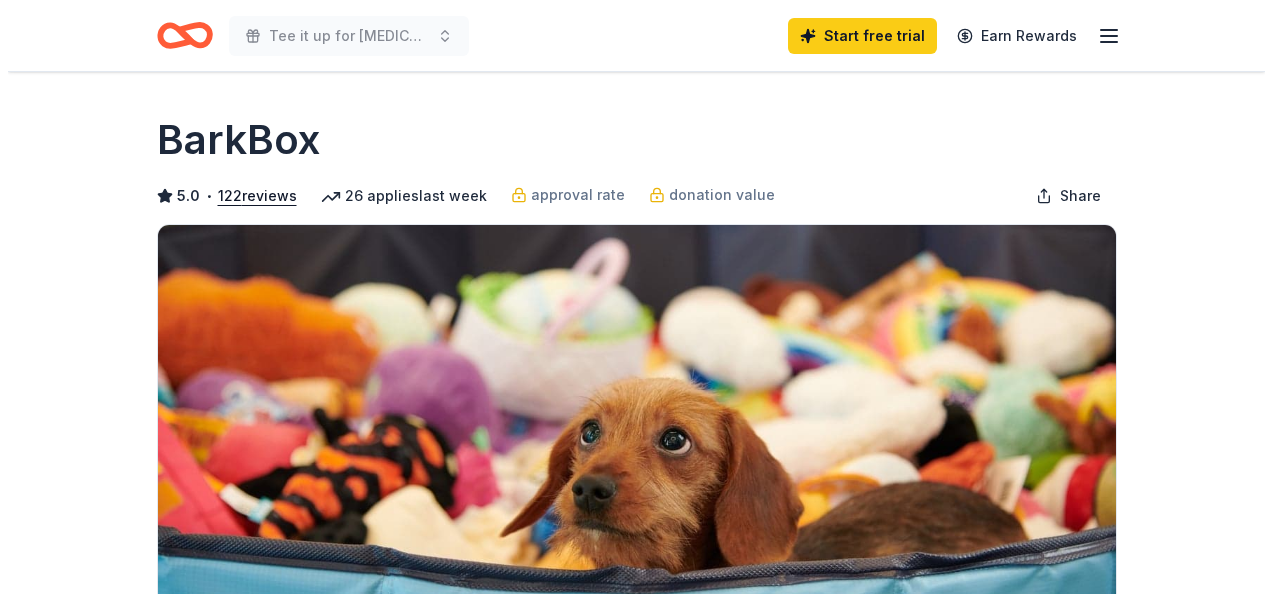 scroll, scrollTop: 0, scrollLeft: 0, axis: both 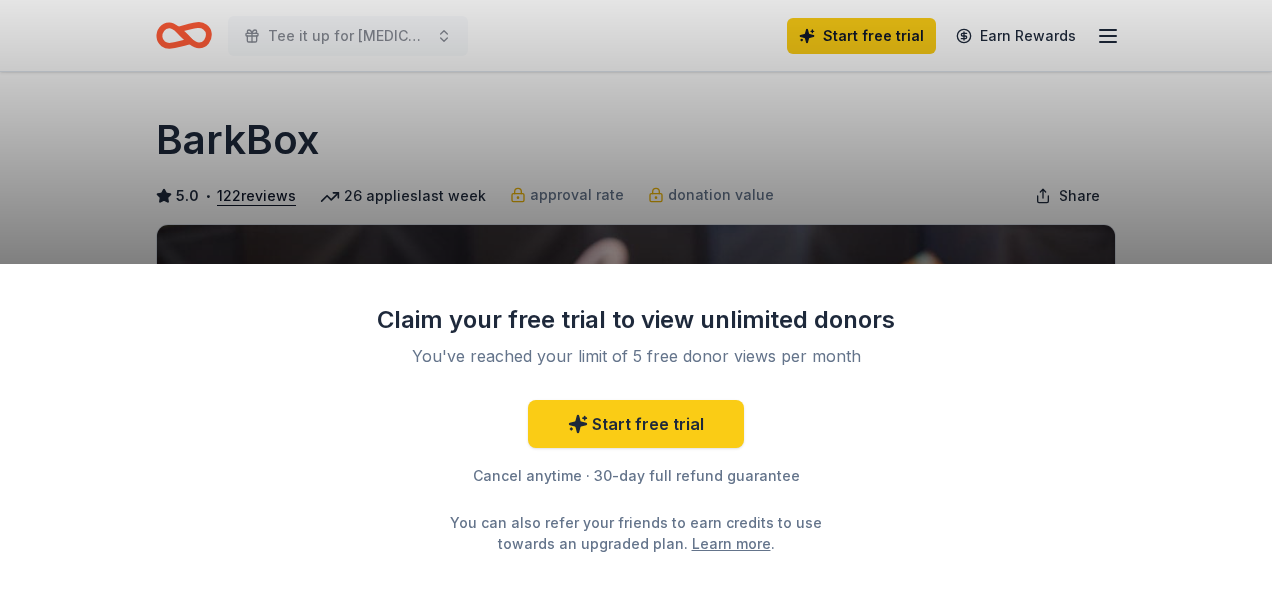 click on "Claim your free trial to view unlimited donors You've reached your limit of 5 free donor views per month Start free  trial Cancel anytime · 30-day full refund guarantee You can also refer your friends to earn credits to use towards an upgraded plan.   Learn more ." at bounding box center (636, 297) 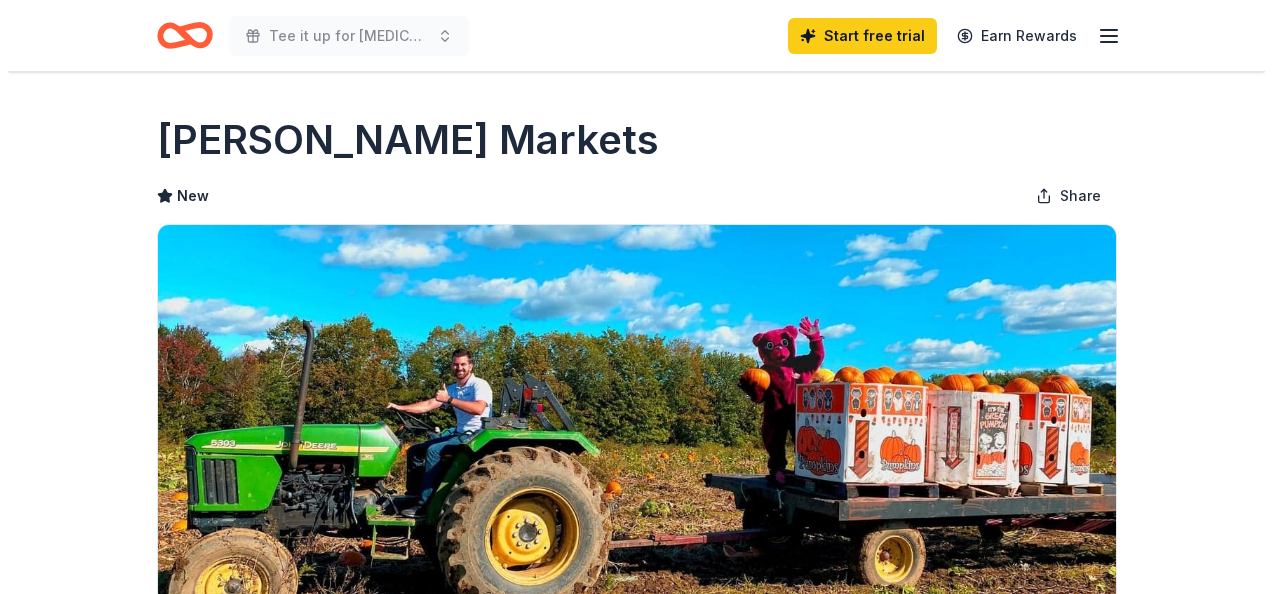 scroll, scrollTop: 0, scrollLeft: 0, axis: both 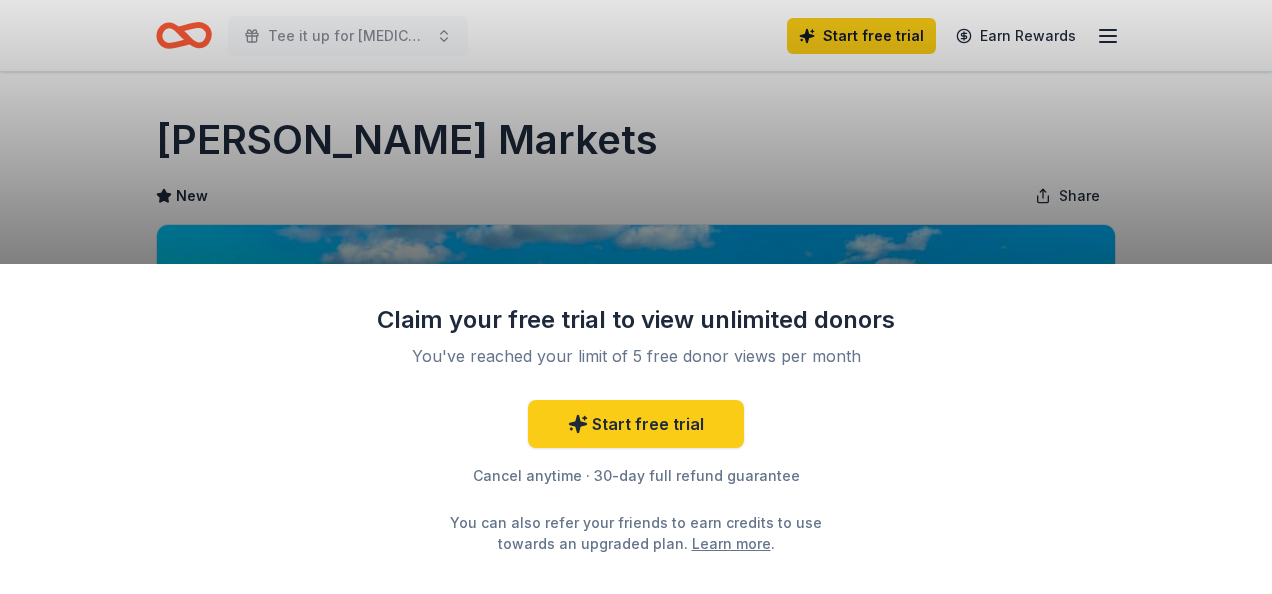 click on "Claim your free trial to view unlimited donors You've reached your limit of 5 free donor views per month Start free  trial Cancel anytime · 30-day full refund guarantee You can also refer your friends to earn credits to use towards an upgraded plan.   Learn more ." at bounding box center (636, 297) 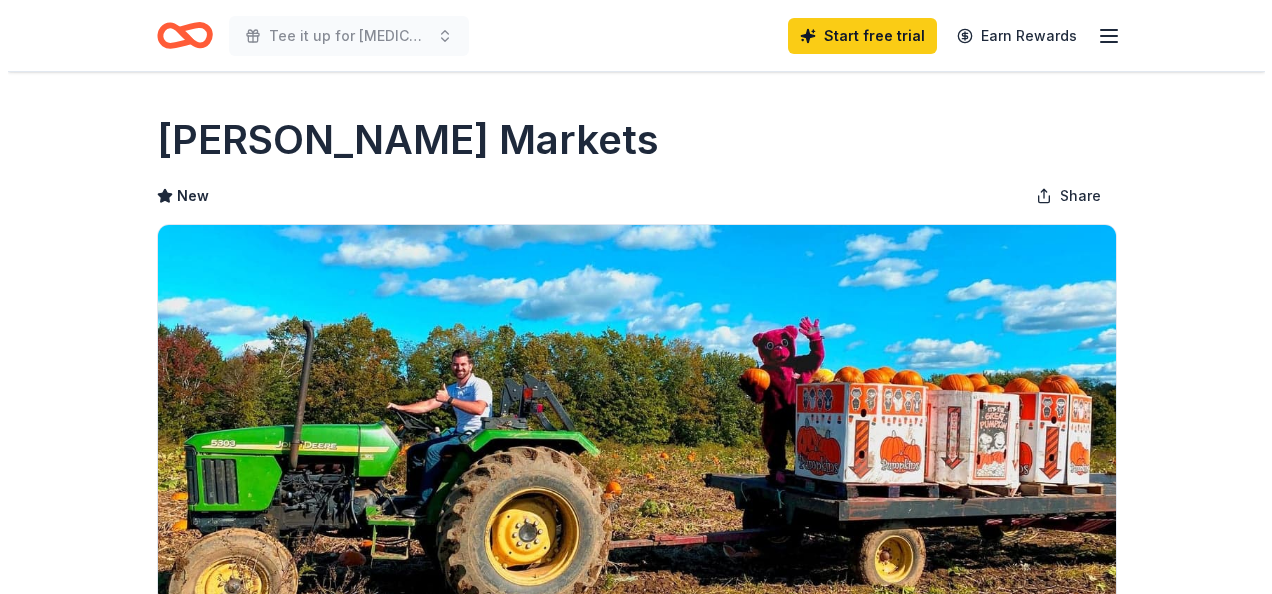 scroll, scrollTop: 0, scrollLeft: 0, axis: both 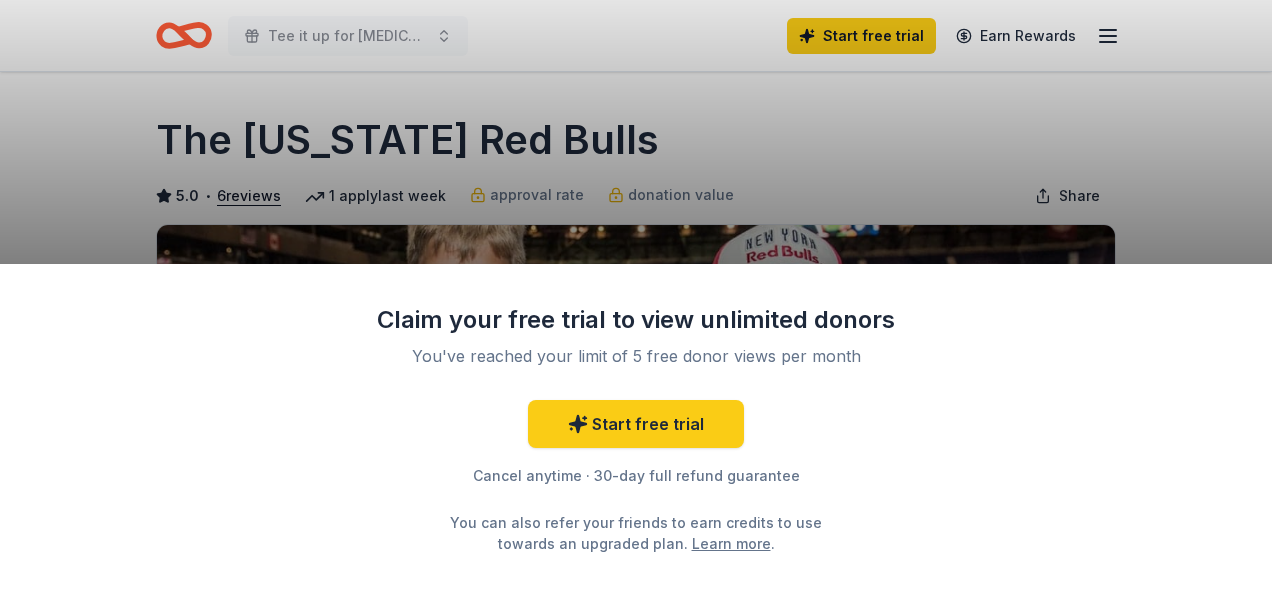 click on "Claim your free trial to view unlimited donors You've reached your limit of 5 free donor views per month Start free  trial Cancel anytime · 30-day full refund guarantee You can also refer your friends to earn credits to use towards an upgraded plan.   Learn more ." at bounding box center [636, 297] 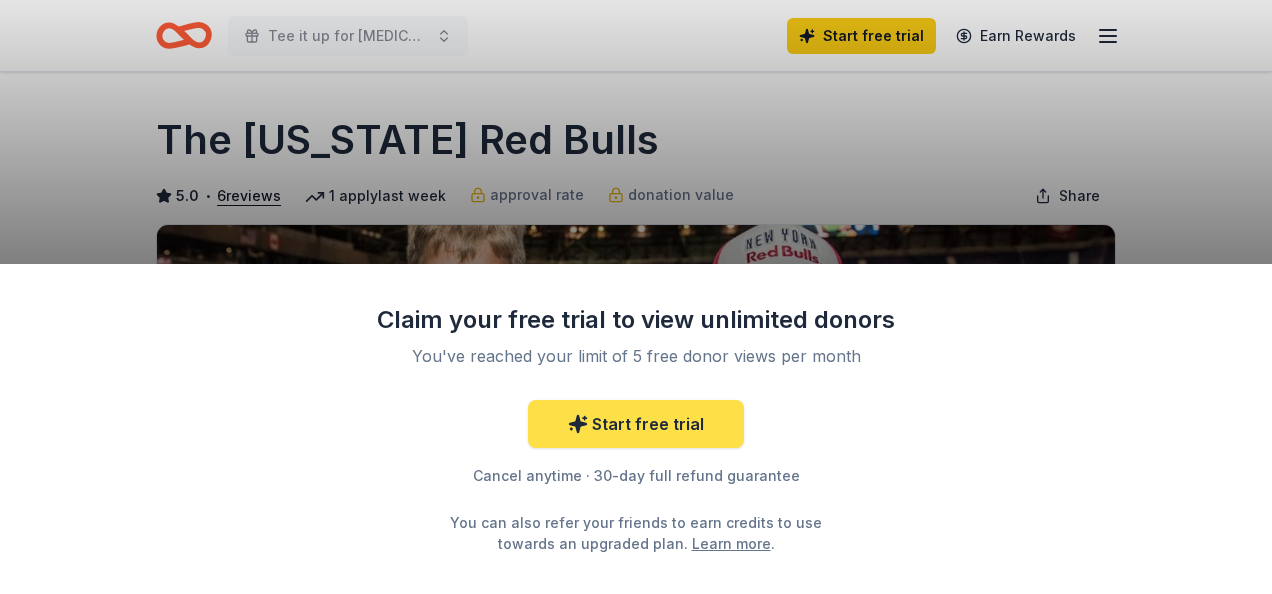 click on "Start free  trial" at bounding box center (636, 424) 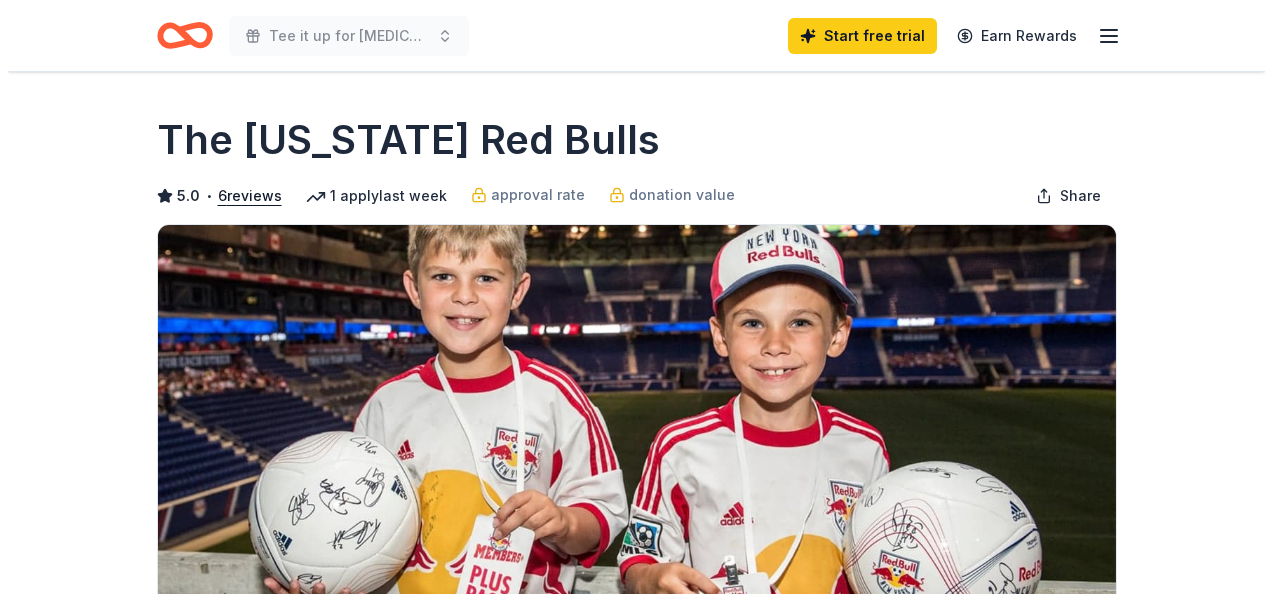 scroll, scrollTop: 0, scrollLeft: 0, axis: both 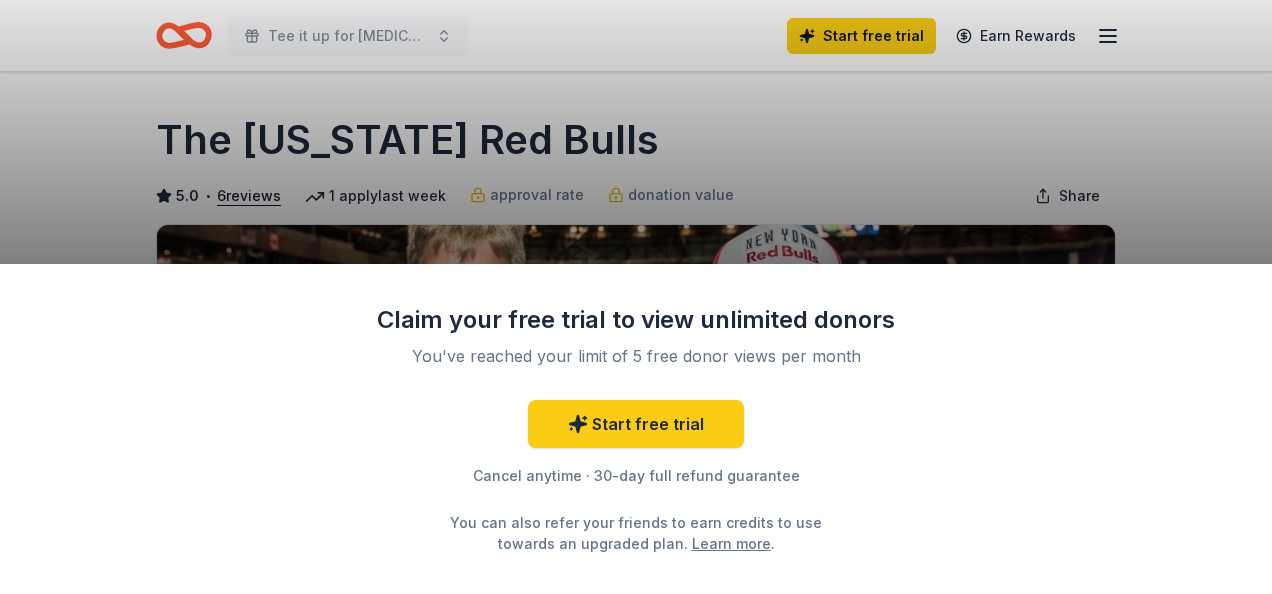 drag, startPoint x: 1261, startPoint y: 44, endPoint x: 1261, endPoint y: 74, distance: 30 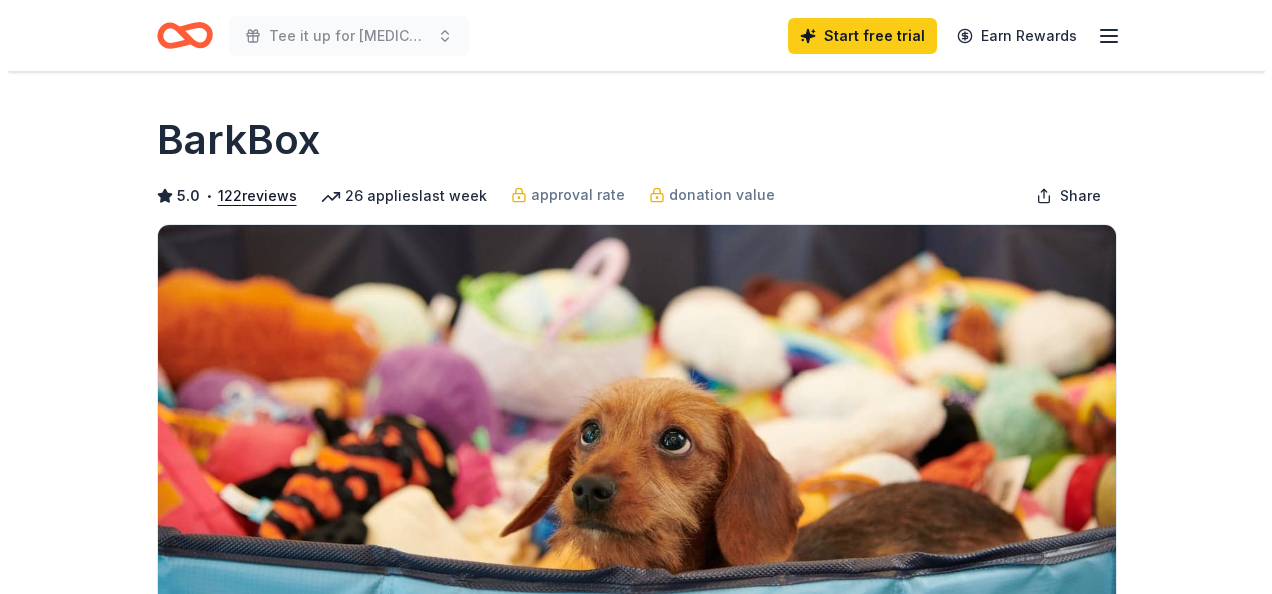 scroll, scrollTop: 0, scrollLeft: 0, axis: both 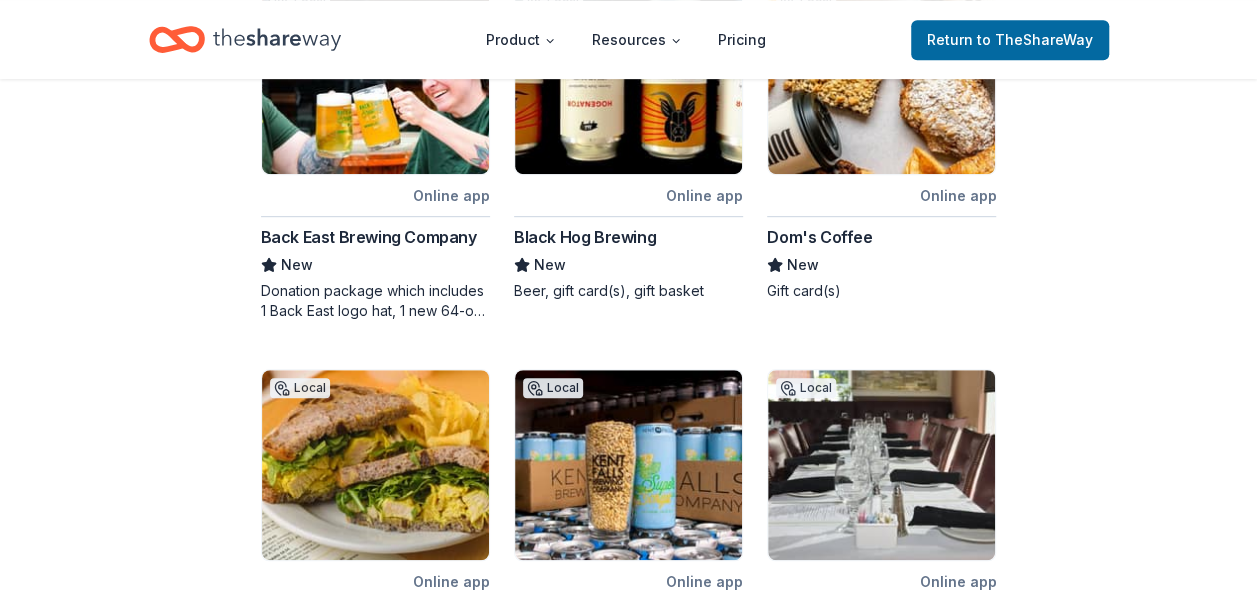click on "Online app" at bounding box center [957, 195] 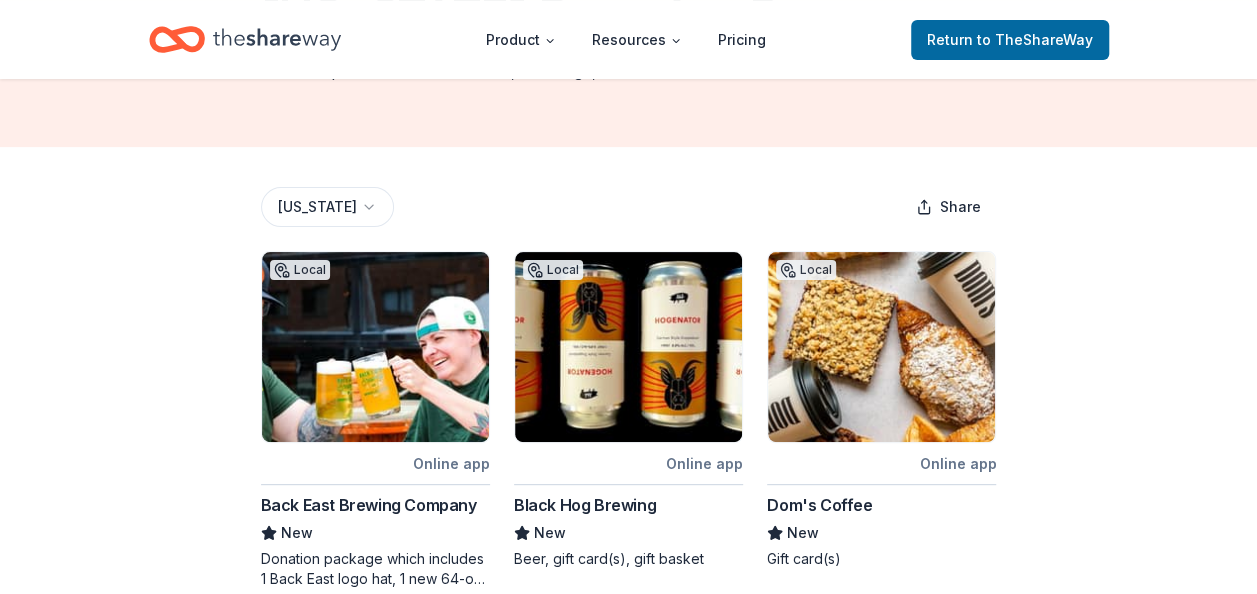 scroll, scrollTop: 0, scrollLeft: 0, axis: both 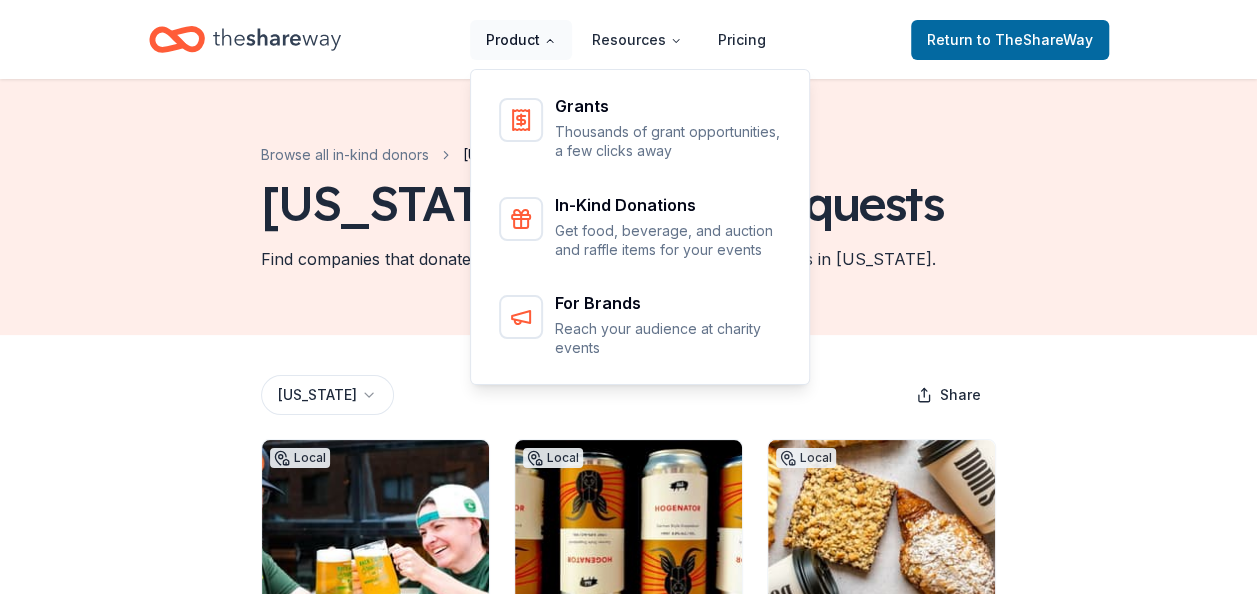 click 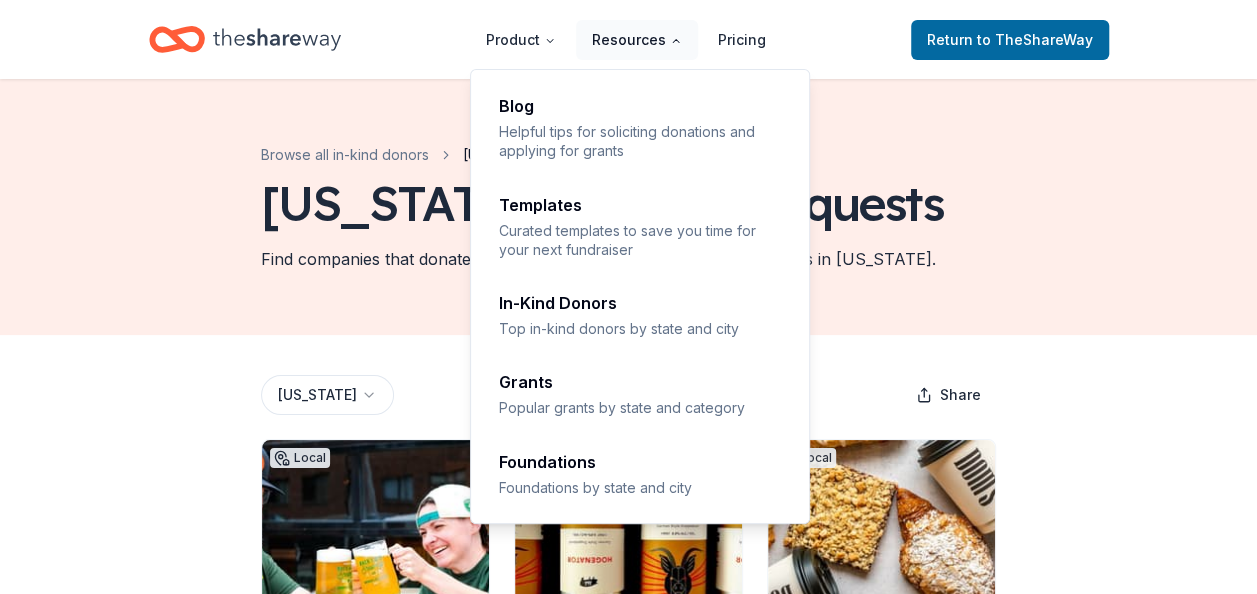 click on "Resources" at bounding box center [637, 40] 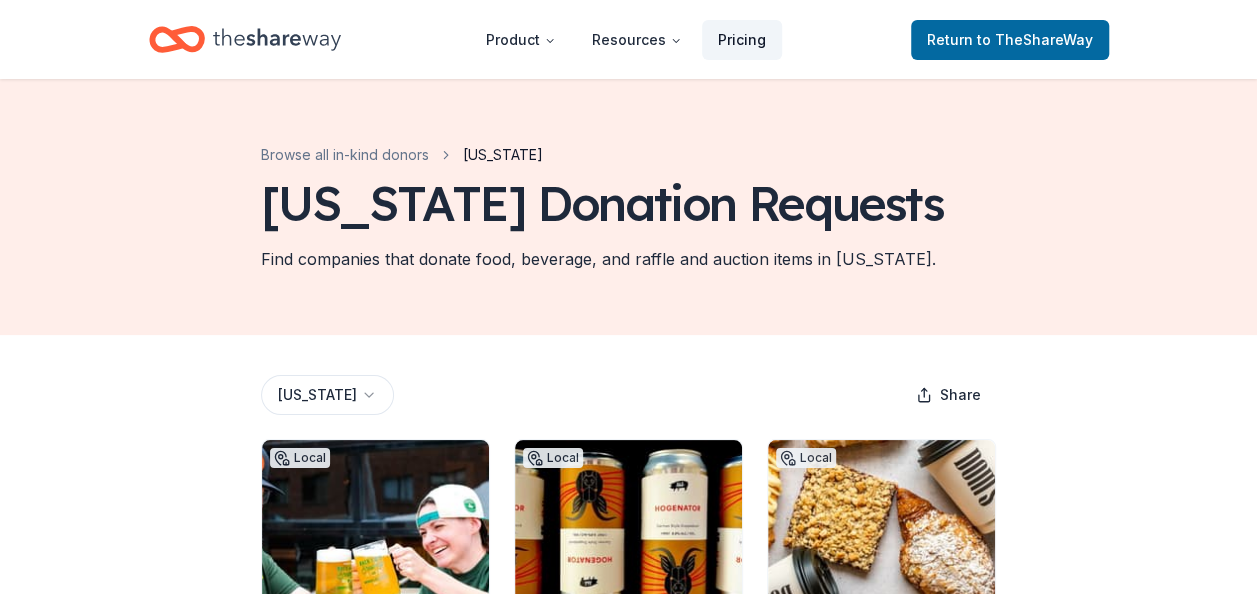click on "Pricing" at bounding box center (742, 40) 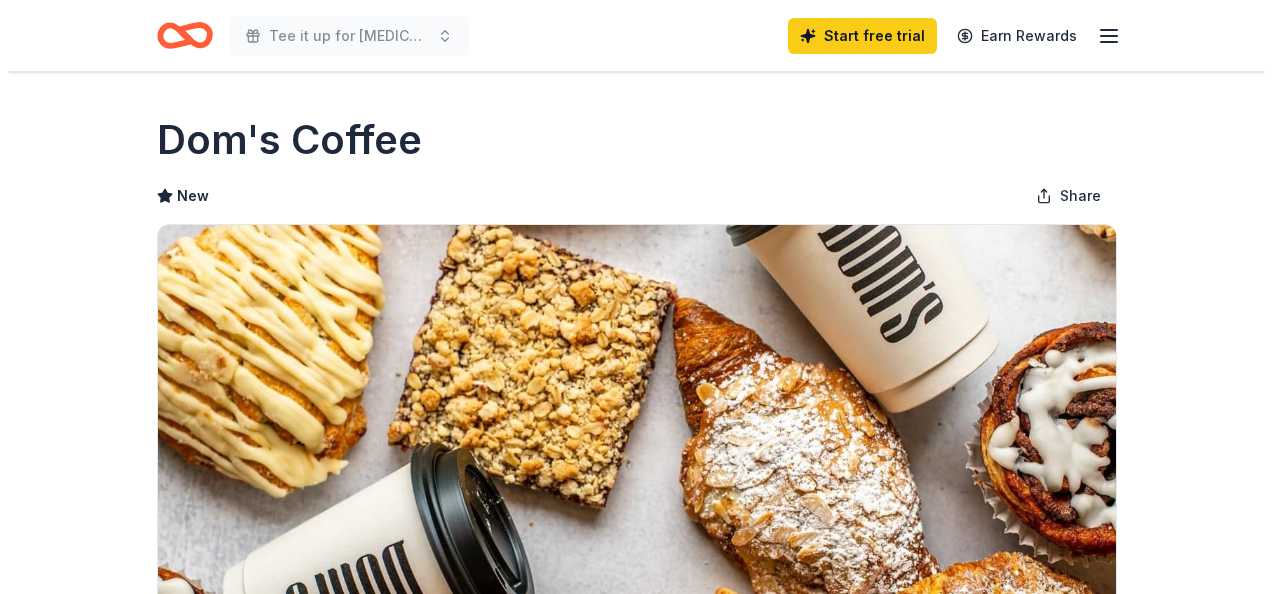 scroll, scrollTop: 0, scrollLeft: 0, axis: both 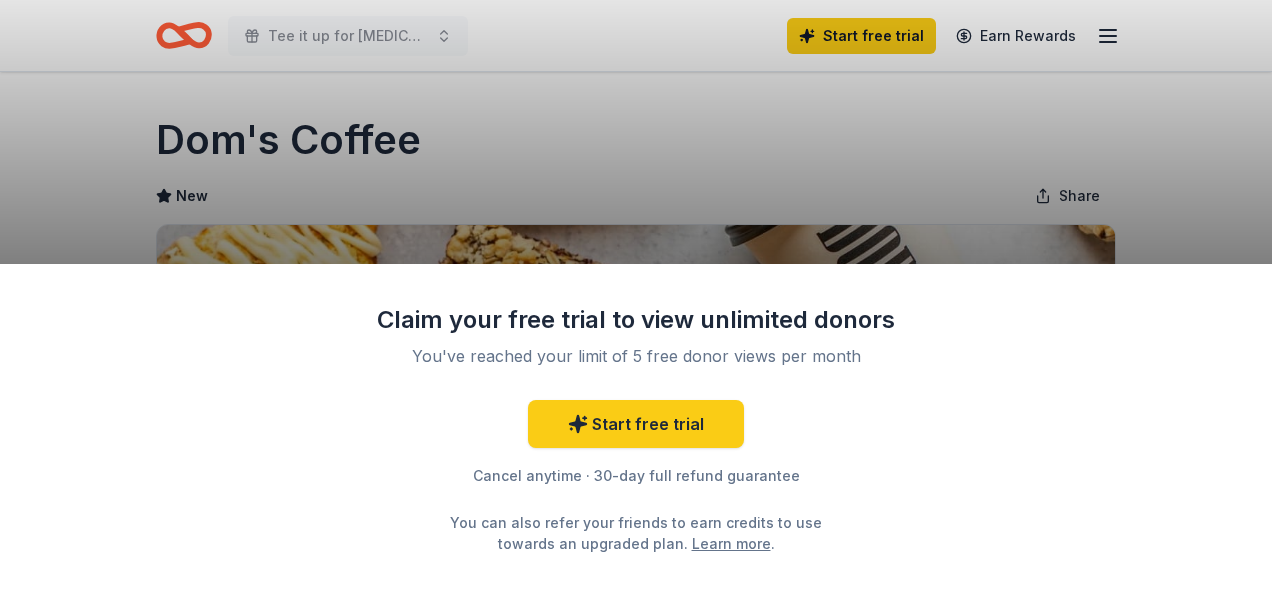 drag, startPoint x: 1266, startPoint y: 49, endPoint x: 1272, endPoint y: 148, distance: 99.18165 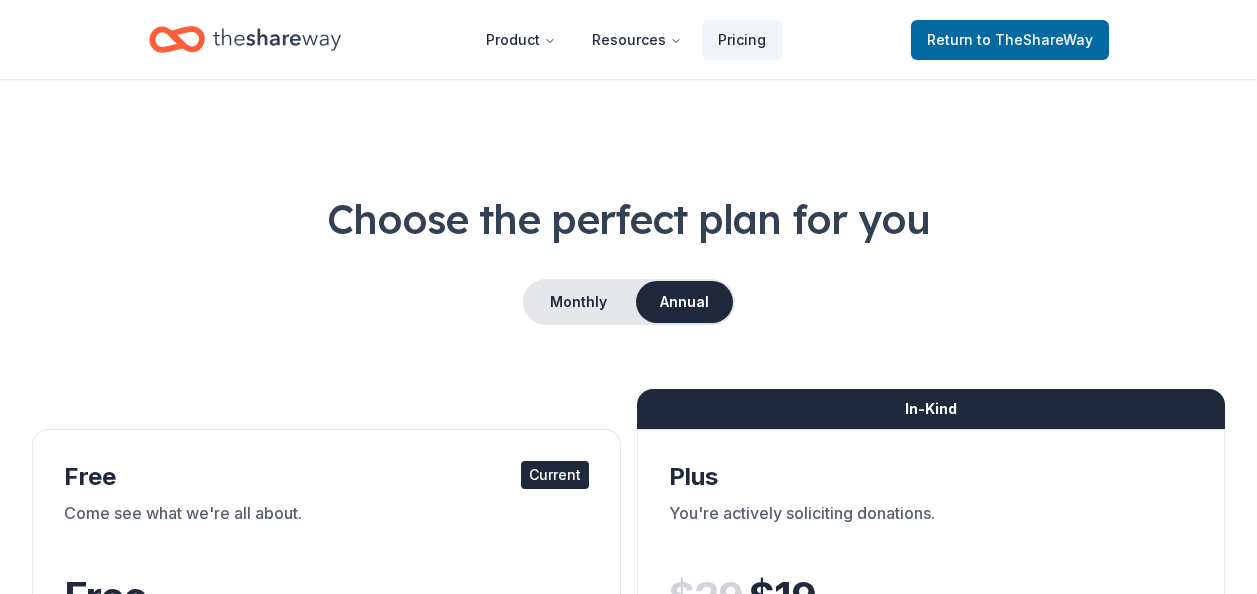 scroll, scrollTop: 0, scrollLeft: 0, axis: both 